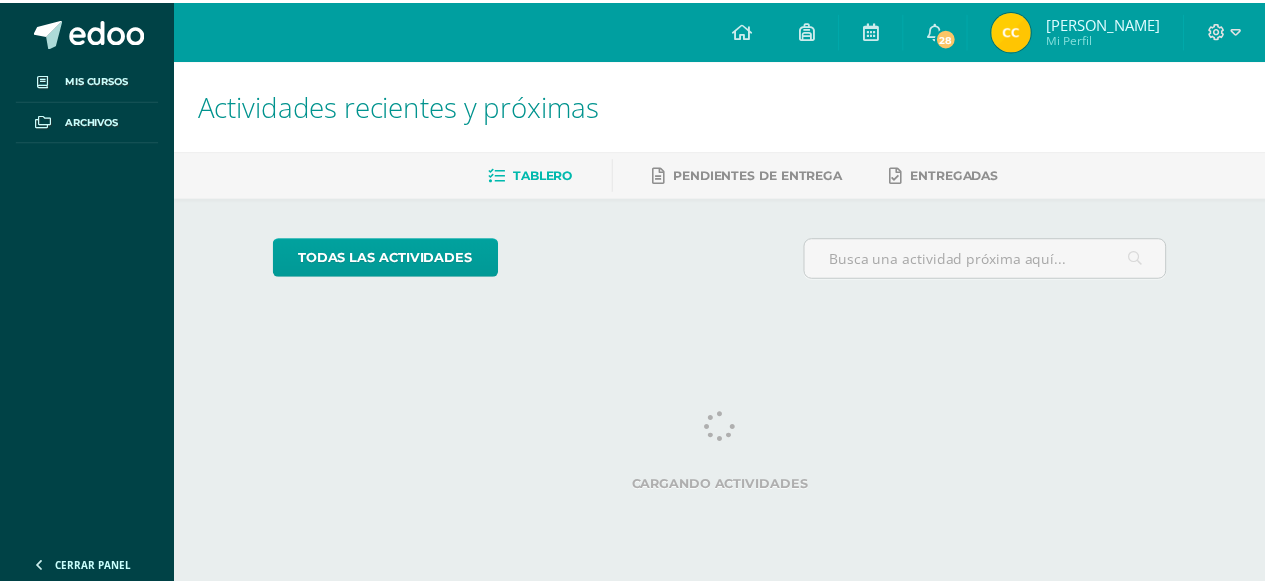scroll, scrollTop: 0, scrollLeft: 0, axis: both 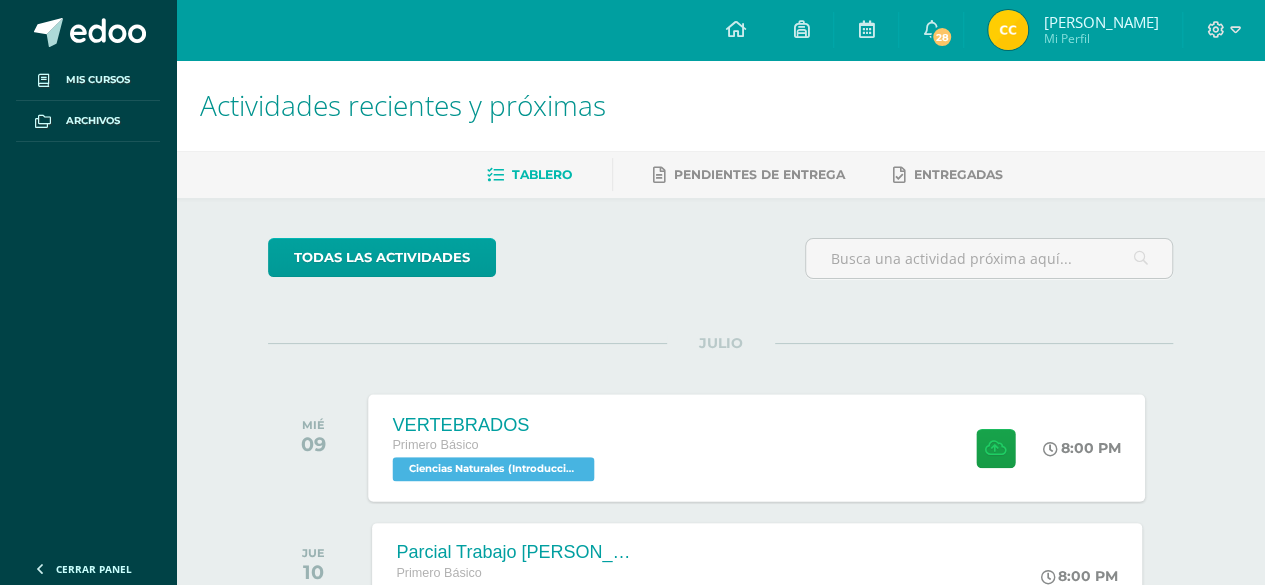 click on "VERTEBRADOS
Primero Básico
Ciencias Naturales (Introducción a la Biología) 'C'
8:00 PM
VERTEBRADOS
Ciencias Naturales (Introducción a la Biología)" at bounding box center [757, 447] 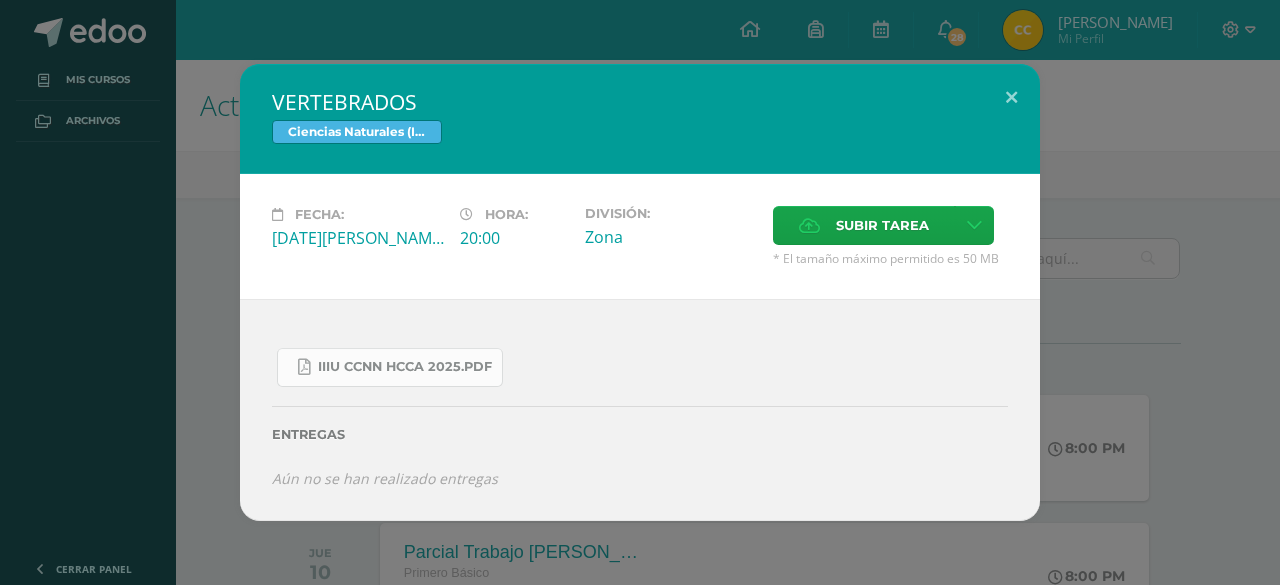 click on "IIIU CCNN HCCA 2025.pdf" at bounding box center (405, 367) 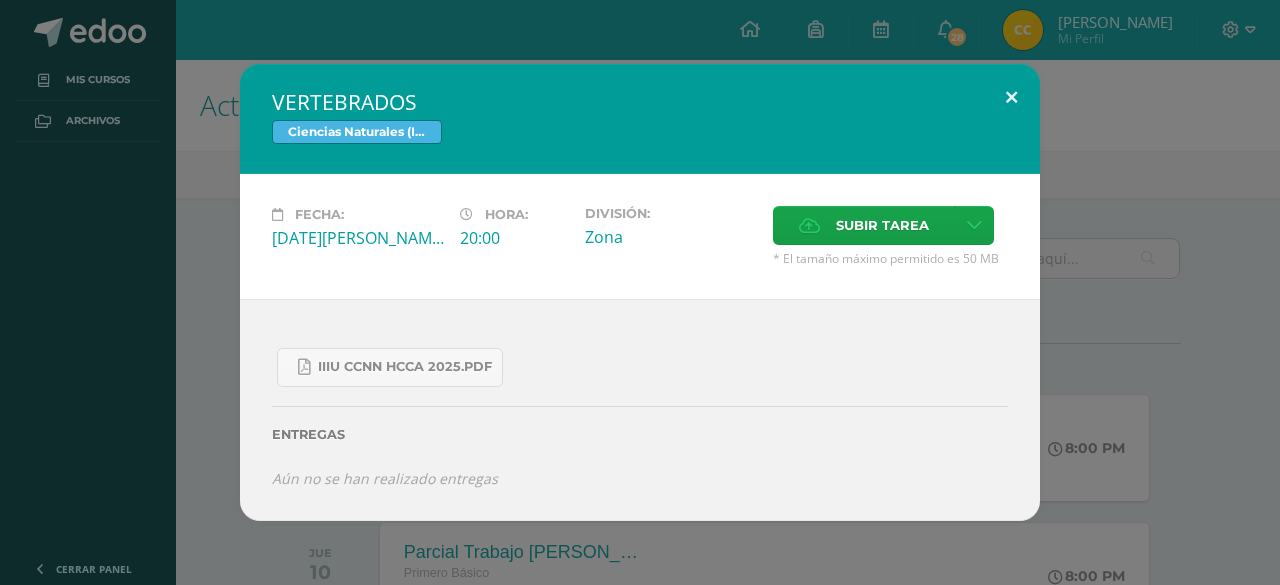 click at bounding box center (1011, 98) 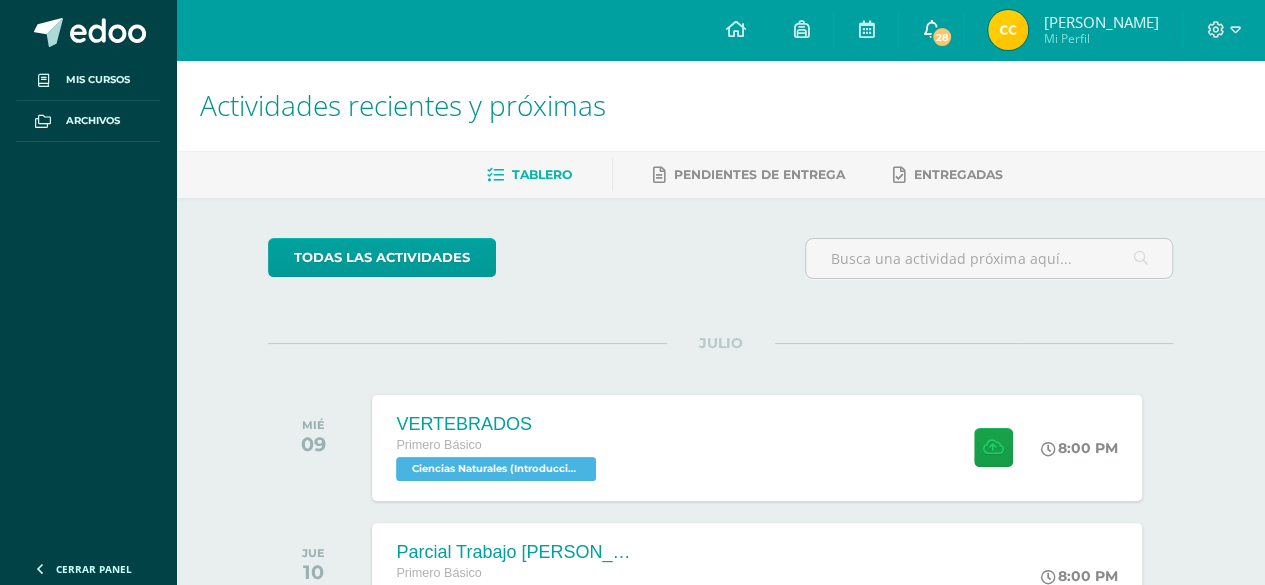 click on "28" at bounding box center [931, 30] 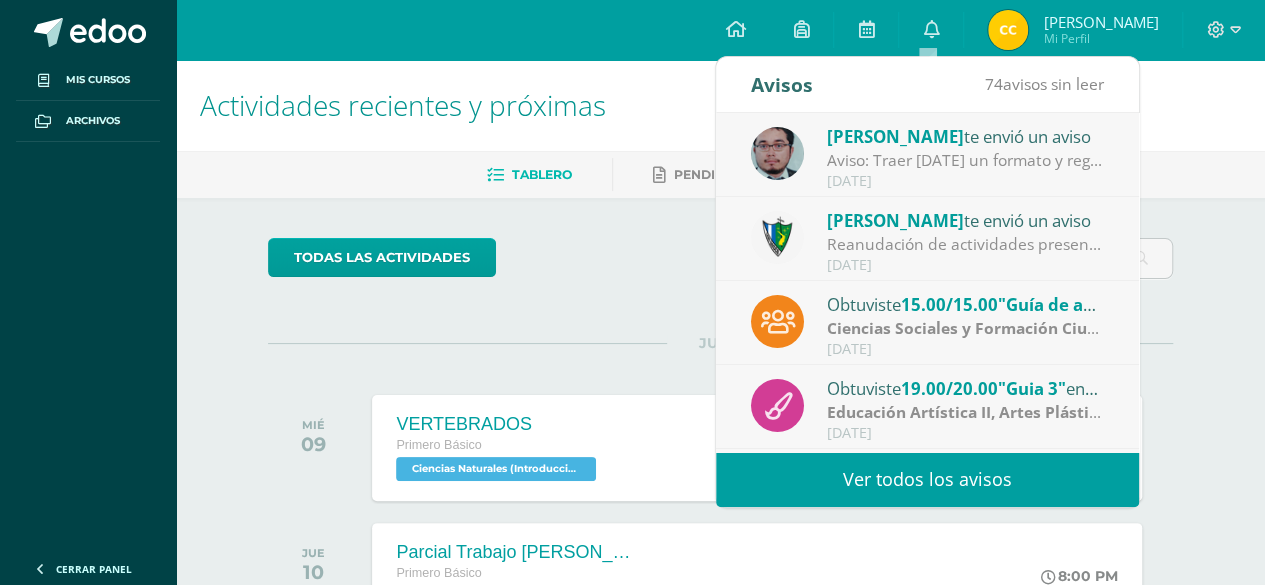 drag, startPoint x: 960, startPoint y: 483, endPoint x: 858, endPoint y: 476, distance: 102.239914 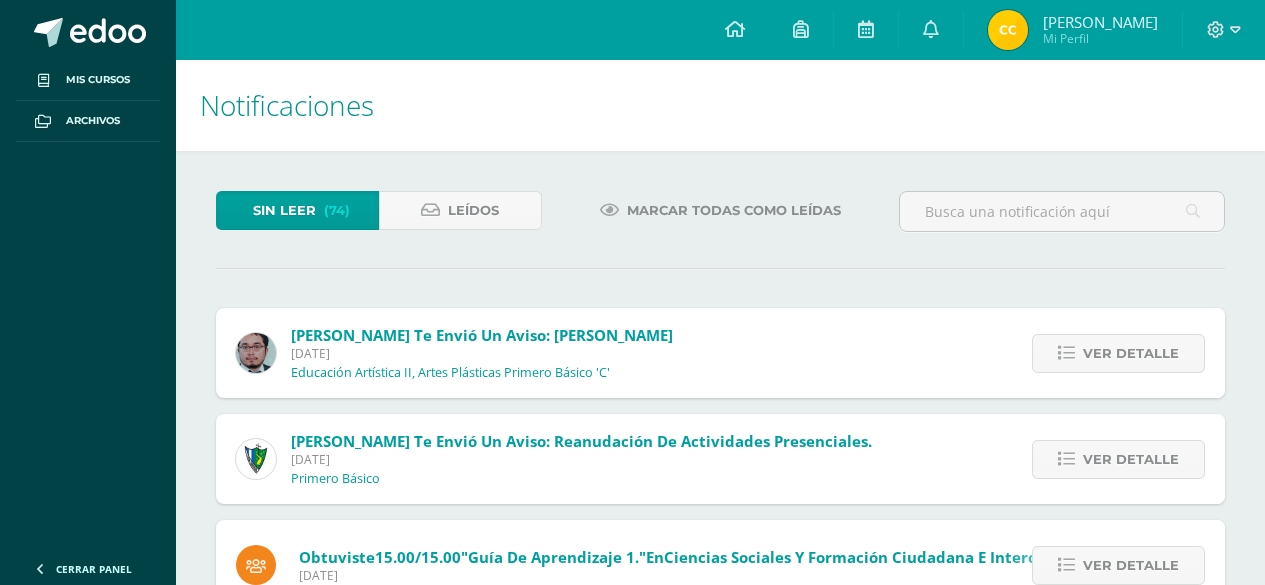 scroll, scrollTop: 0, scrollLeft: 0, axis: both 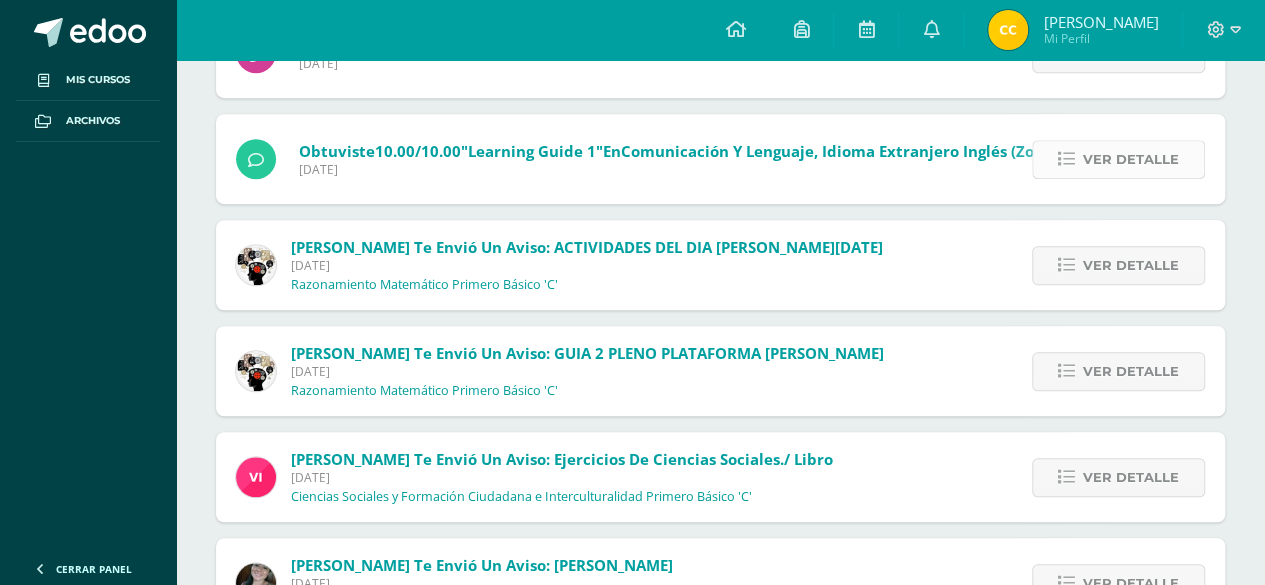 click on "Ver detalle" at bounding box center (1131, 159) 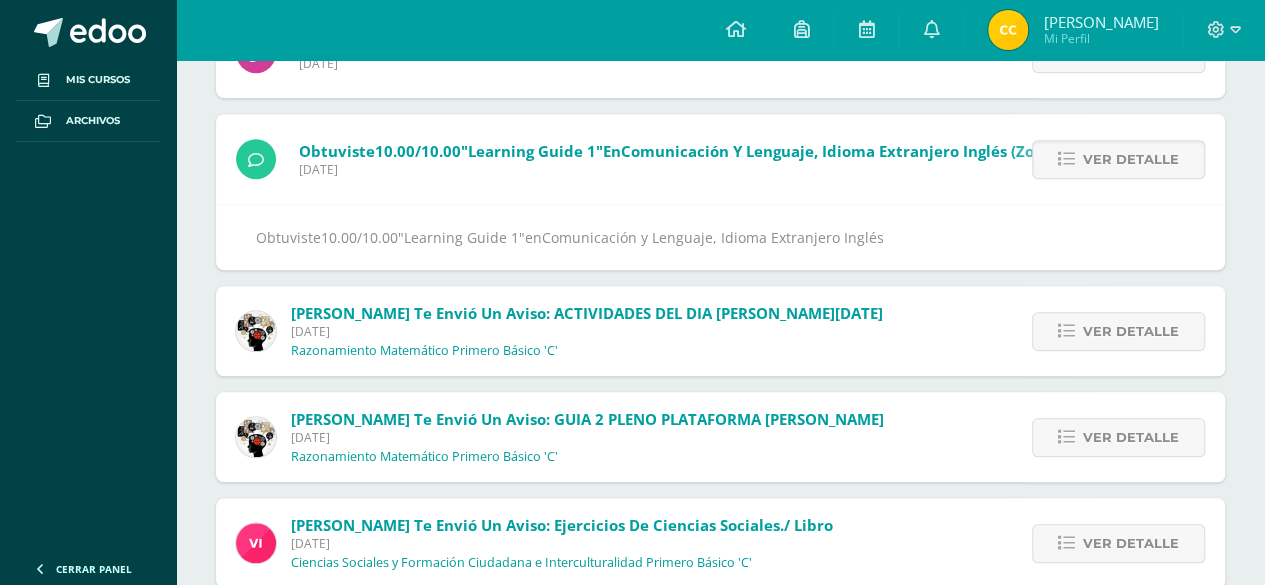 click on "SONIA TAMBITO te envió un aviso: ACTIVIDADES DEL DIA DE HOY" at bounding box center (587, 313) 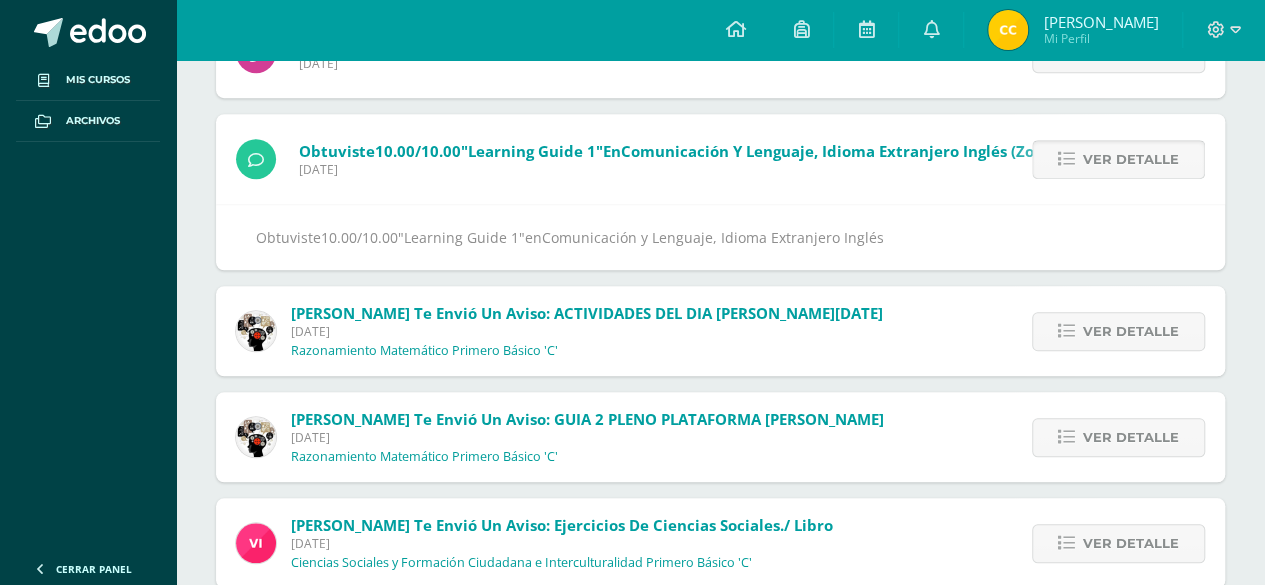 click on "Ver detalle" at bounding box center [1118, 159] 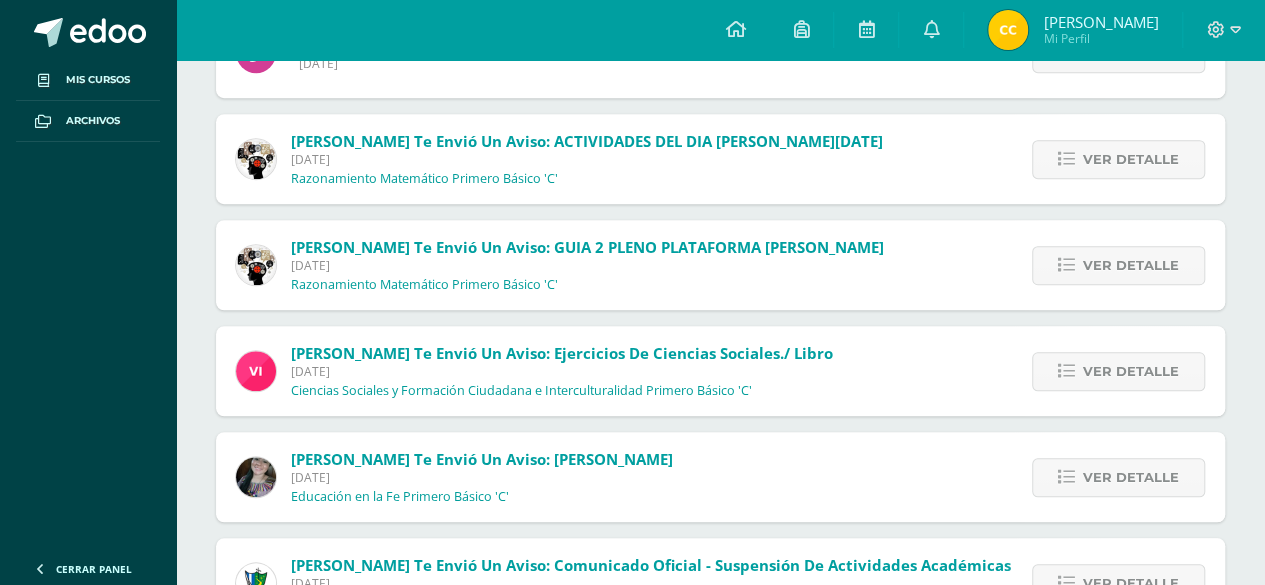 click on "Ver detalle" at bounding box center (1113, 159) 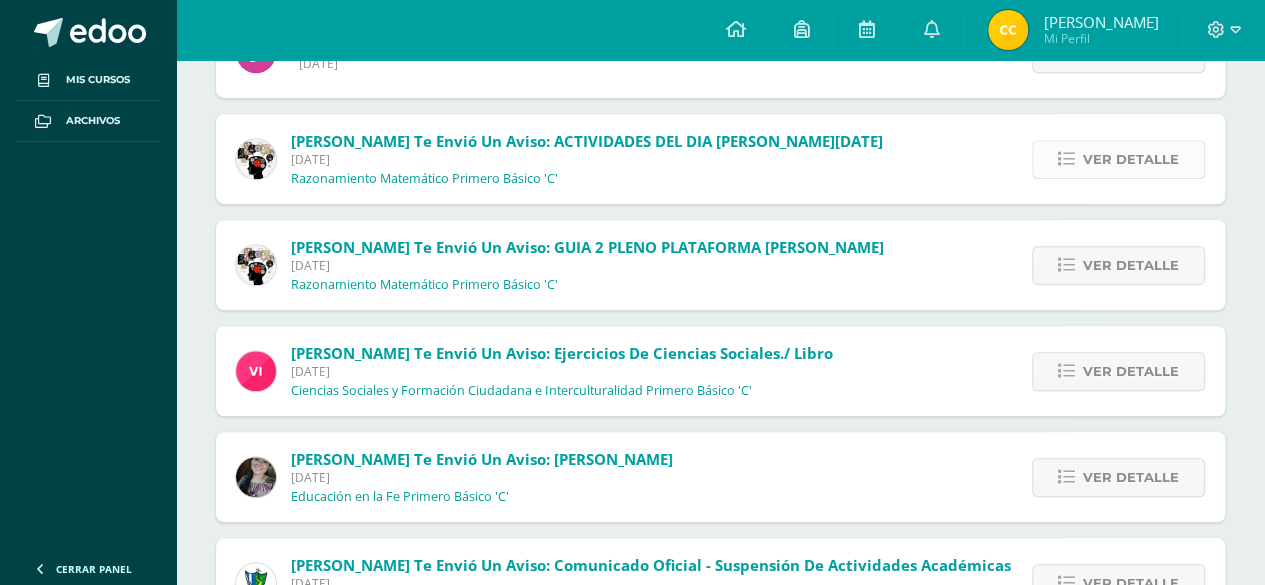 click at bounding box center (1066, 159) 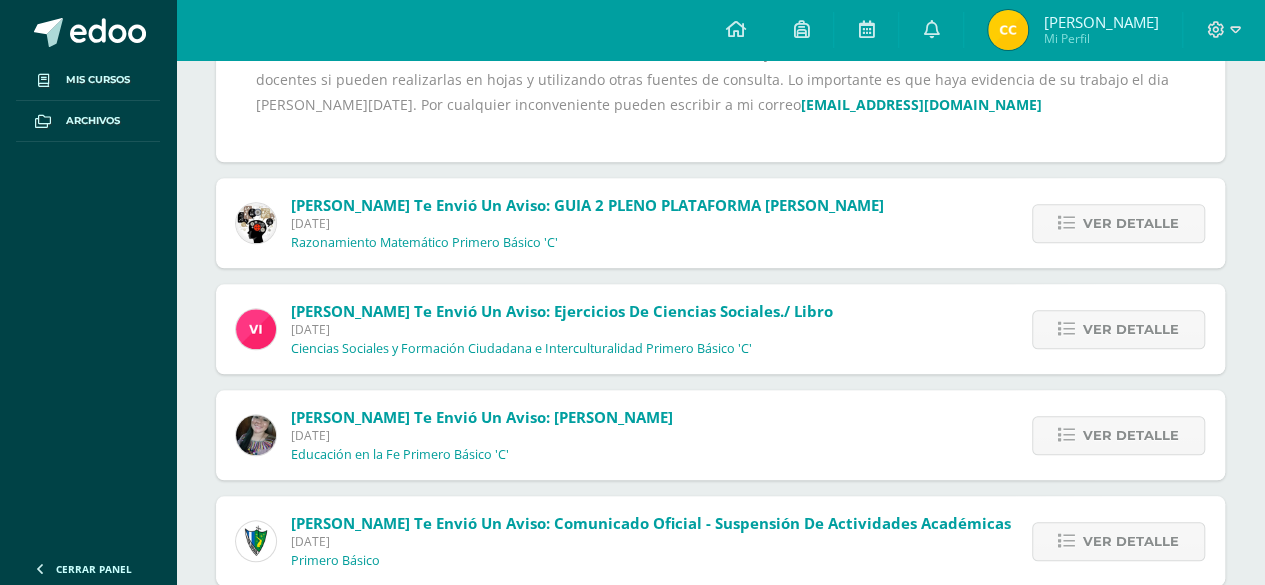 scroll, scrollTop: 829, scrollLeft: 0, axis: vertical 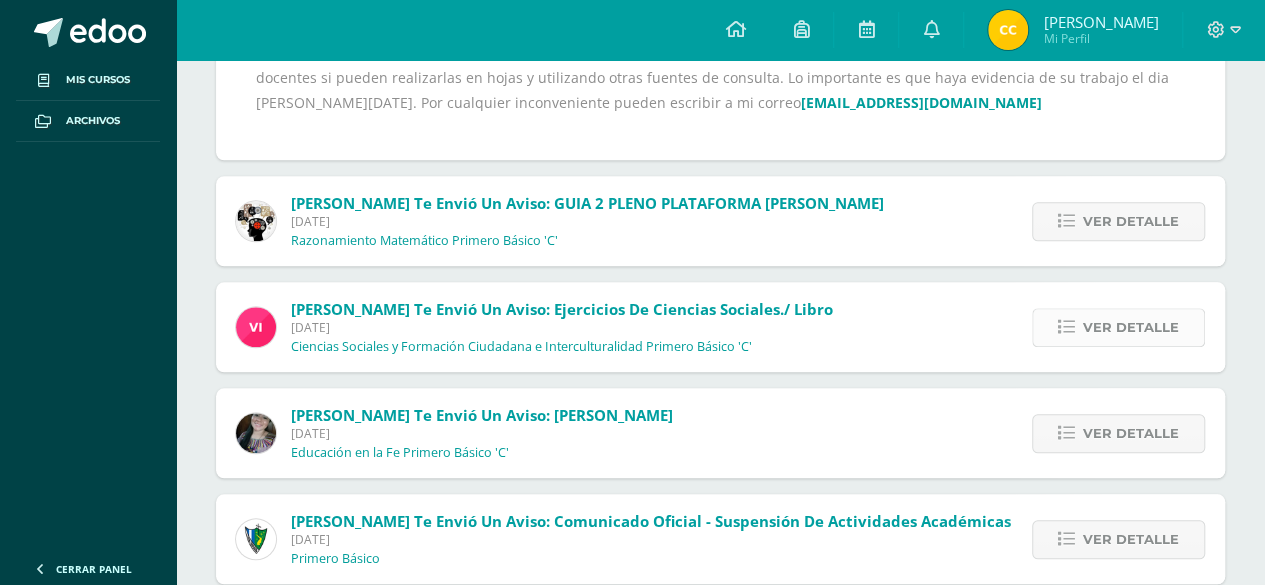 click on "Ver detalle" at bounding box center (1118, 327) 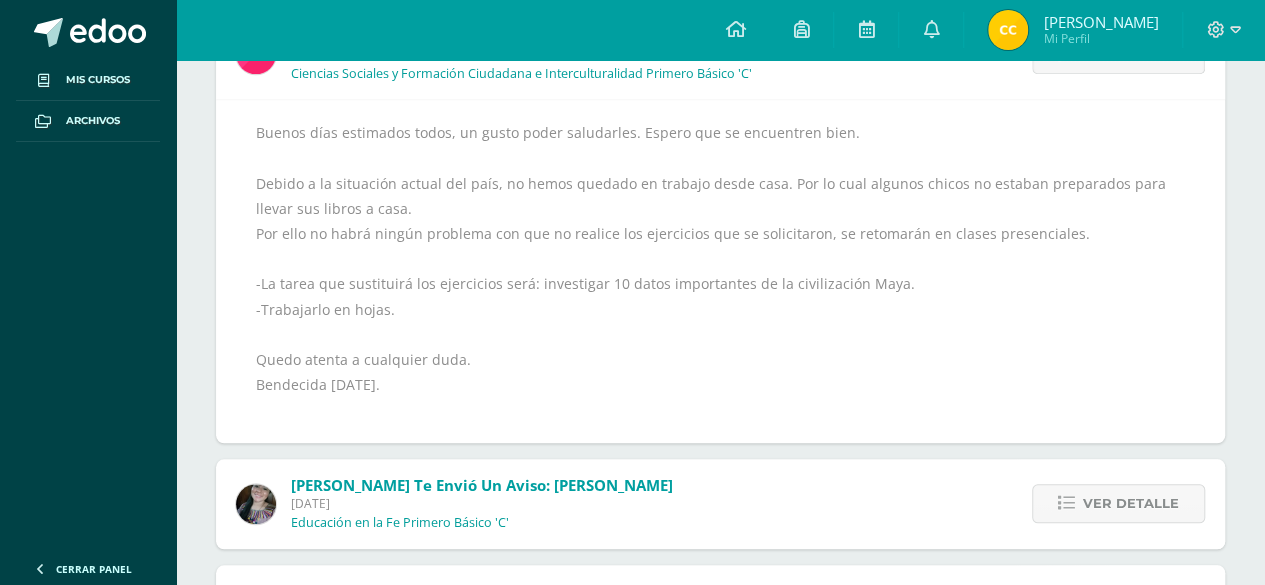scroll, scrollTop: 739, scrollLeft: 0, axis: vertical 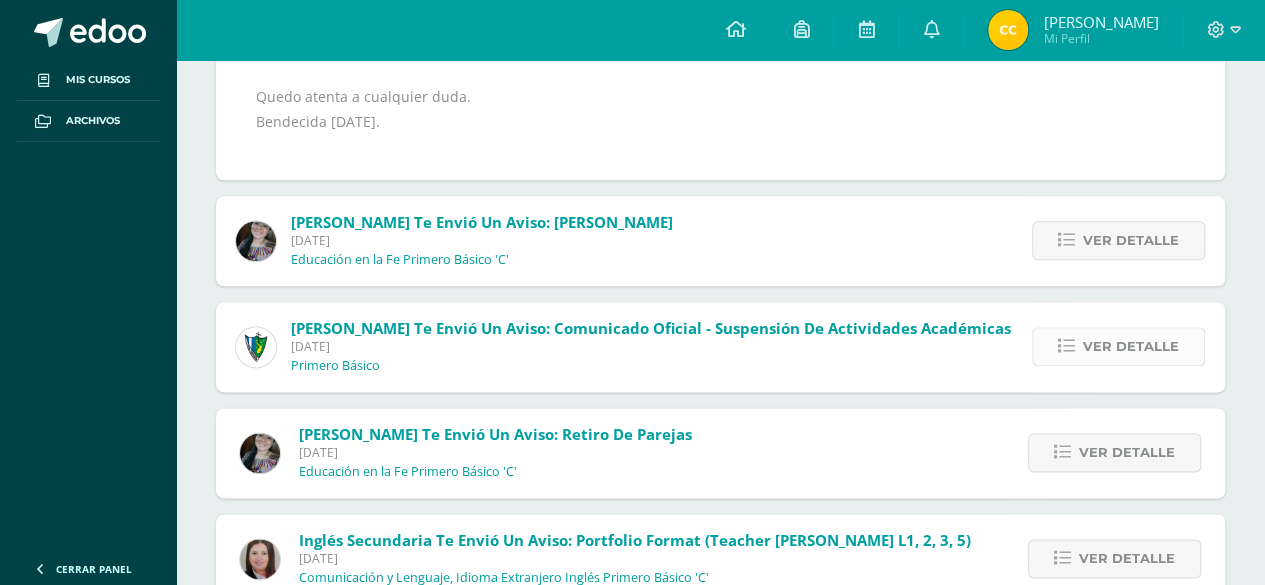 click on "Ver detalle" at bounding box center [1131, 346] 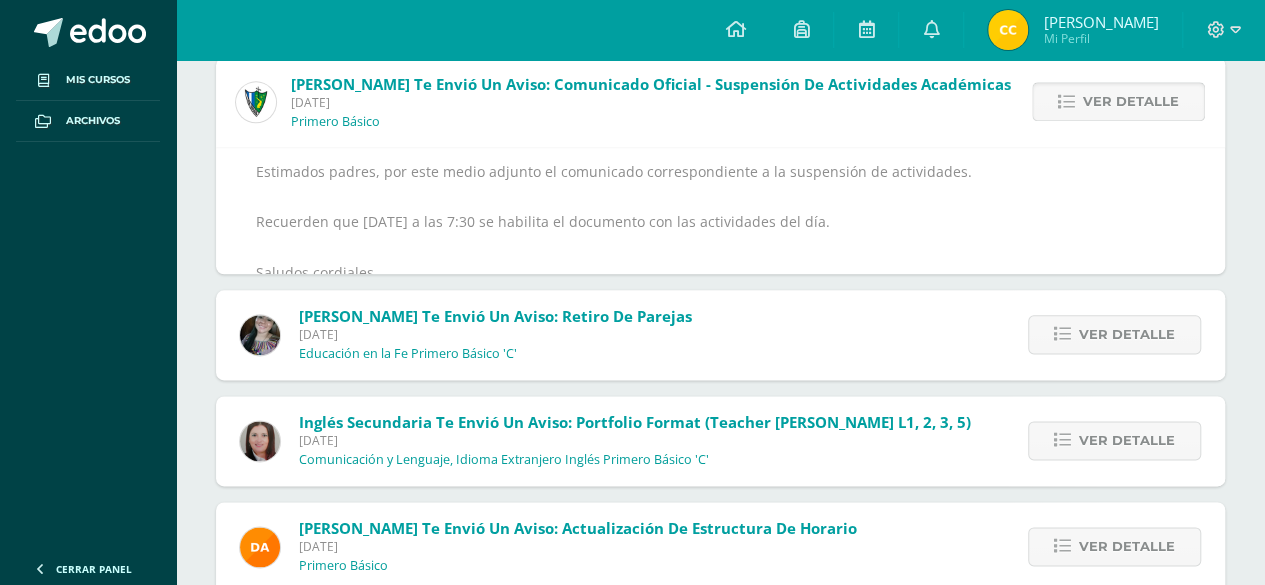 scroll, scrollTop: 1002, scrollLeft: 0, axis: vertical 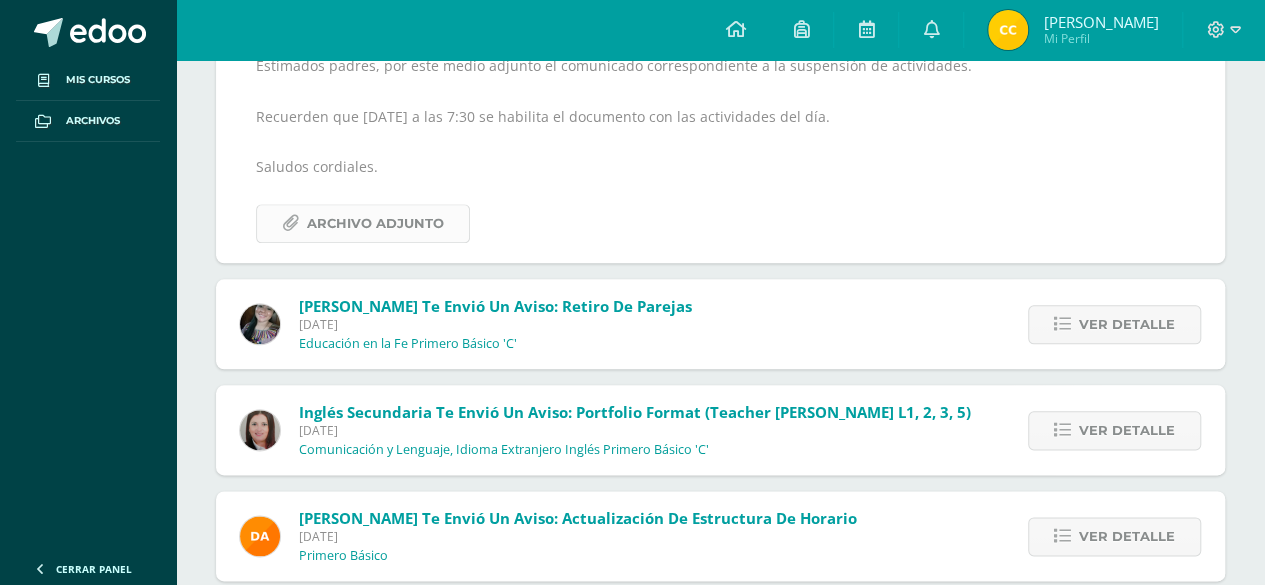 click on "Archivo Adjunto" at bounding box center (375, 223) 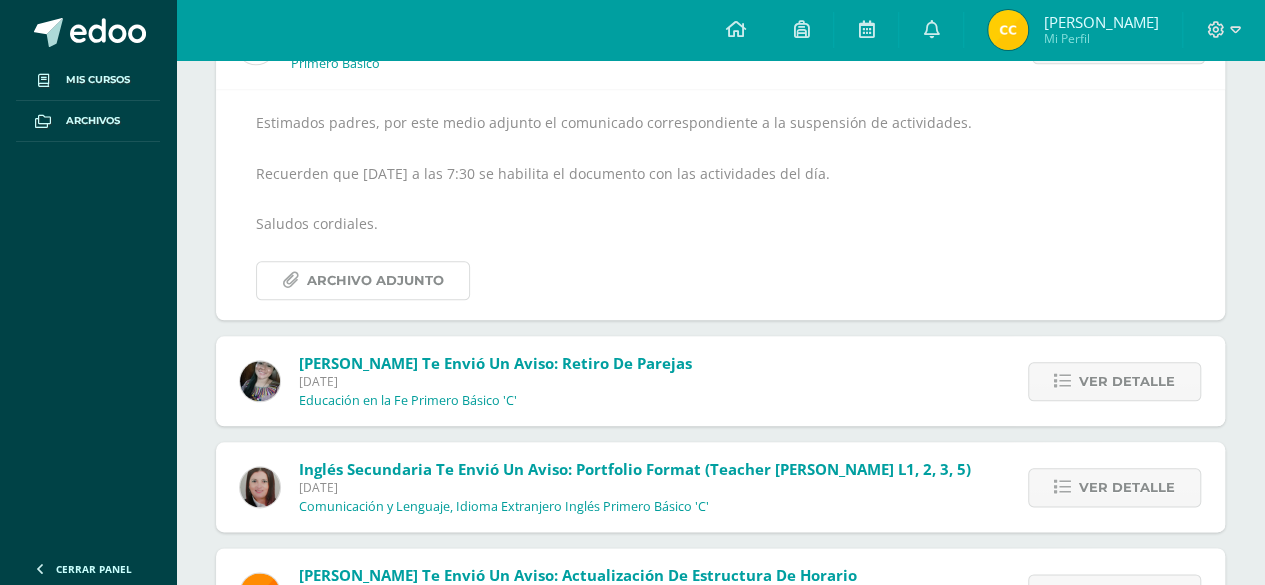 scroll, scrollTop: 958, scrollLeft: 0, axis: vertical 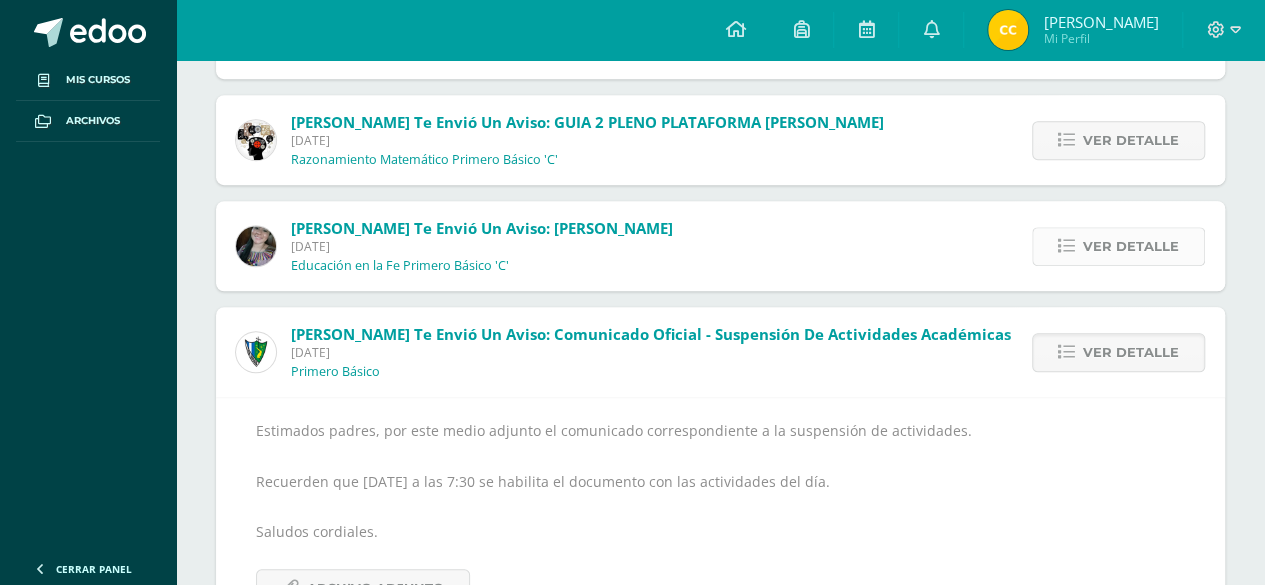 click on "Ver detalle" at bounding box center [1131, 246] 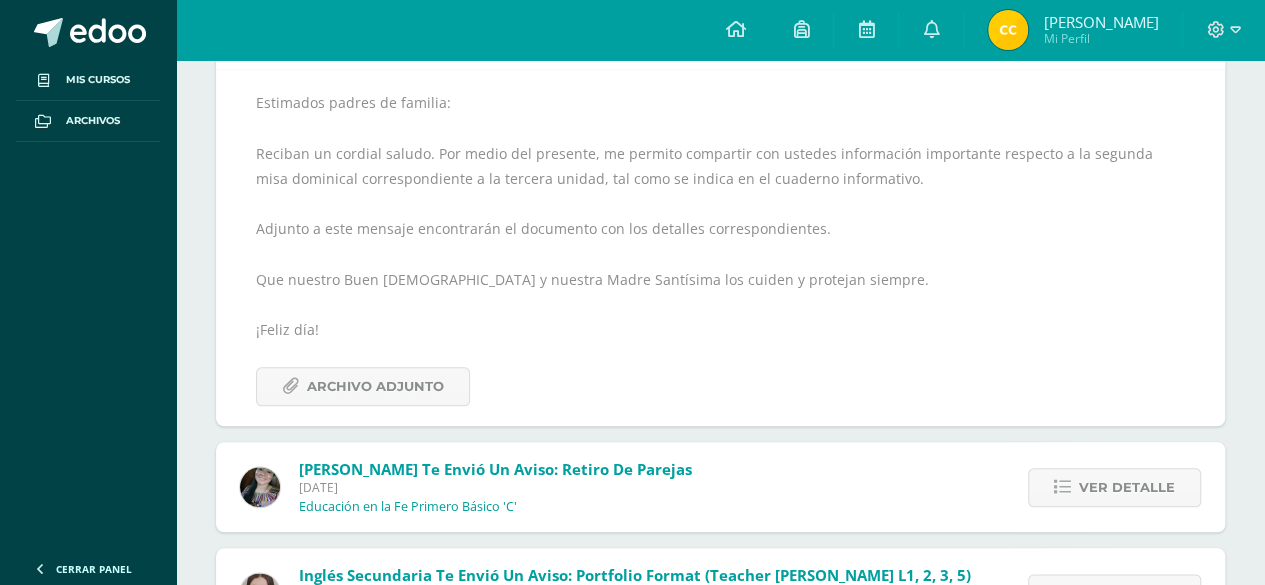 scroll, scrollTop: 872, scrollLeft: 0, axis: vertical 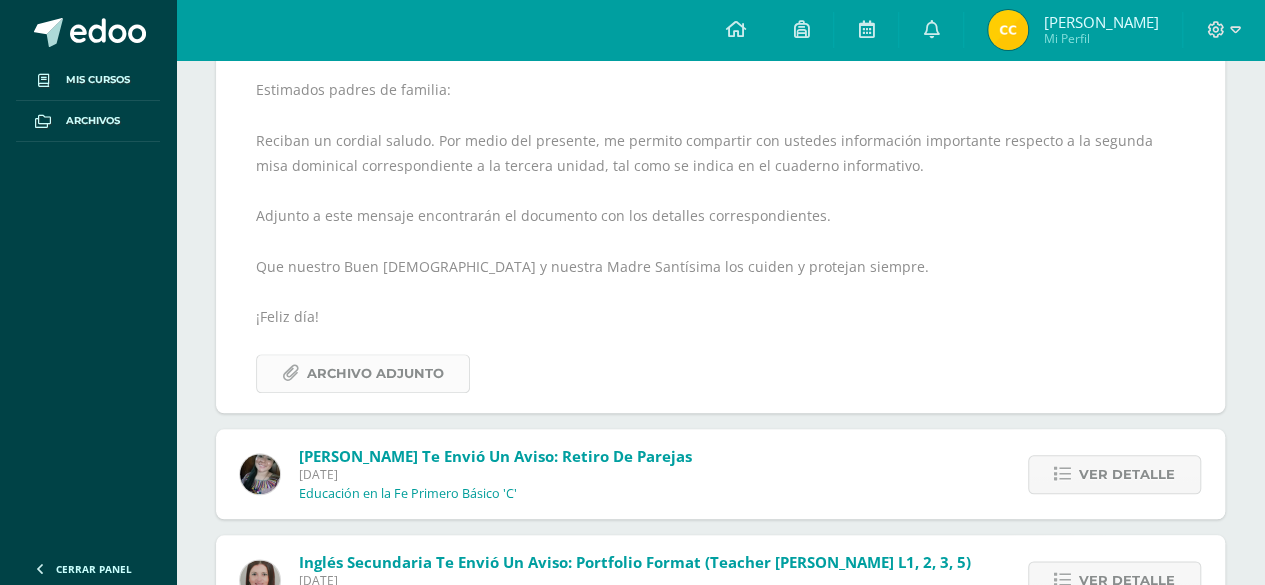 click on "Archivo Adjunto" at bounding box center [375, 373] 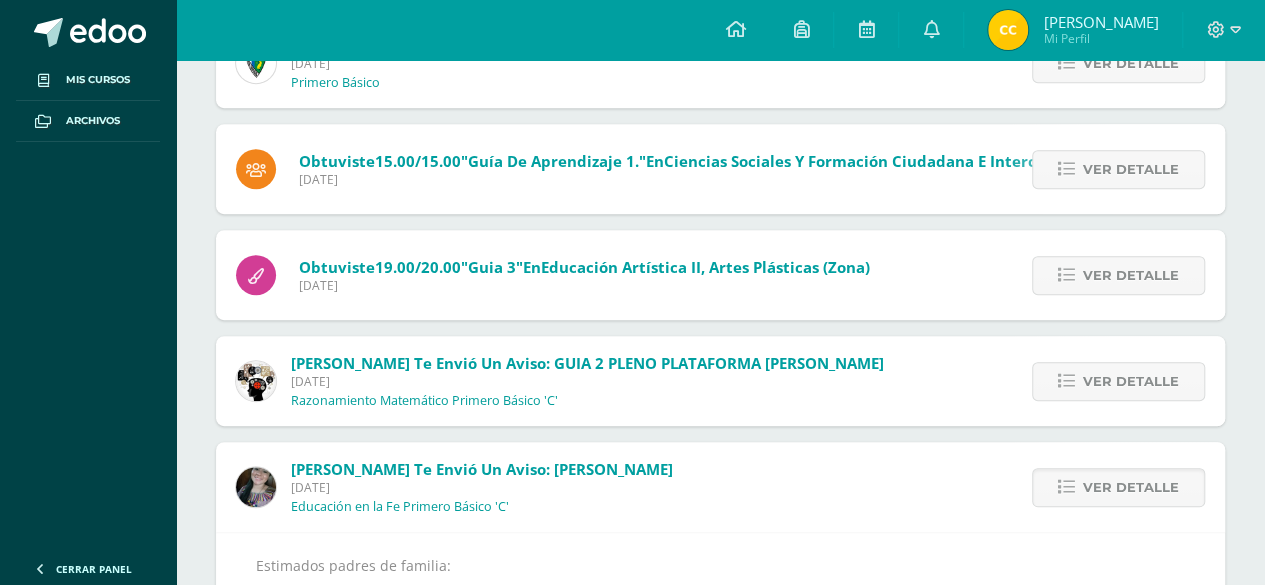 scroll, scrollTop: 400, scrollLeft: 0, axis: vertical 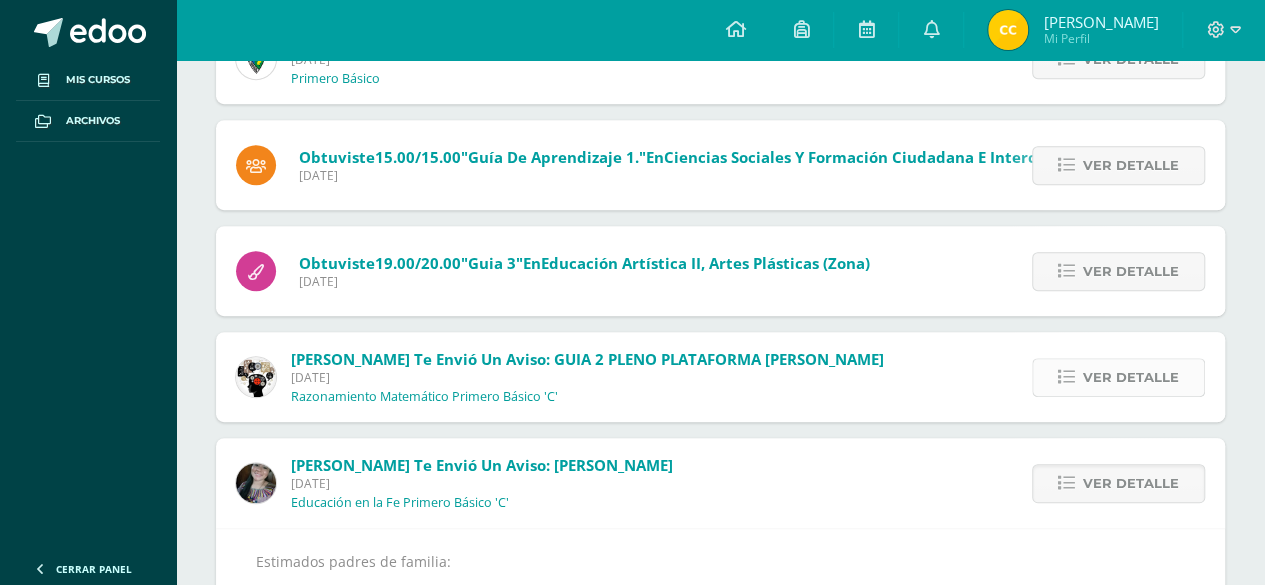 click on "Ver detalle" at bounding box center [1131, 377] 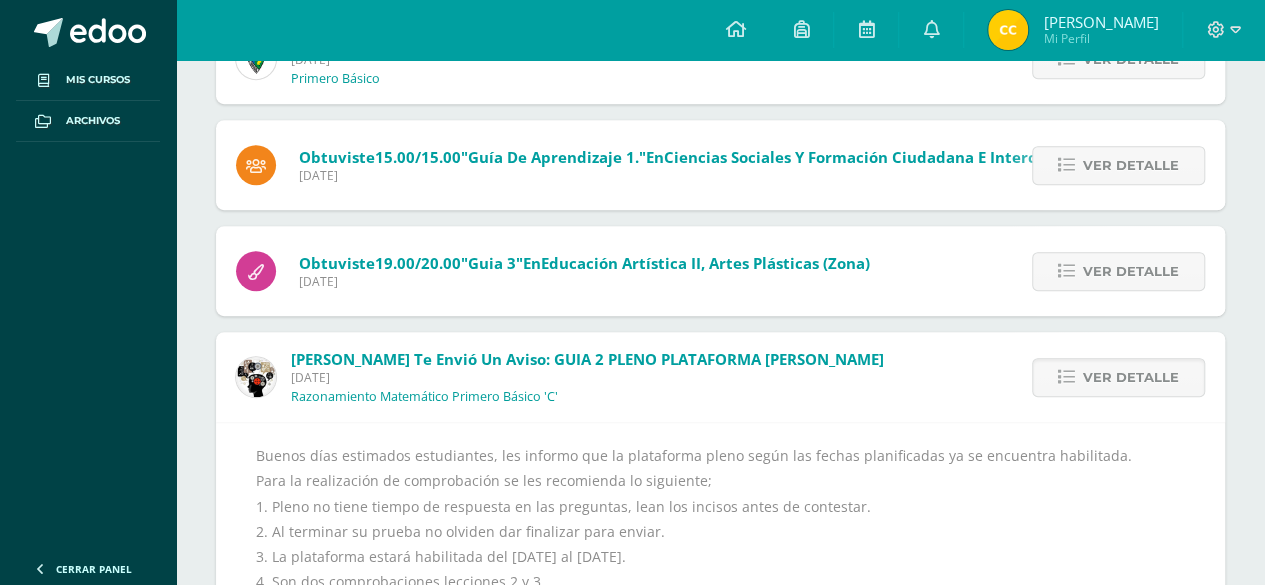 scroll, scrollTop: 912, scrollLeft: 0, axis: vertical 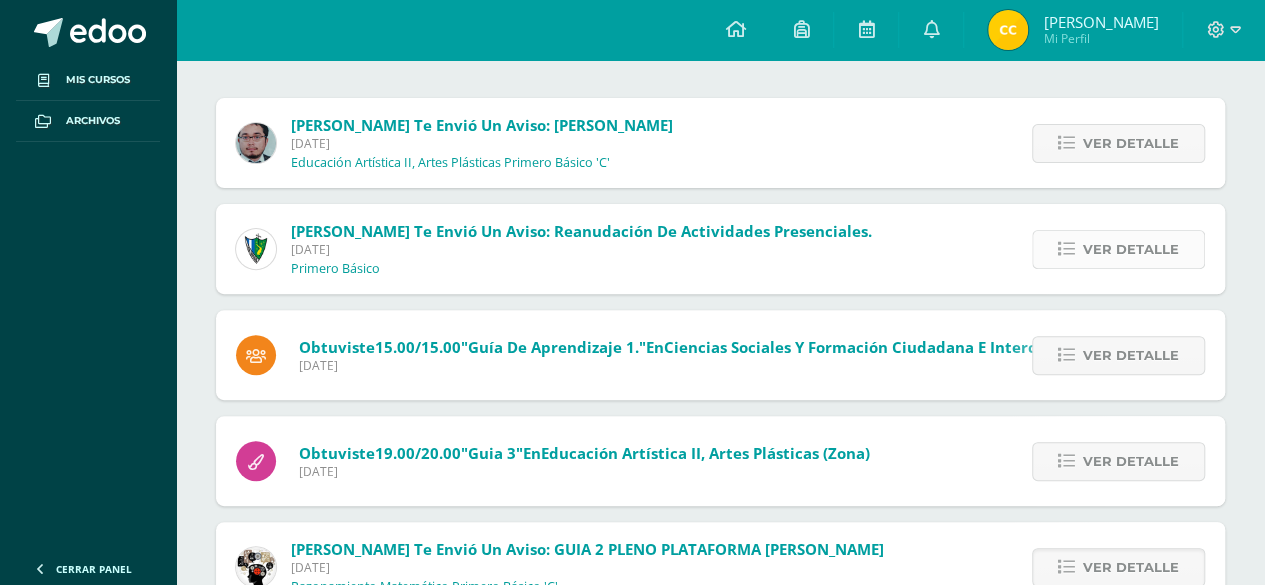 click on "Ver detalle" at bounding box center (1118, 249) 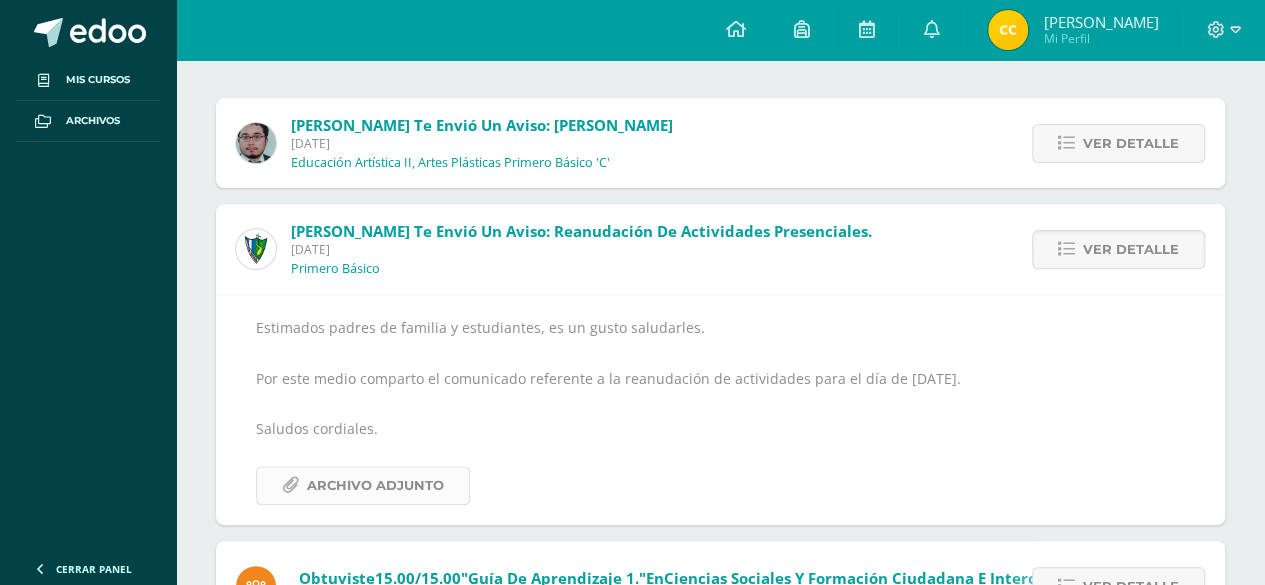 click on "Archivo Adjunto" at bounding box center (375, 485) 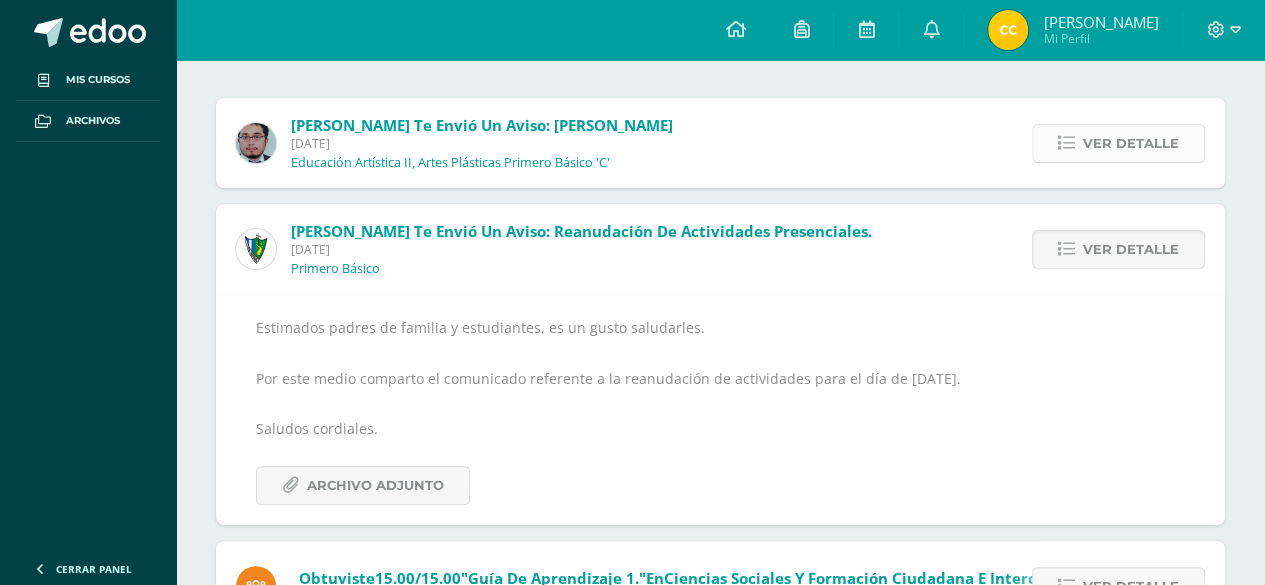 click on "Ver detalle" at bounding box center [1131, 143] 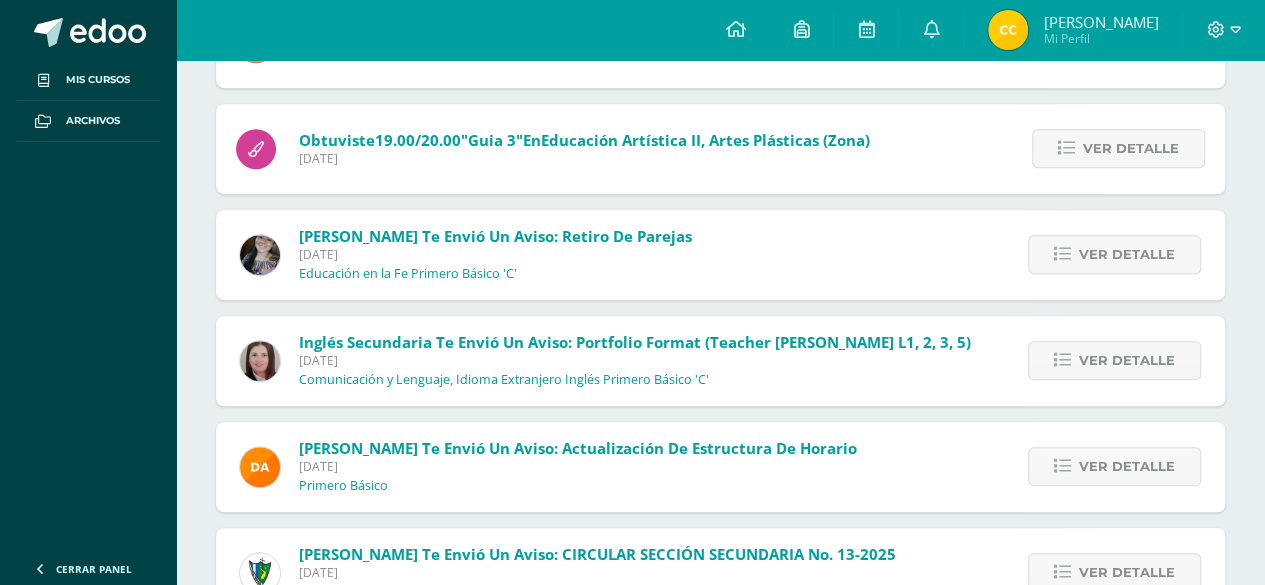 scroll, scrollTop: 497, scrollLeft: 0, axis: vertical 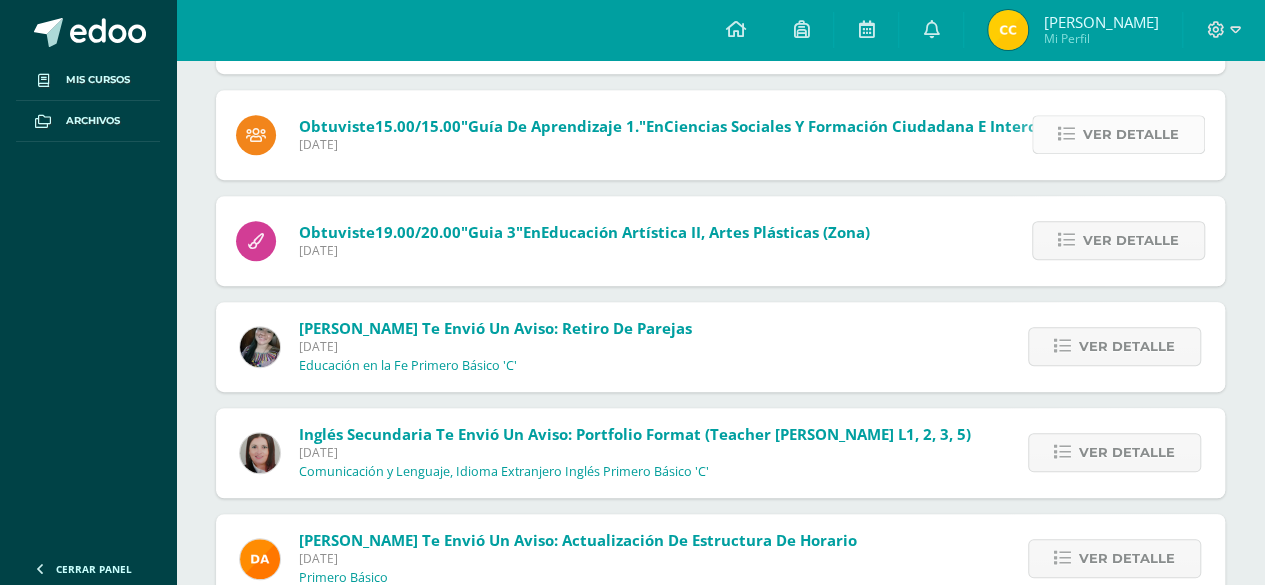 click on "Ver detalle" at bounding box center (1131, 134) 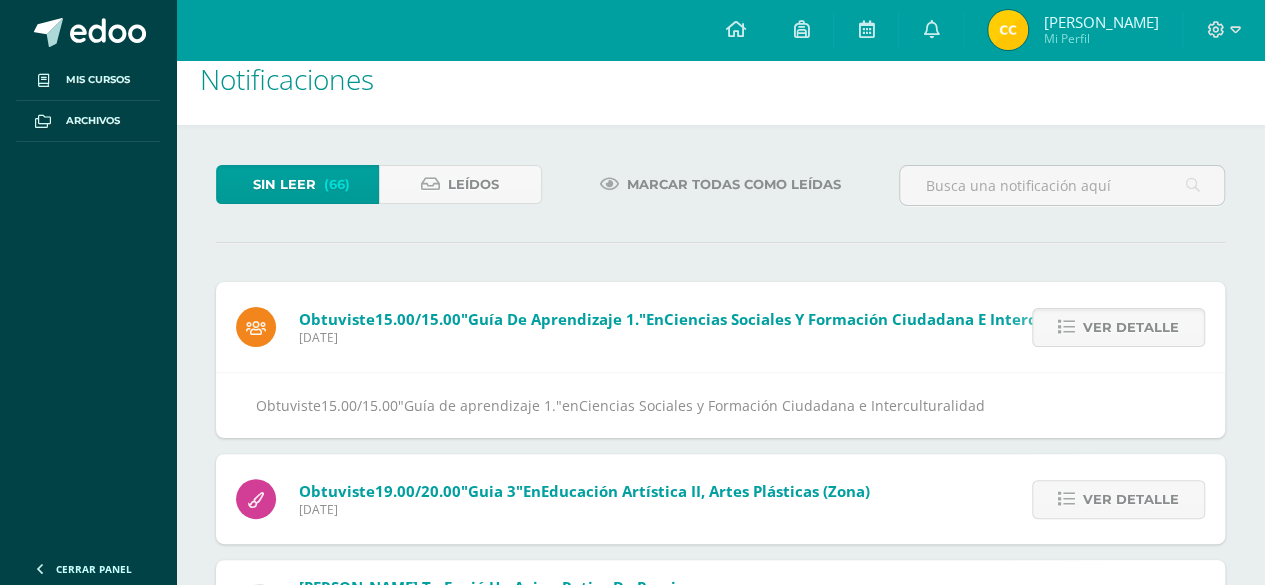 scroll, scrollTop: 0, scrollLeft: 0, axis: both 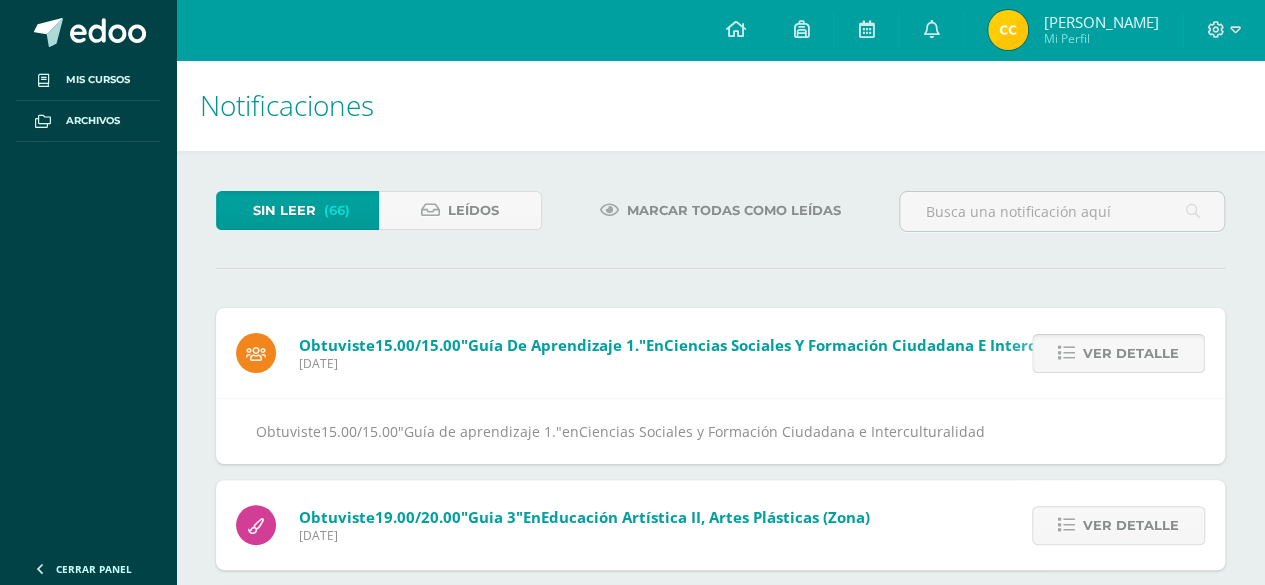 click on "Ver detalle" at bounding box center [1131, 353] 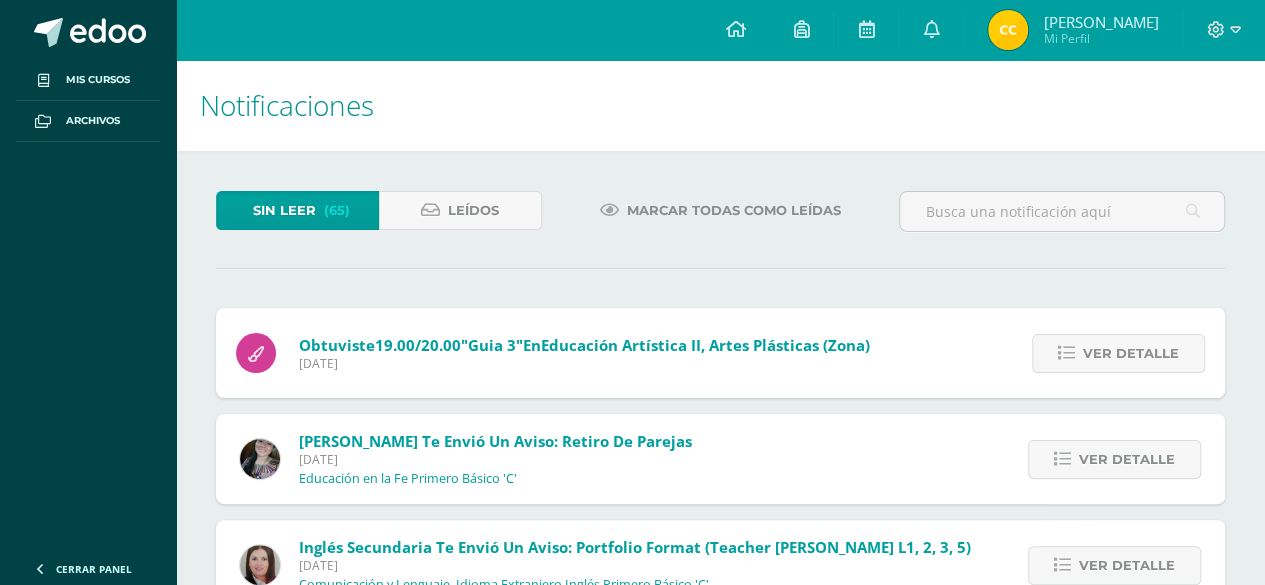 click on "Ver detalle" at bounding box center (1131, 353) 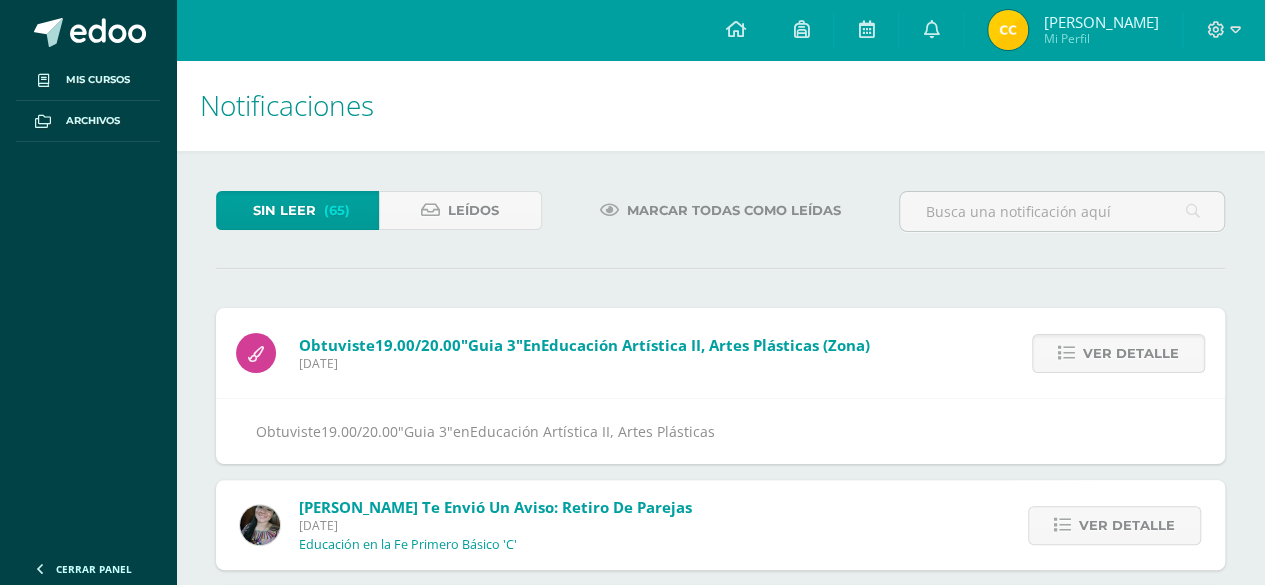 click on "Ver detalle" at bounding box center (1131, 353) 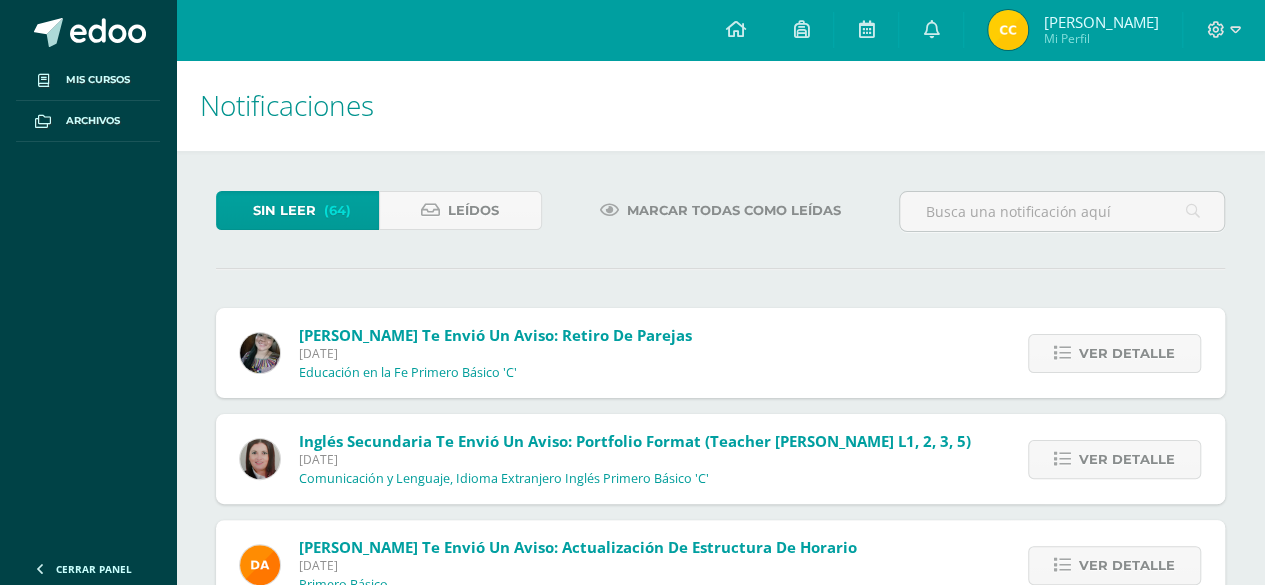 click on "Ver detalle" at bounding box center (1127, 353) 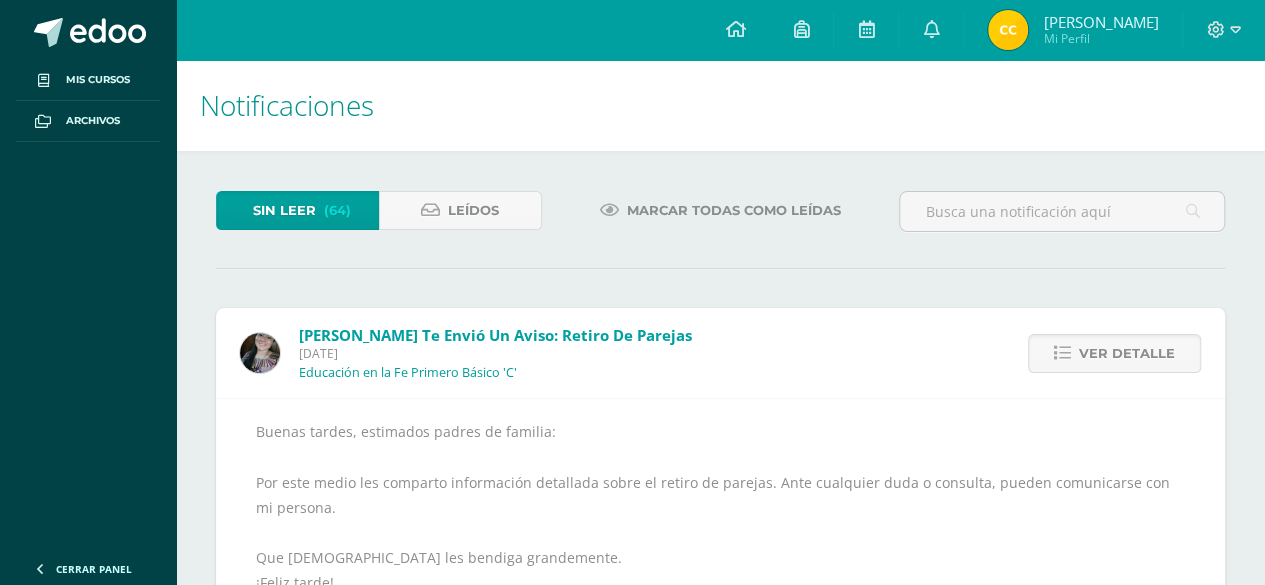 click on "Ver detalle" at bounding box center [1127, 353] 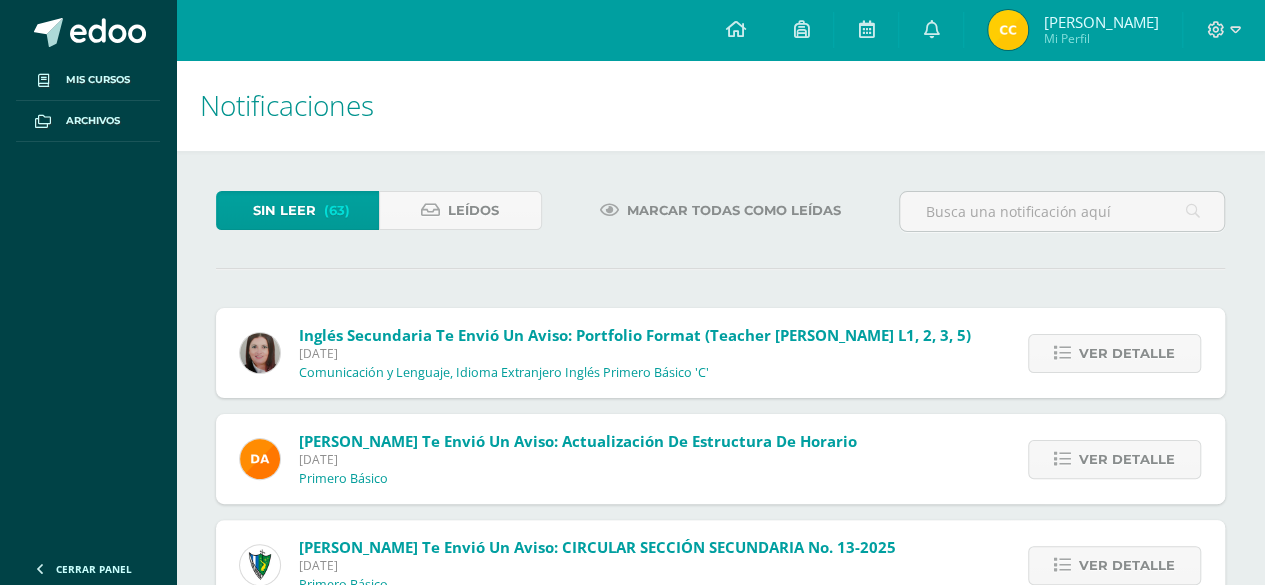 click on "Ver detalle" at bounding box center (1127, 353) 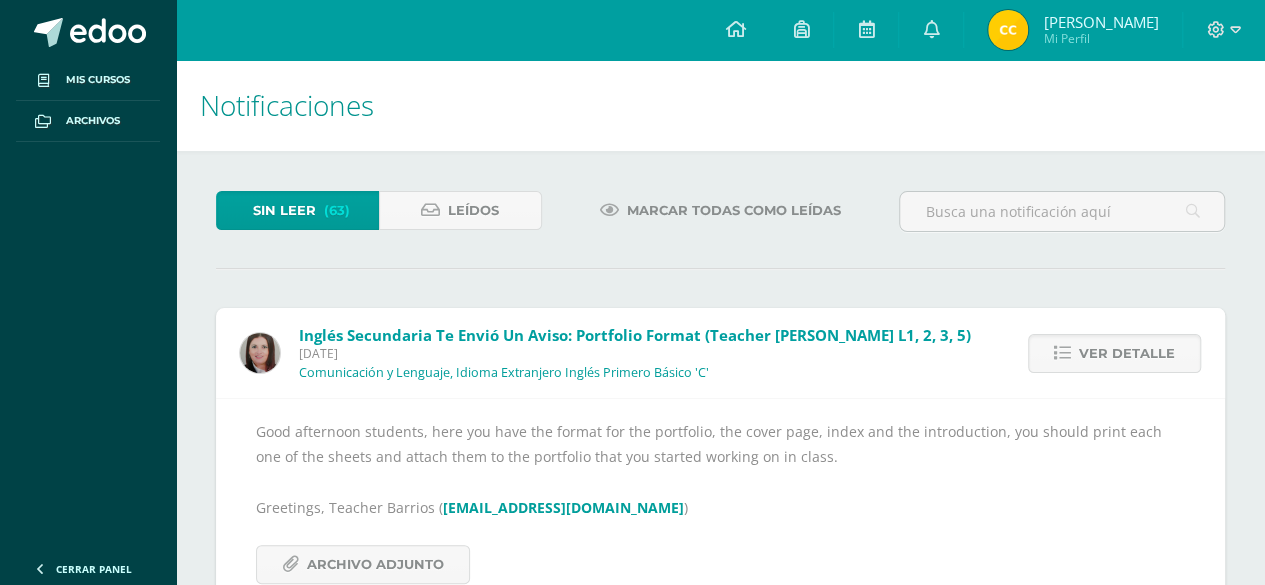 drag, startPoint x: 256, startPoint y: 429, endPoint x: 808, endPoint y: 450, distance: 552.3993 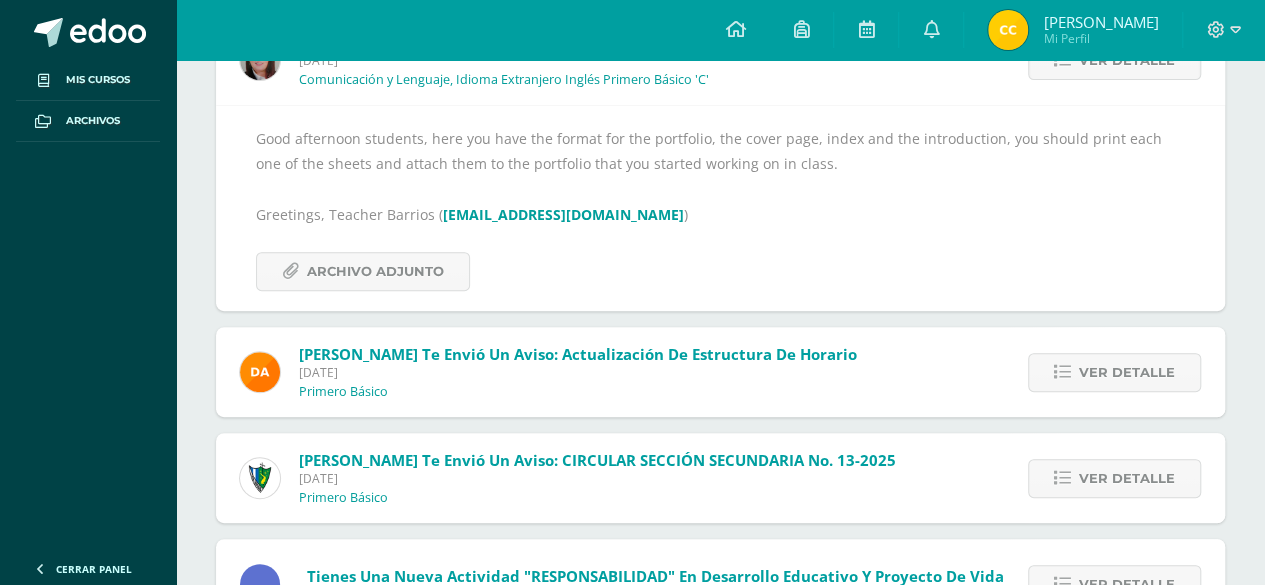 scroll, scrollTop: 280, scrollLeft: 0, axis: vertical 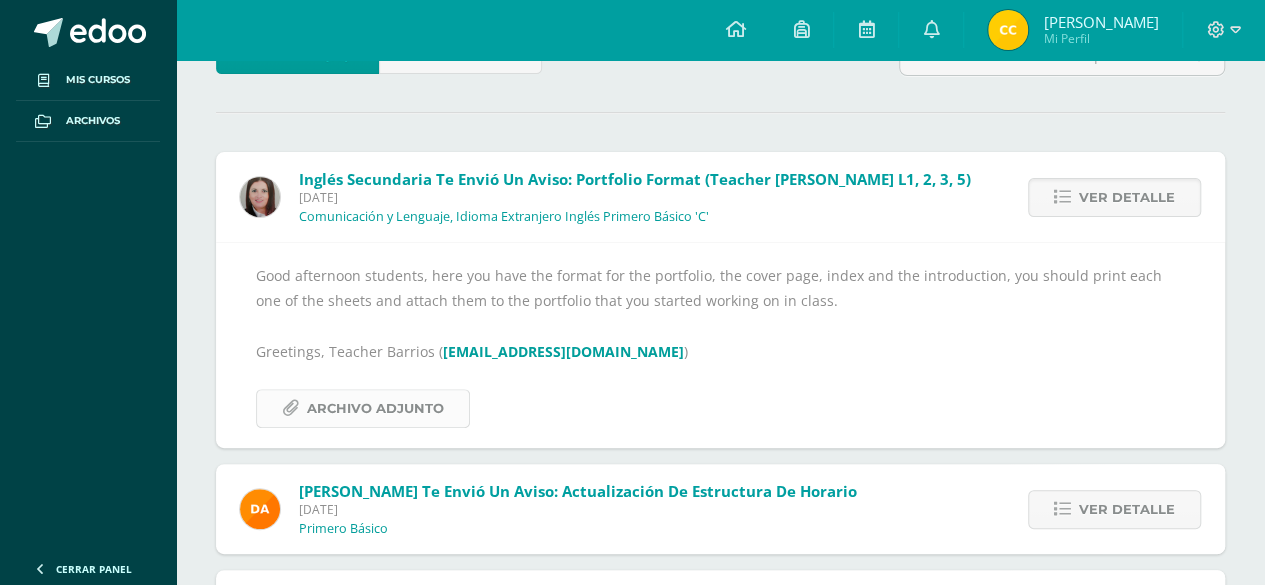 click on "Archivo Adjunto" at bounding box center [375, 408] 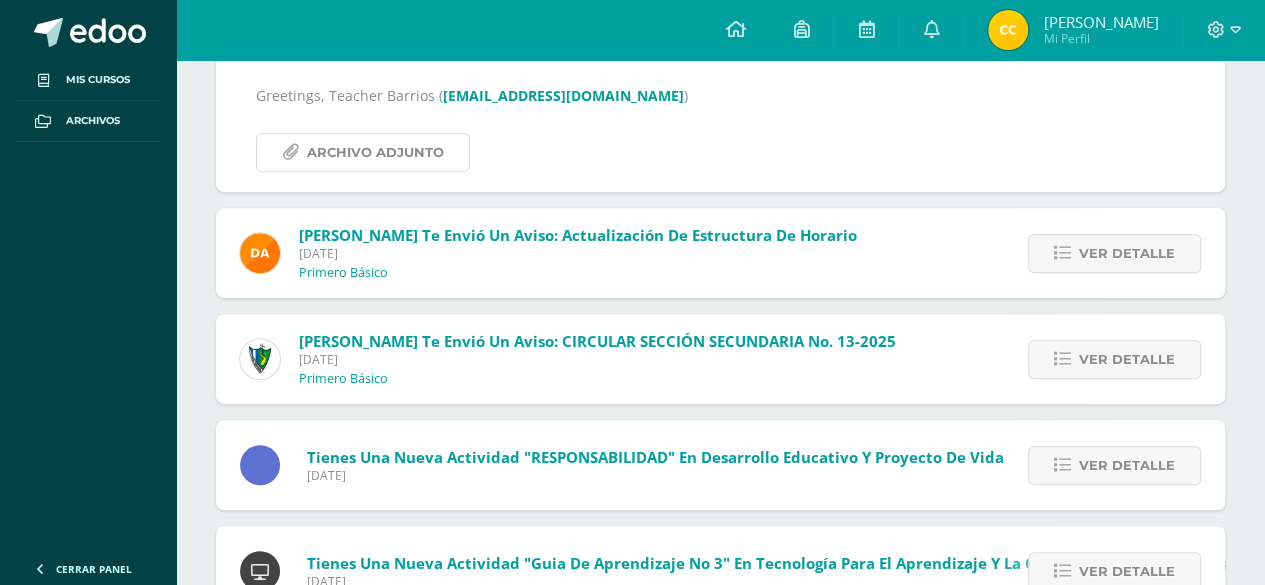 scroll, scrollTop: 440, scrollLeft: 0, axis: vertical 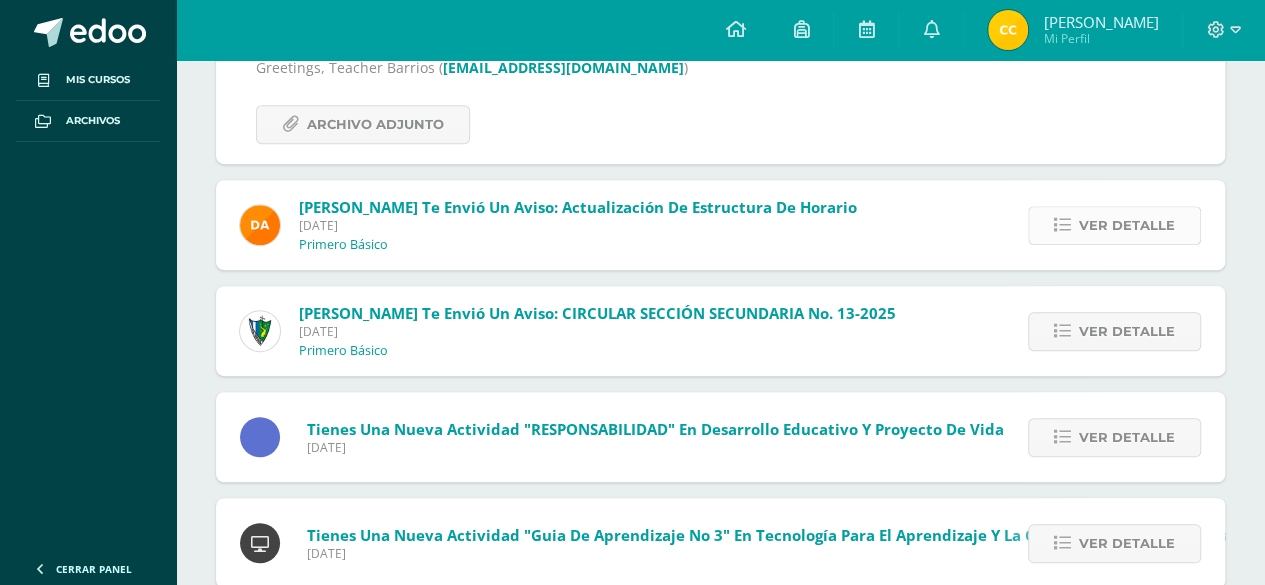 click on "Ver detalle" at bounding box center (1127, 225) 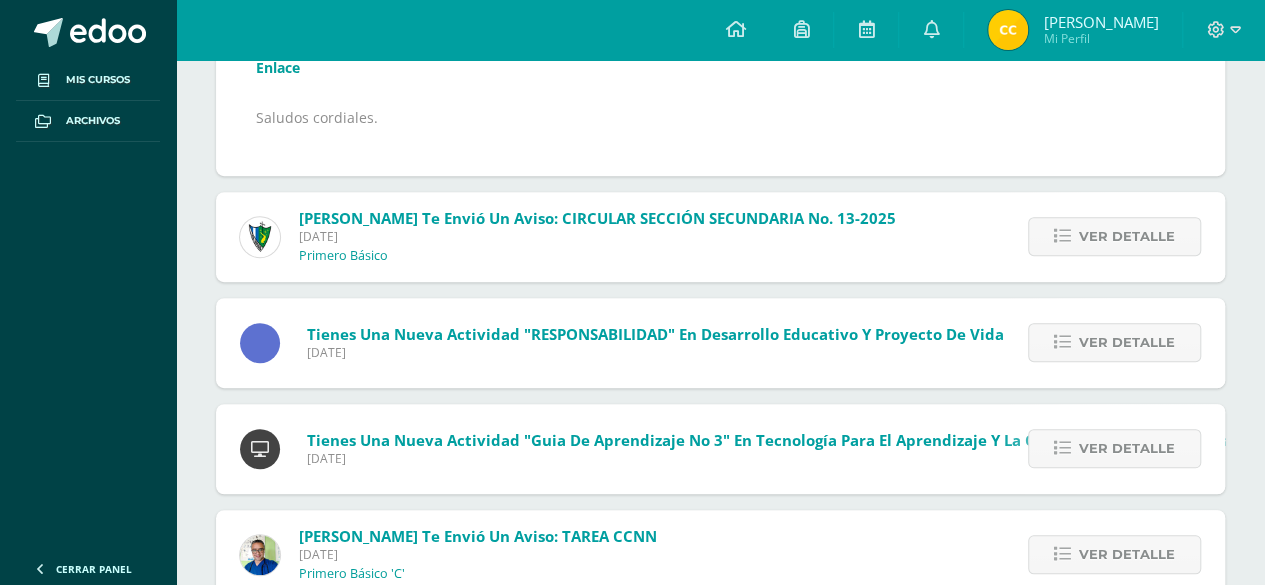 scroll, scrollTop: 350, scrollLeft: 0, axis: vertical 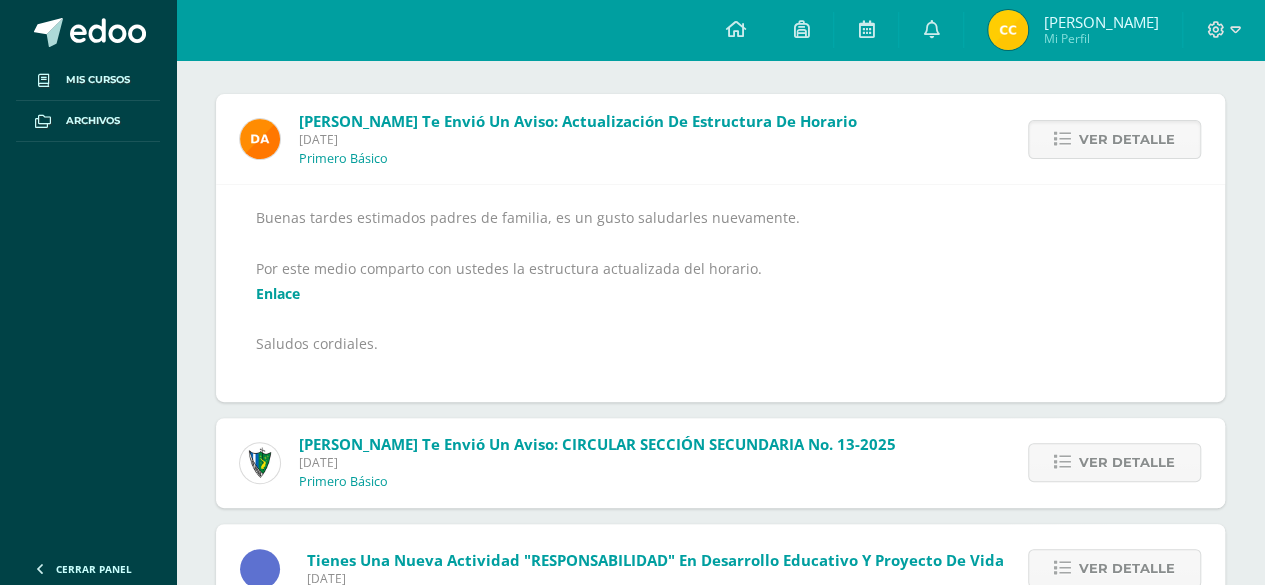 click on "Enlace" at bounding box center (278, 293) 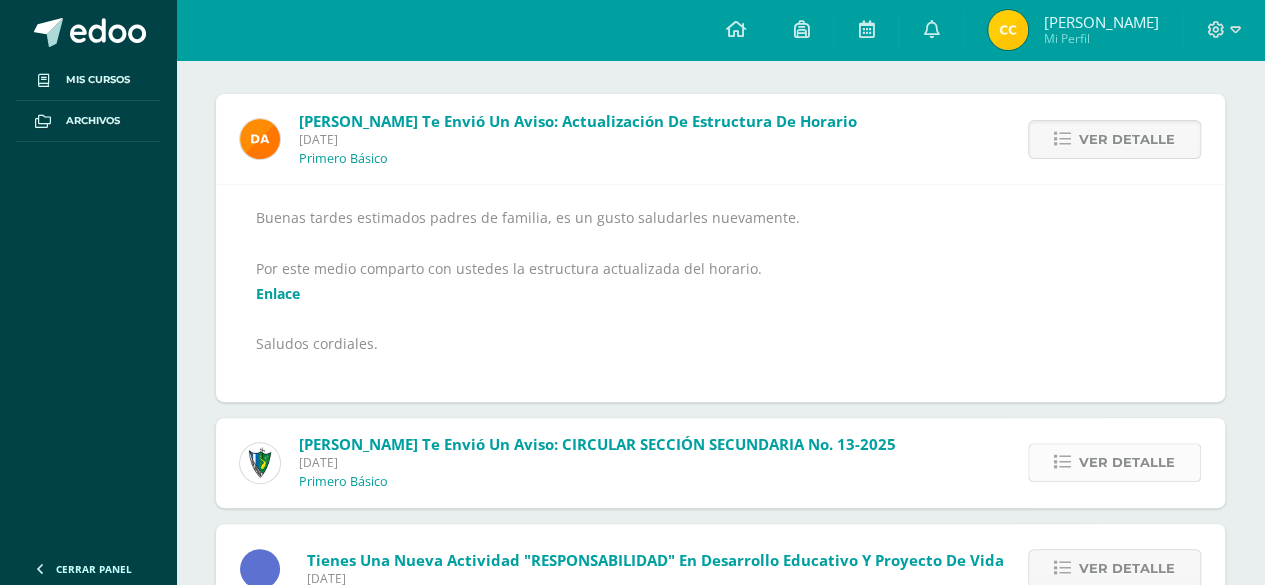 click on "Ver detalle" at bounding box center [1127, 462] 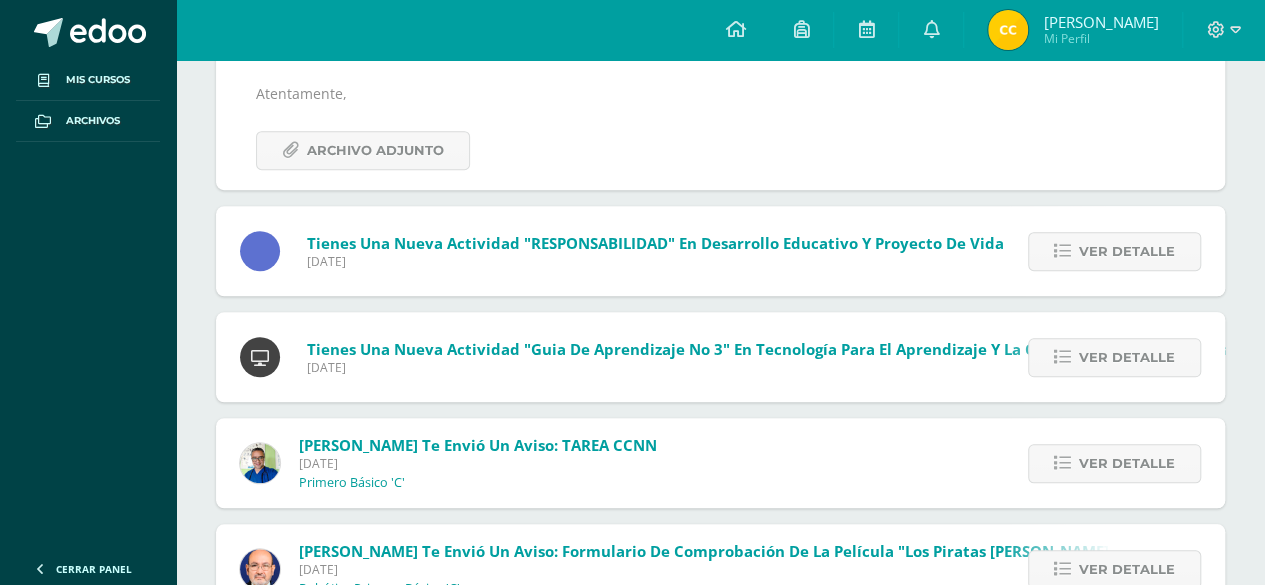 scroll, scrollTop: 580, scrollLeft: 0, axis: vertical 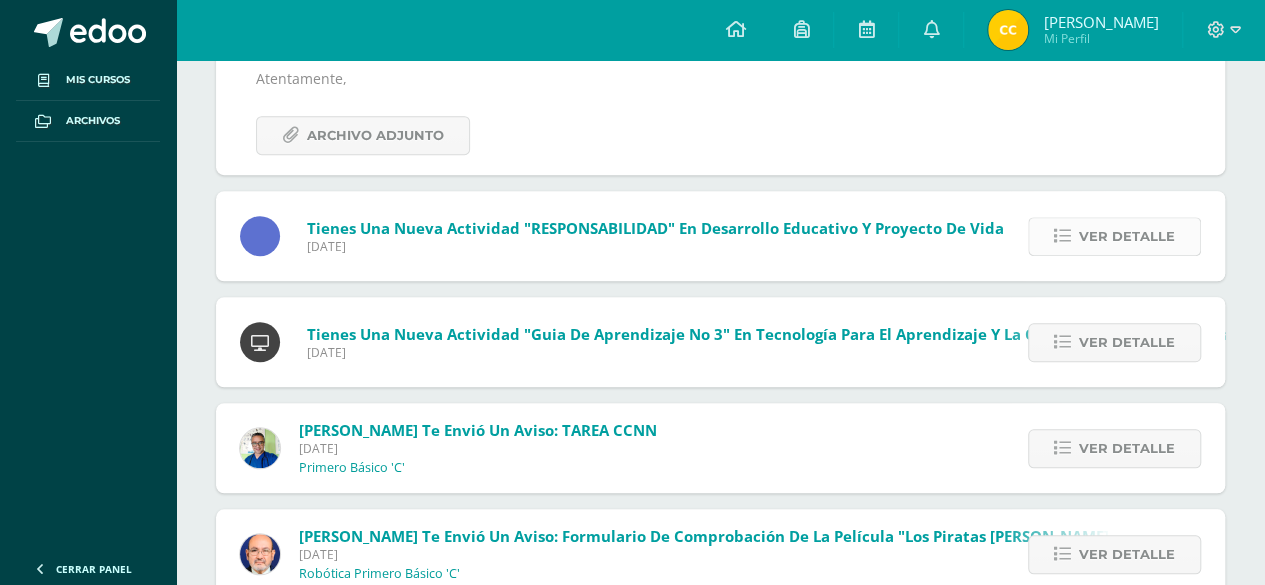 click on "Ver detalle" at bounding box center [1114, 236] 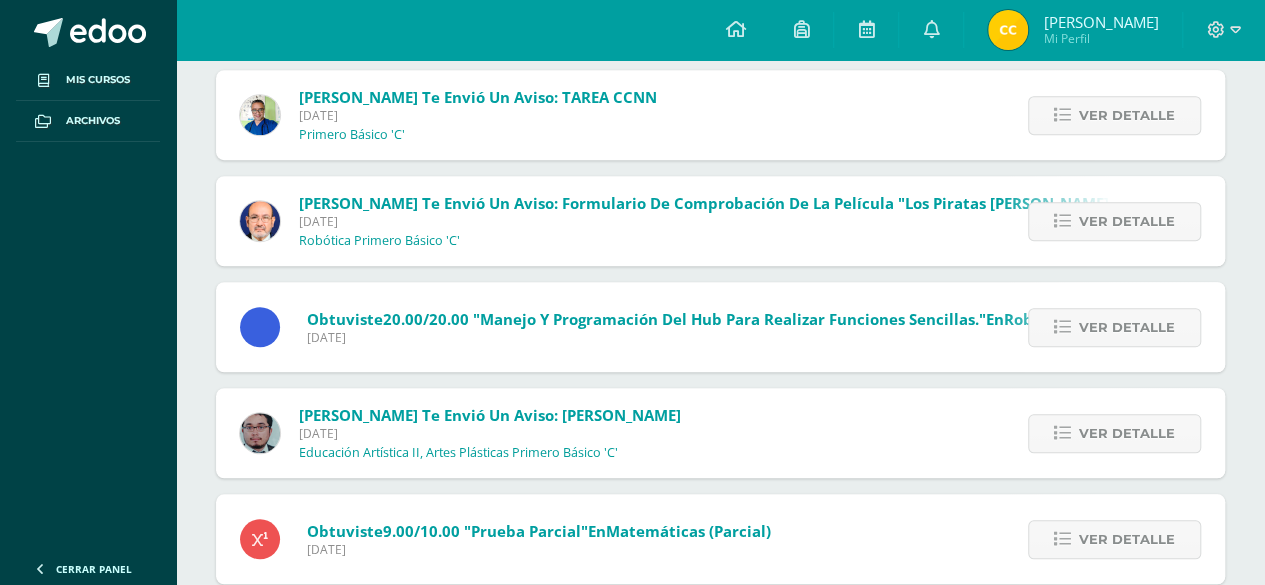 scroll, scrollTop: 0, scrollLeft: 0, axis: both 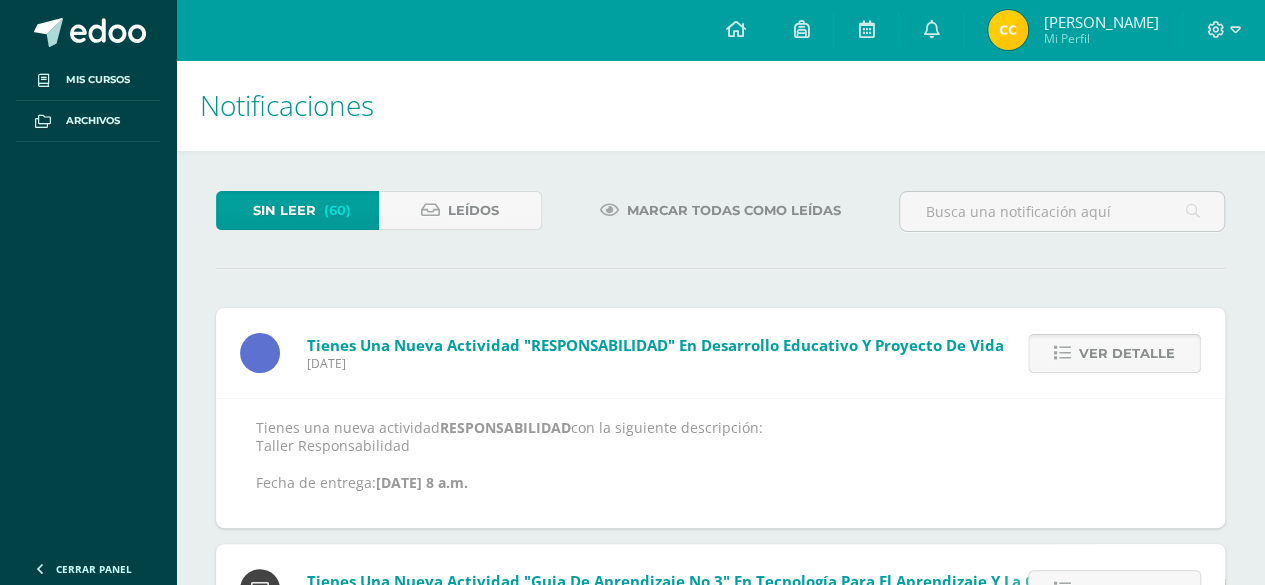 click on "Ver detalle" at bounding box center (1127, 353) 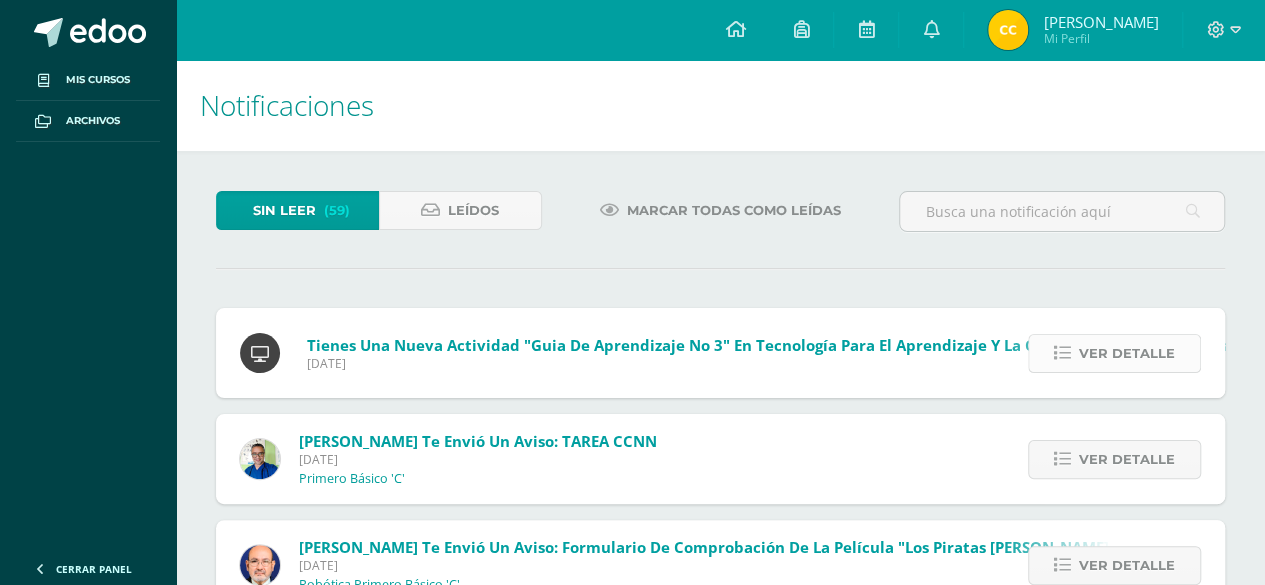 click on "Ver detalle" at bounding box center (1127, 353) 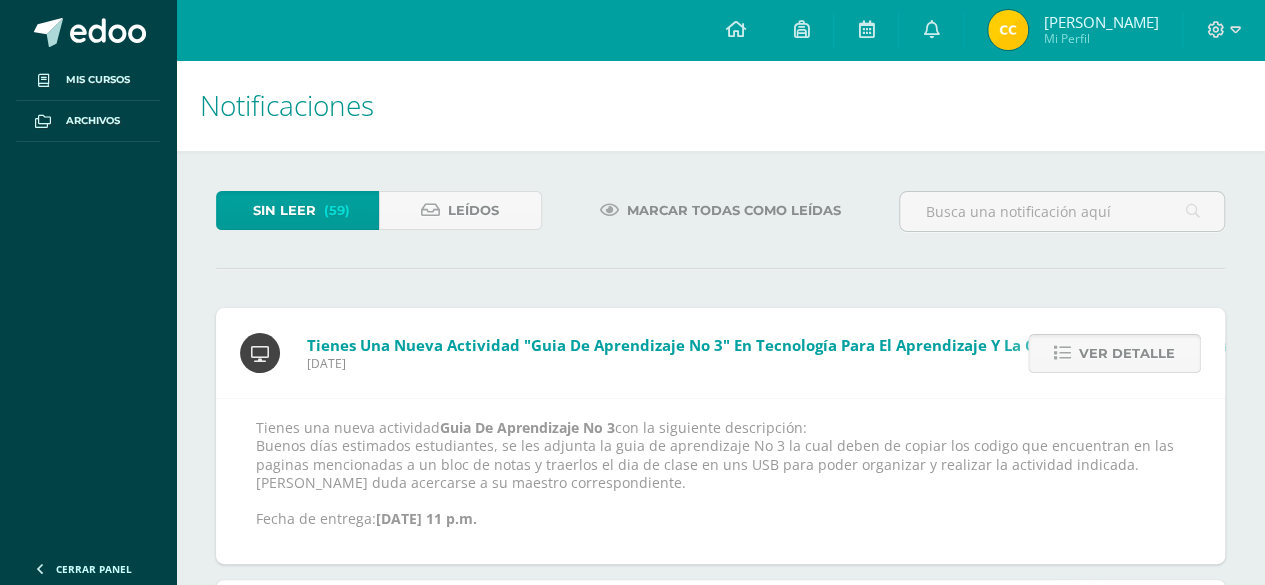 click on "Ver detalle" at bounding box center (1127, 353) 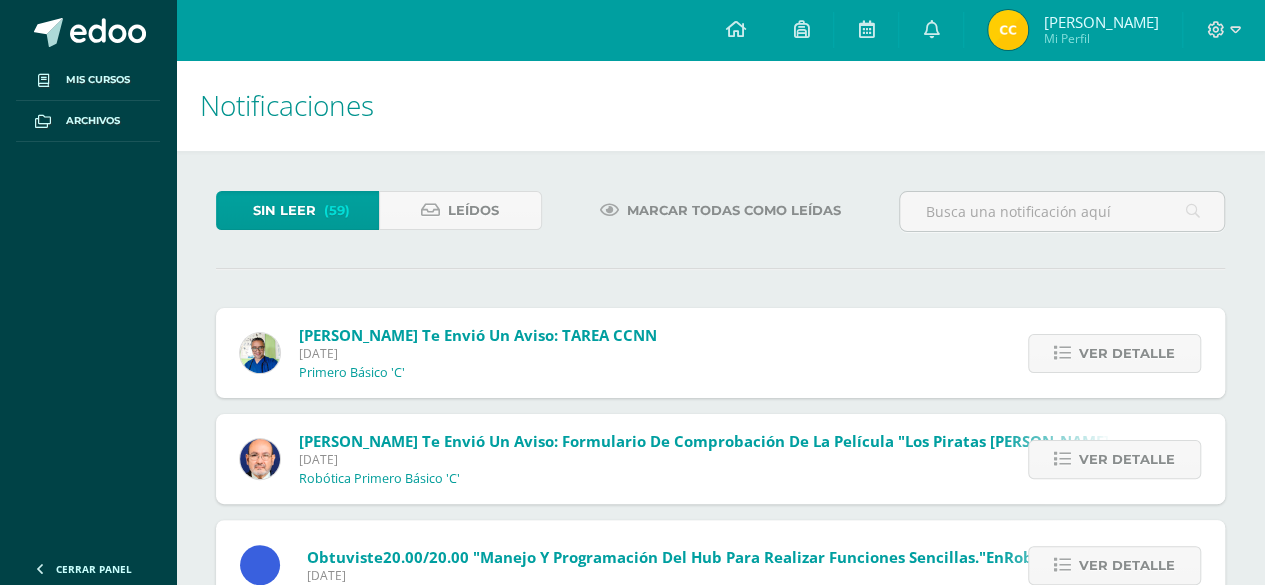 click on "Ver detalle" at bounding box center (1127, 353) 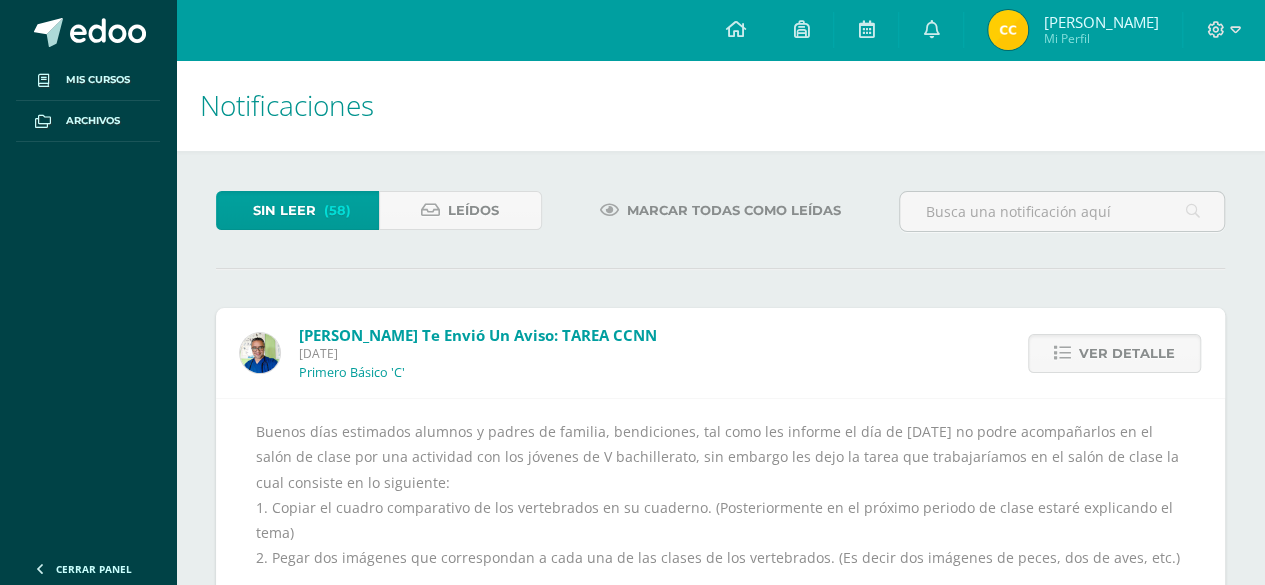 click on "Ver detalle" at bounding box center (1127, 353) 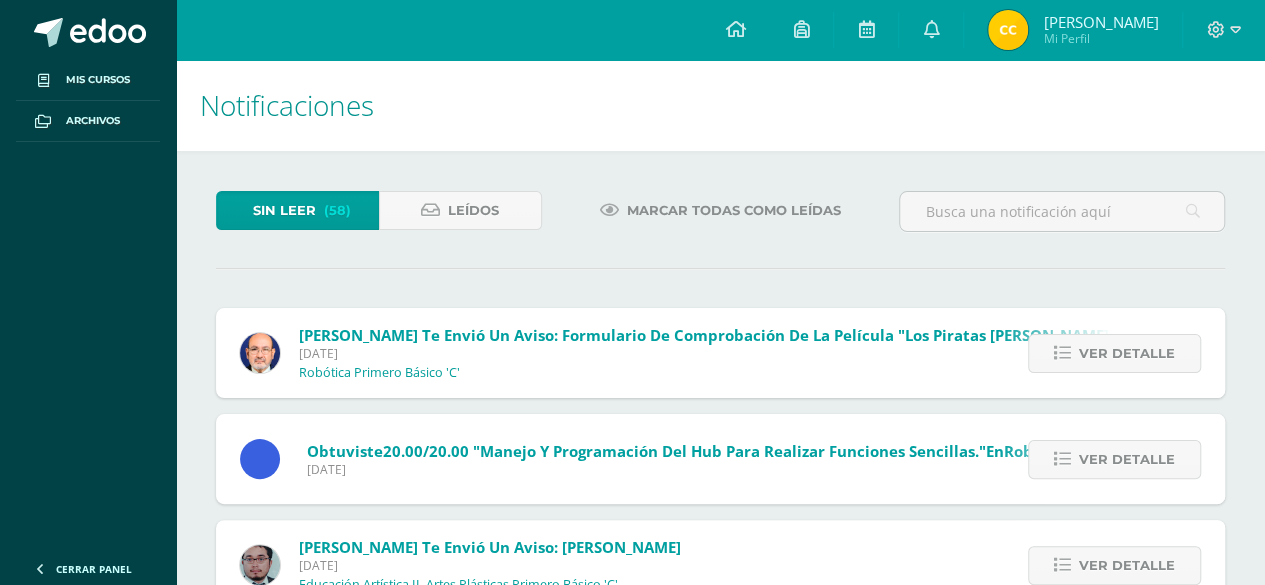 click on "Ver detalle" at bounding box center [1127, 353] 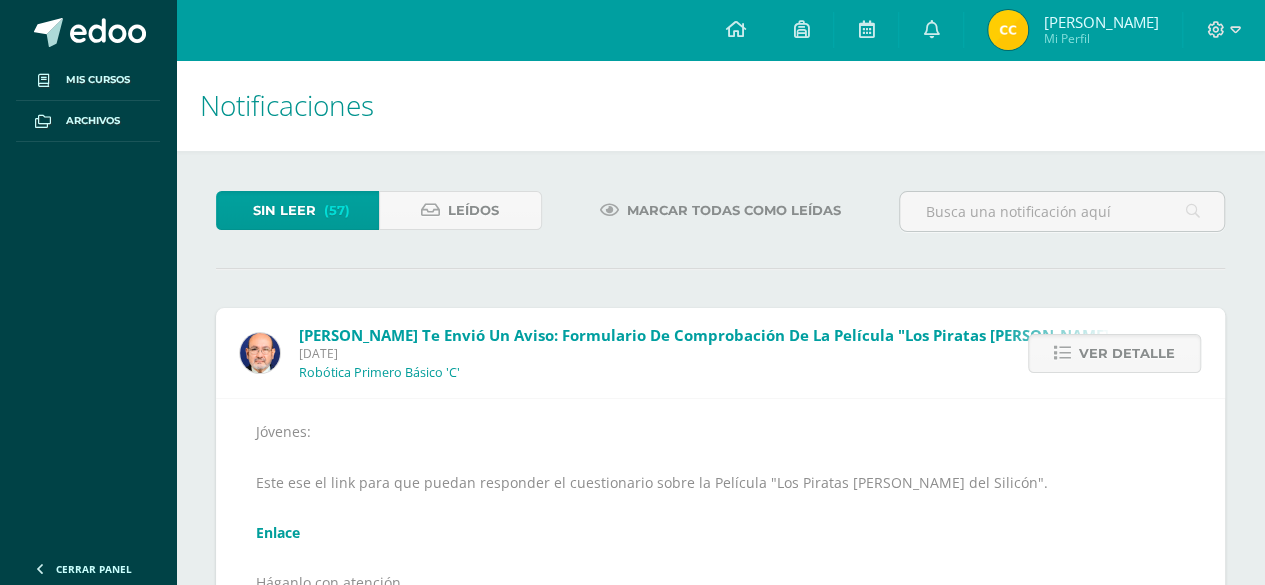 click on "Ver detalle" at bounding box center (1127, 353) 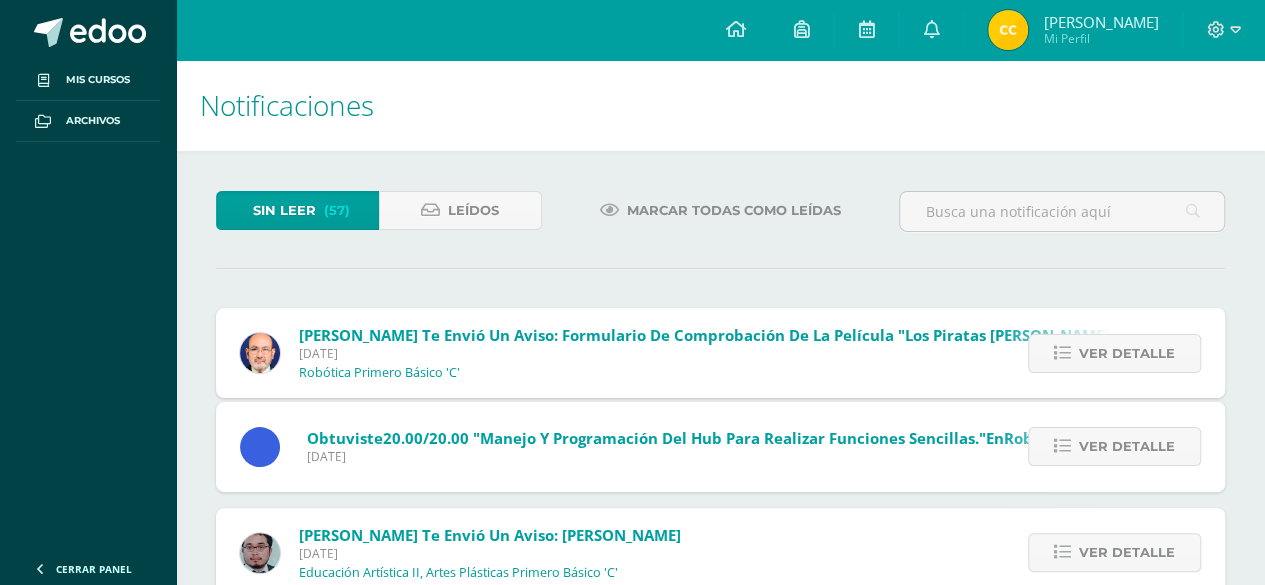click on "Sergio Orantes te envió un aviso: Formulario de comprobación de la Película "Los Piratas del Valle del Silicón".
Lunes 07 de Julio de 2025
Robótica Primero Básico 'C'
Ver detalle
Jóvenes: Este ese el link para que puedan responder el cuestionario sobre la Película "Los Piratas del Valle del Silicón". Enlace Háganlo con atención. Saludos
Obtuviste
20.00/20.00
Robótica (Zona)" at bounding box center [720, 1000] 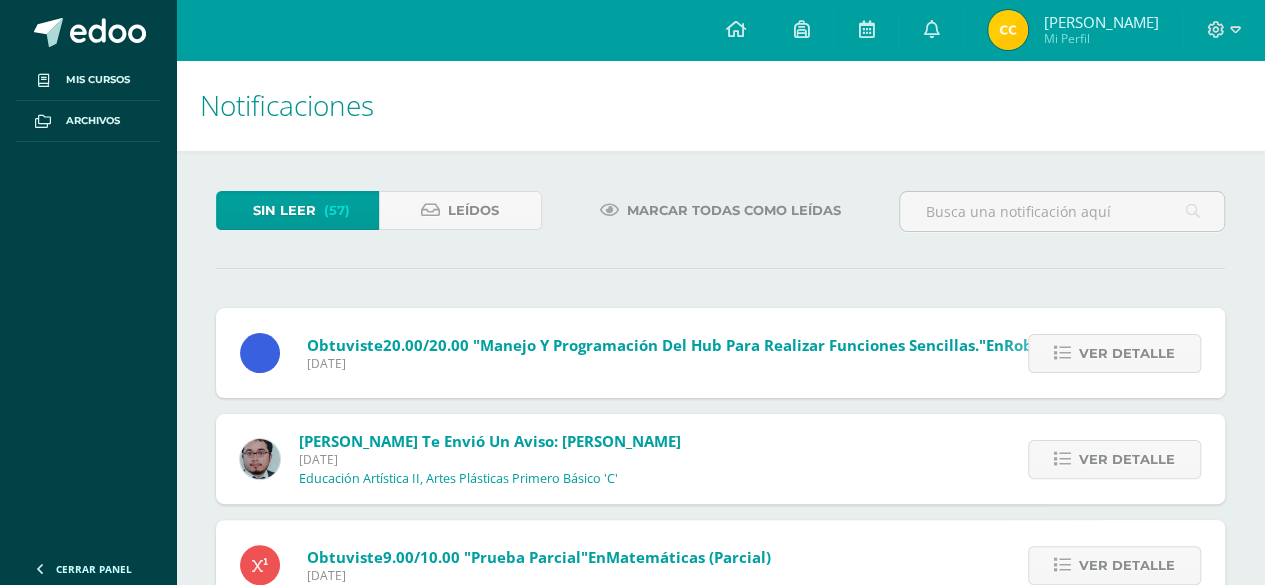 click on "Ver detalle" at bounding box center [1127, 353] 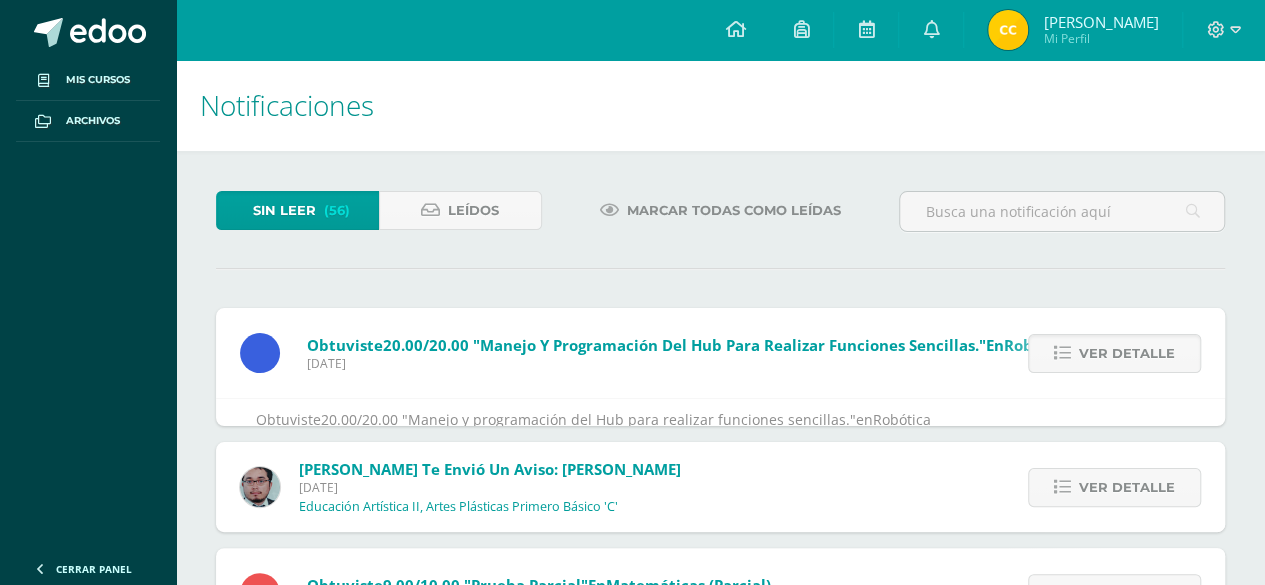 click on "Ver detalle" at bounding box center (1127, 353) 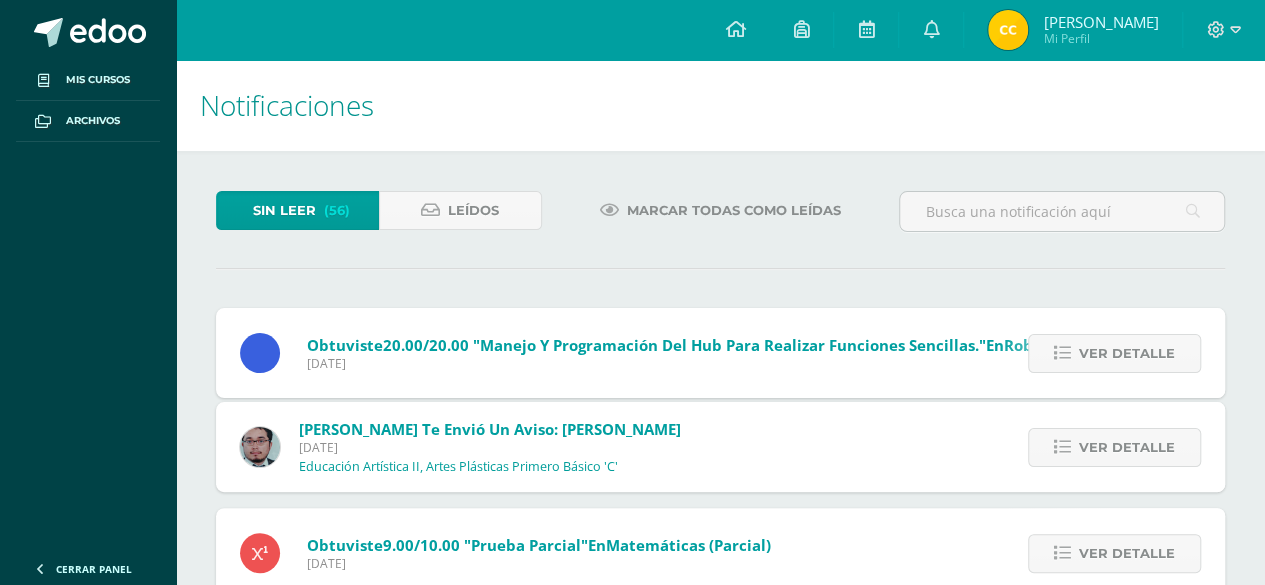 click on "Ver detalle" at bounding box center (1127, 353) 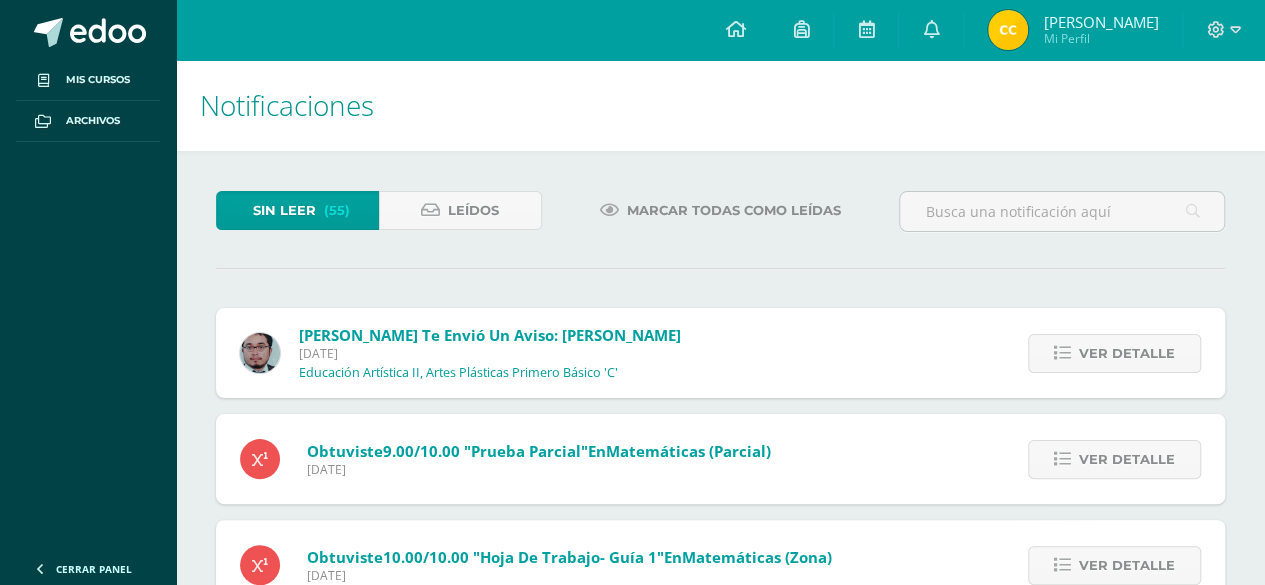 click on "Ver detalle" at bounding box center [1127, 353] 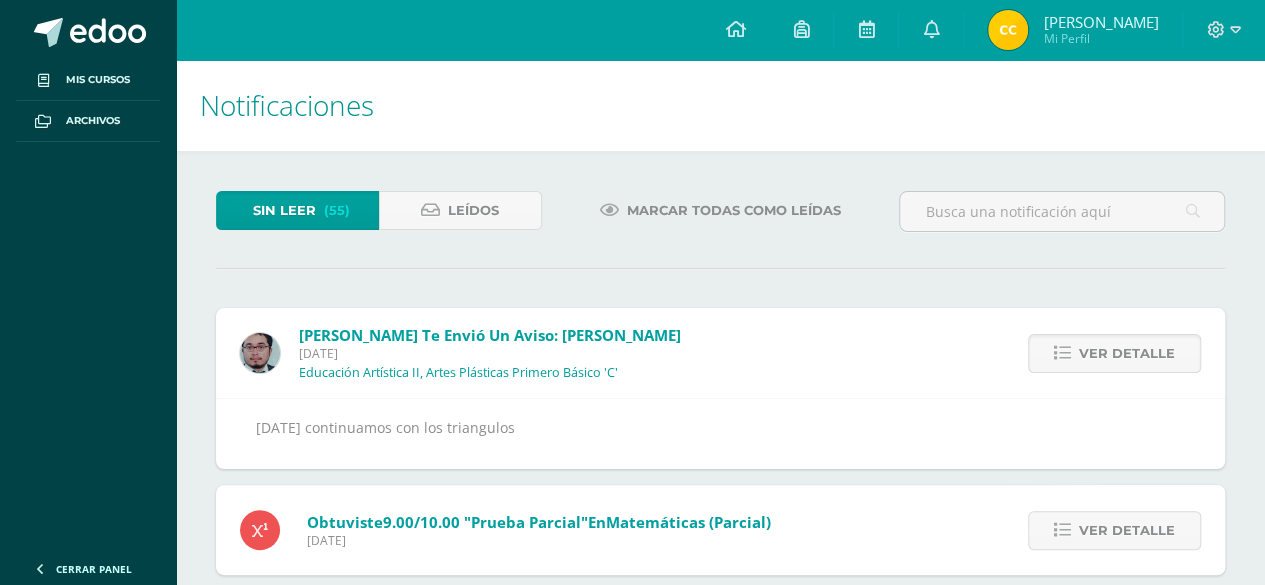 click on "Ver detalle" at bounding box center [1127, 353] 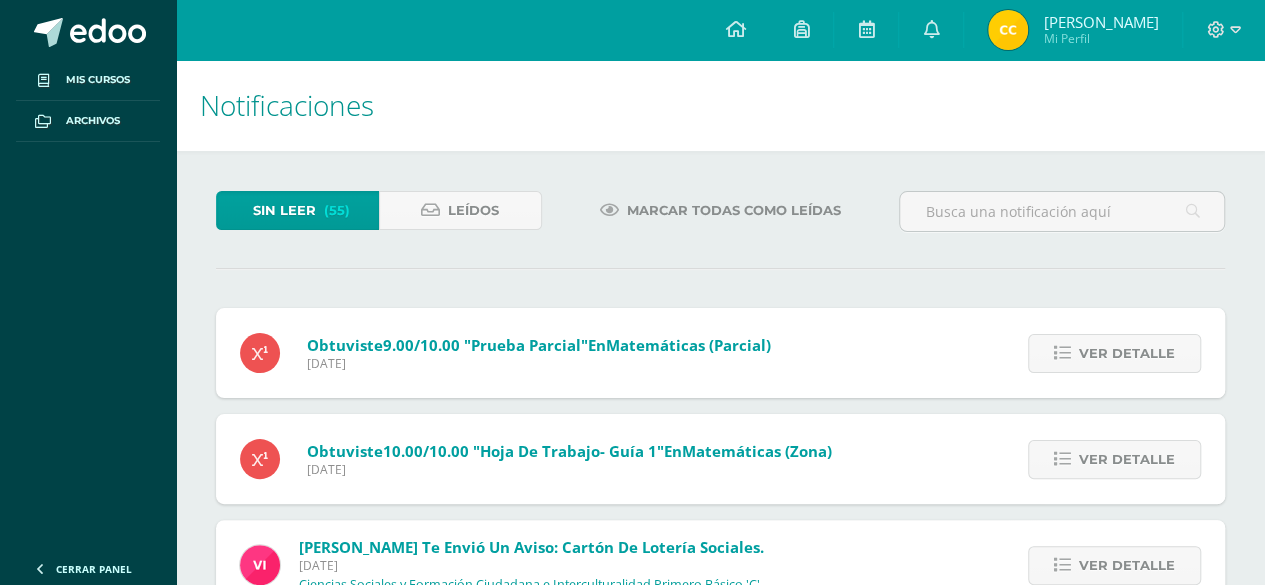 click on "Ver detalle" at bounding box center (1127, 353) 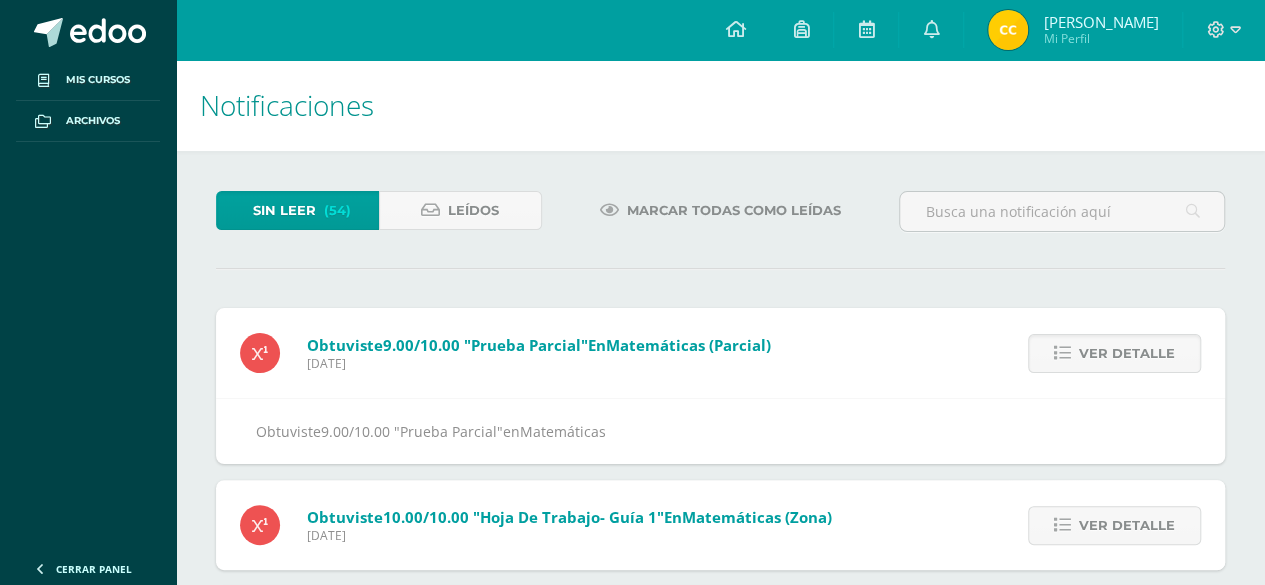 click on "Ver detalle" at bounding box center [1127, 353] 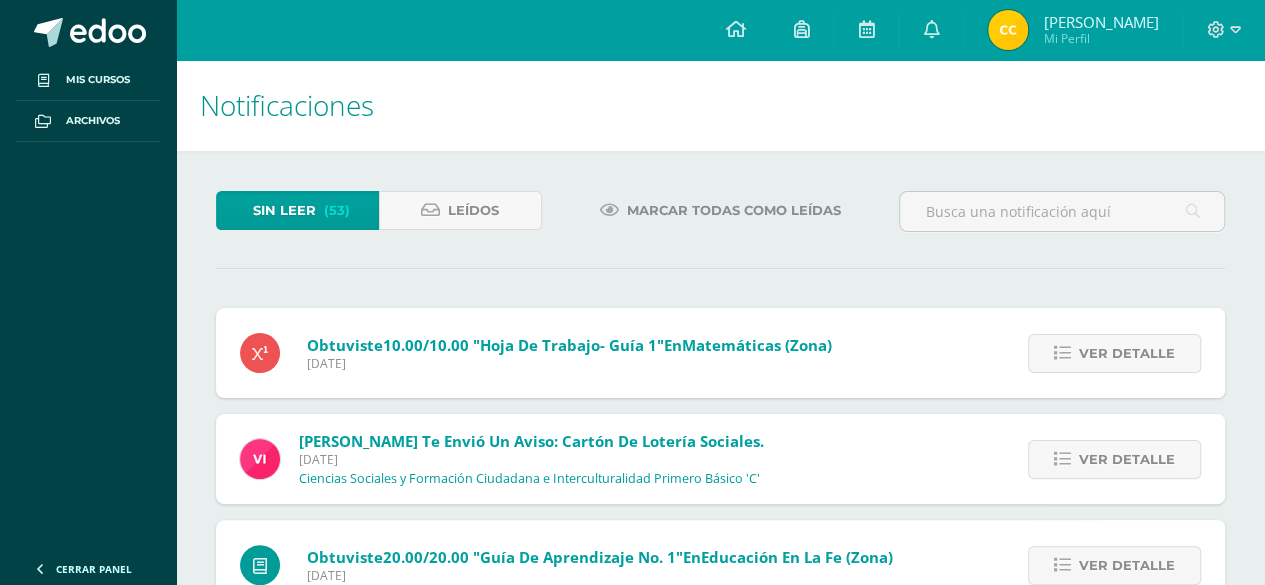click on "Ver detalle" at bounding box center [1127, 353] 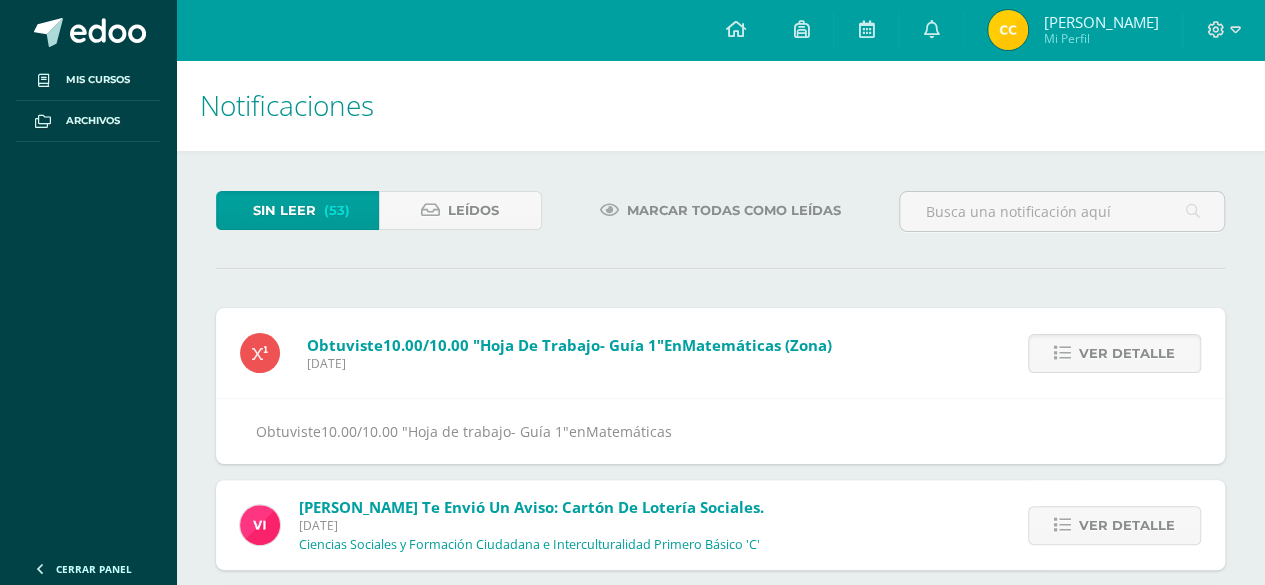 click on "Ver detalle" at bounding box center [1127, 353] 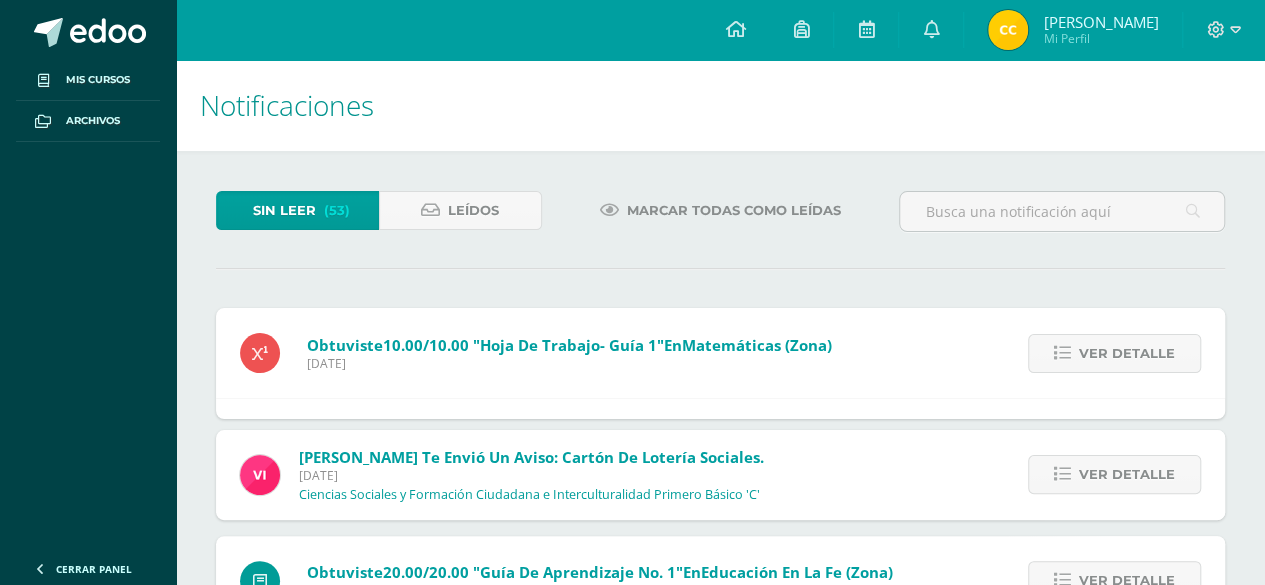 click on "Ver detalle" at bounding box center (1127, 353) 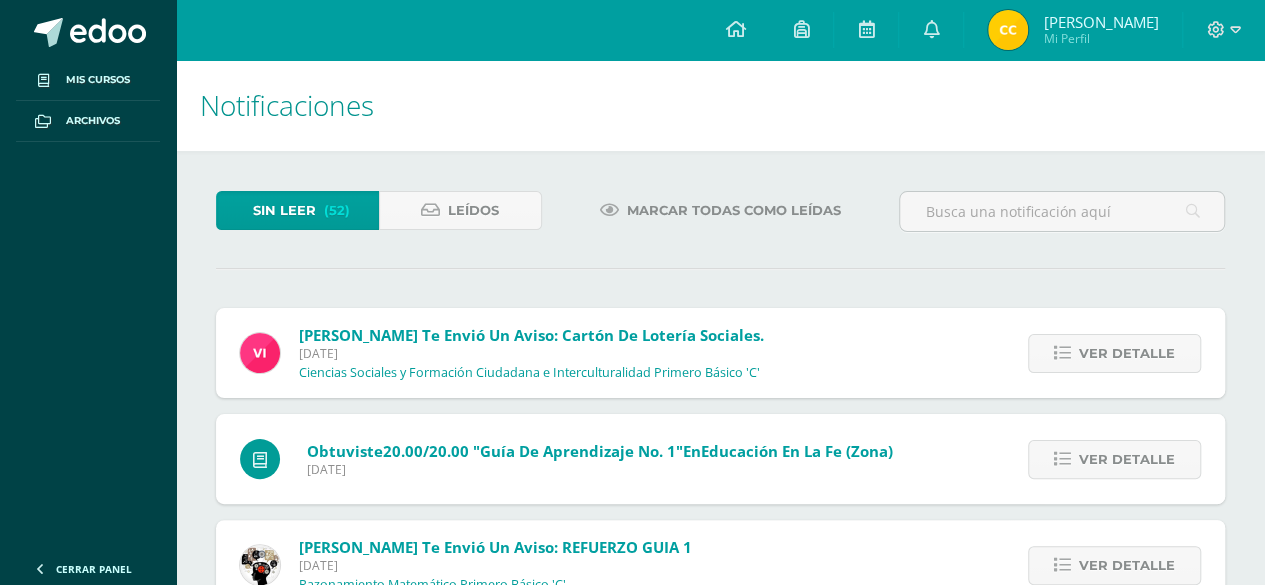 click on "Ver detalle" at bounding box center (1127, 353) 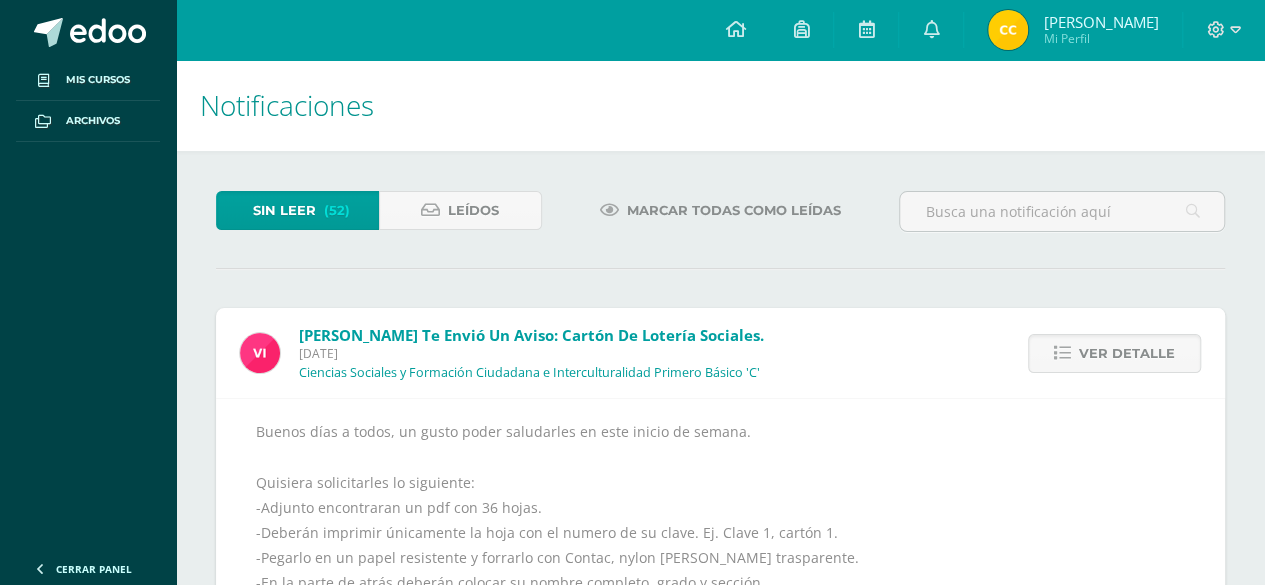 click on "Ver detalle" at bounding box center (1127, 353) 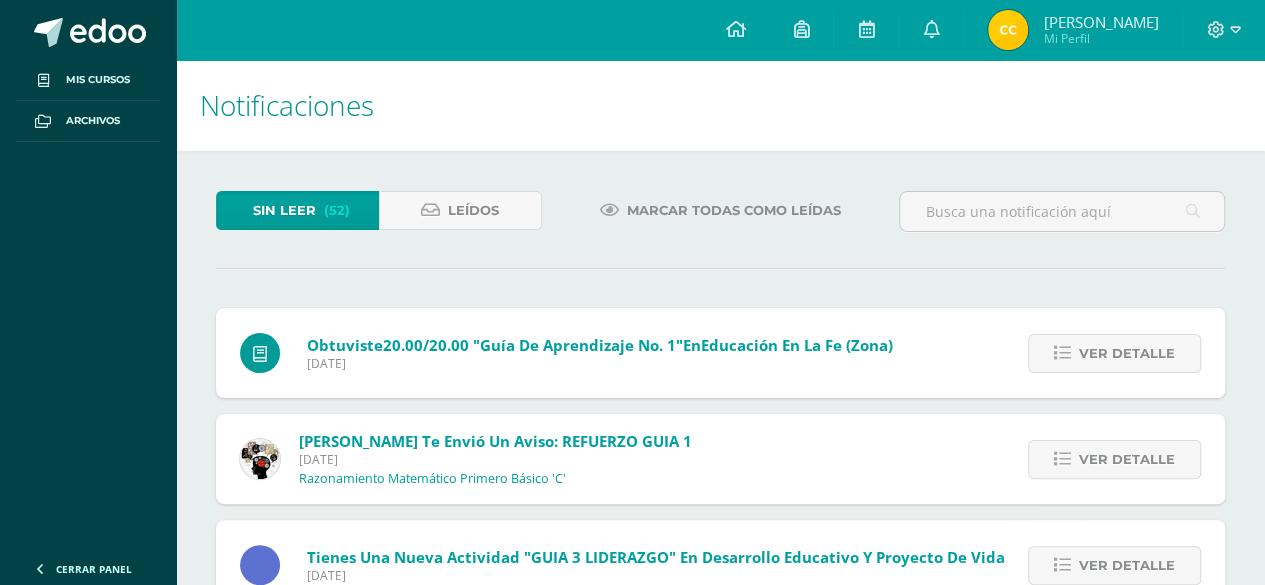 click on "Ver detalle" at bounding box center (1127, 353) 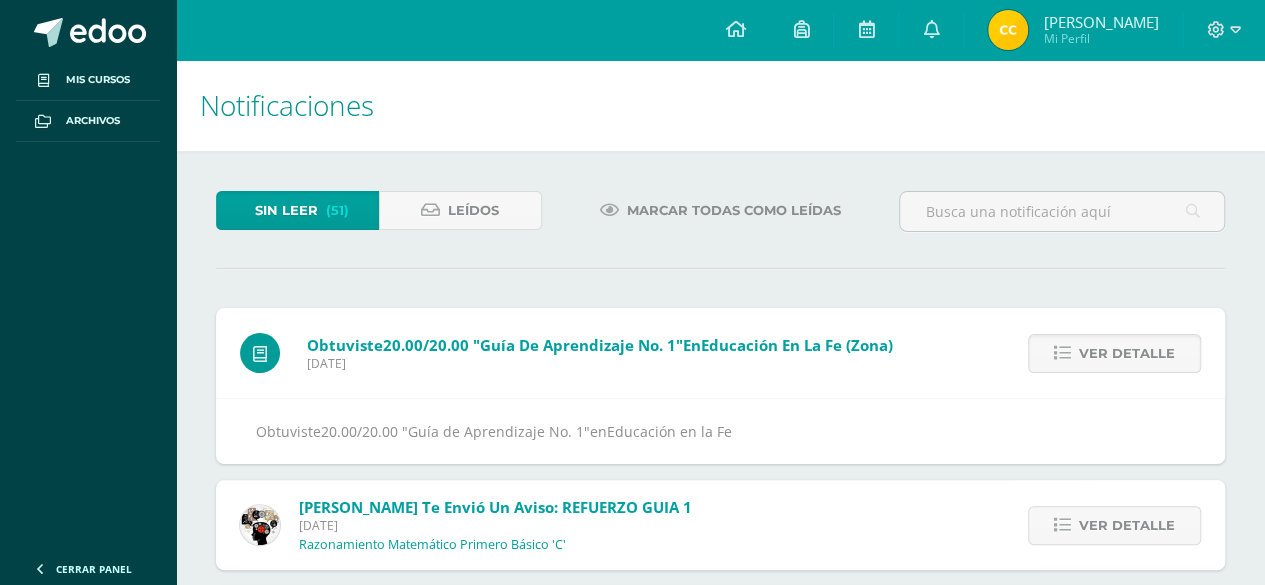 click on "Ver detalle" at bounding box center [1127, 353] 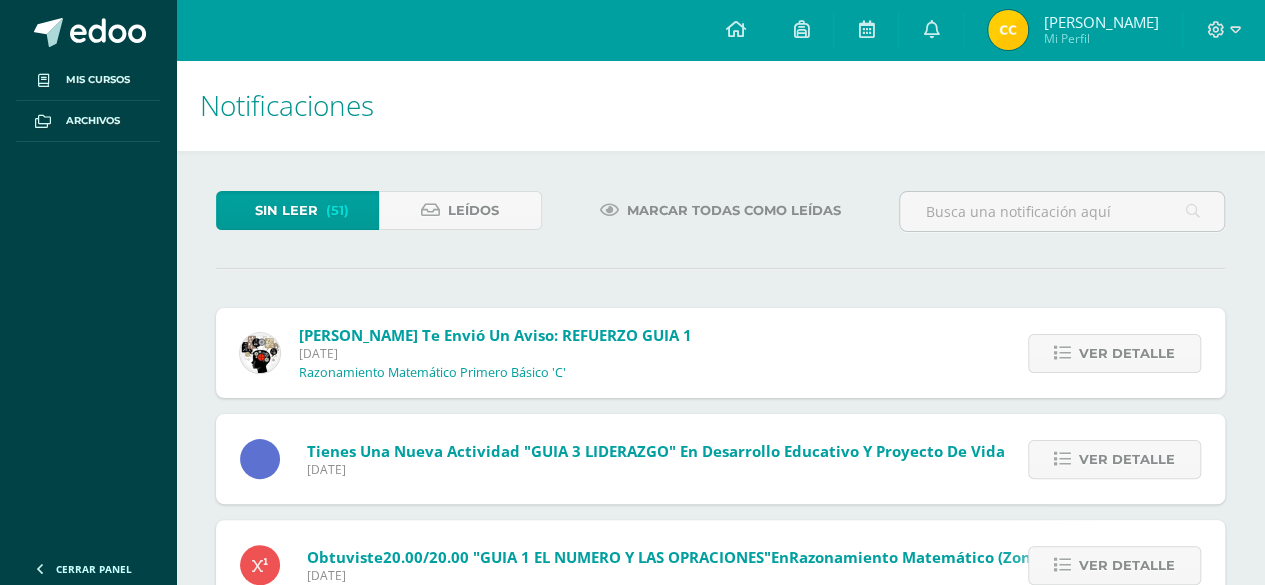 click on "Ver detalle" at bounding box center (1127, 353) 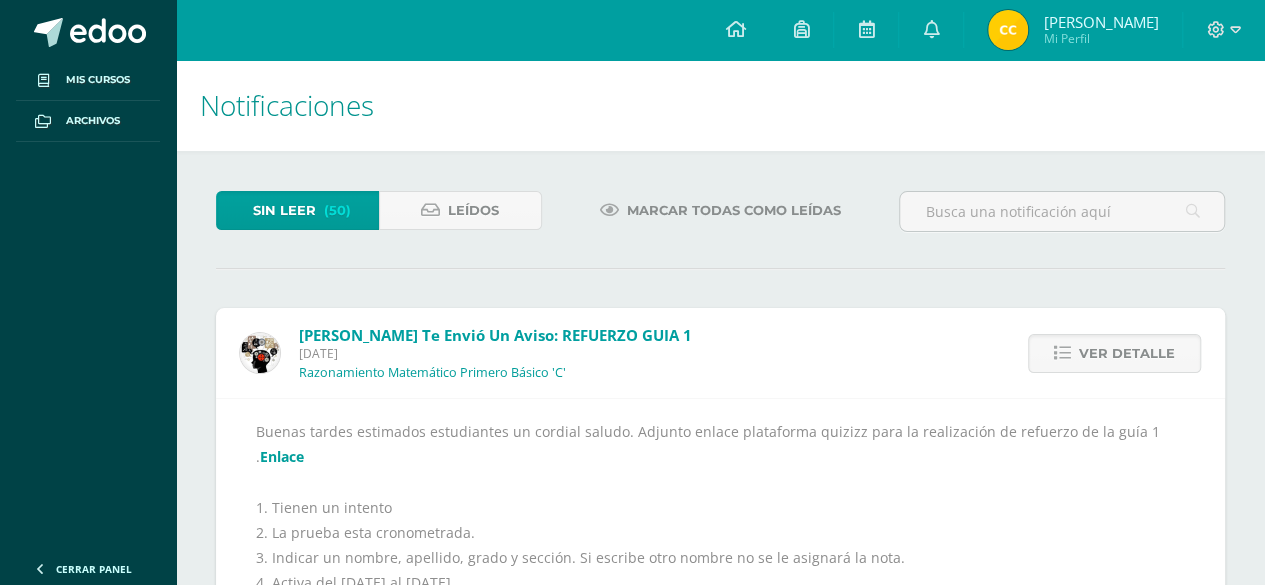 click on "Ver detalle" at bounding box center (1127, 353) 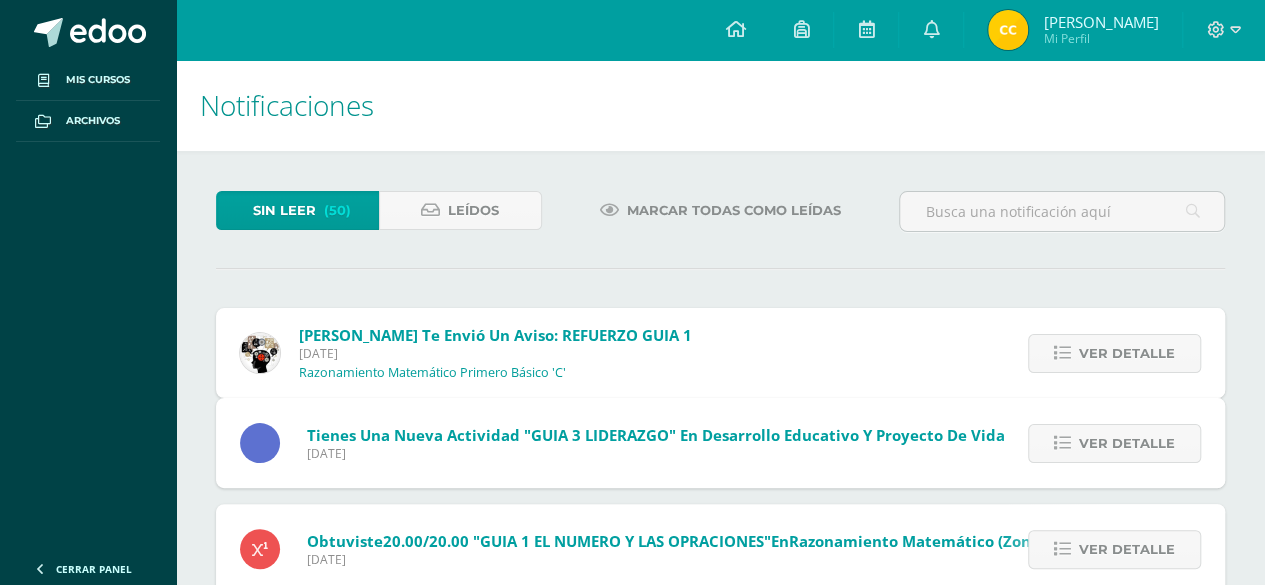 click on "Ver detalle" at bounding box center [1127, 443] 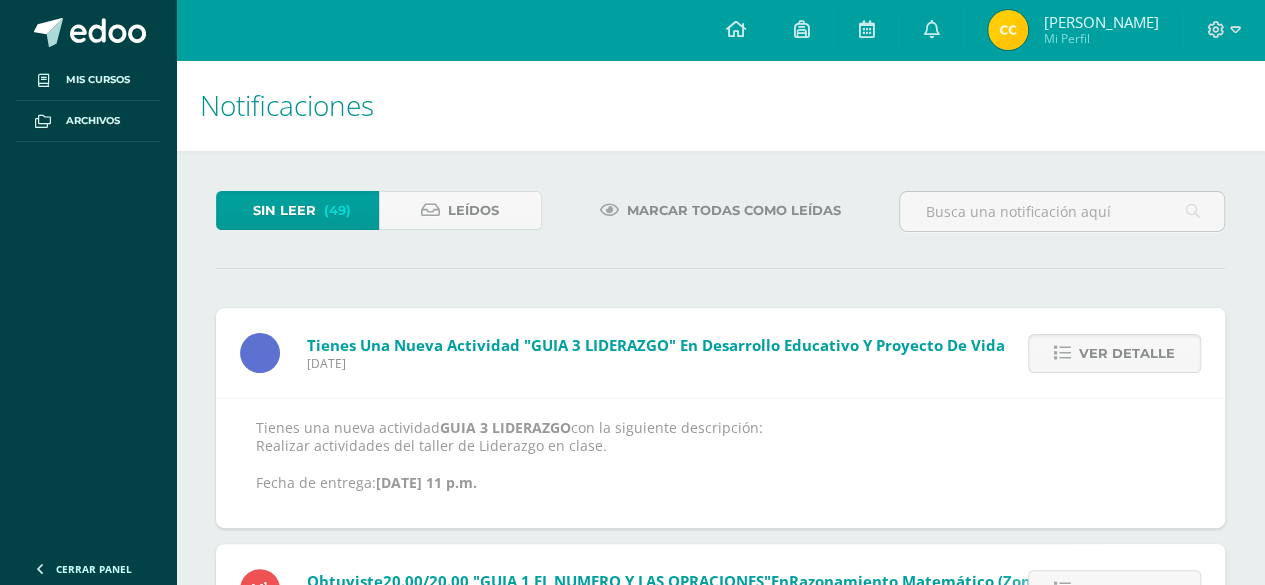 click on "Ver detalle" at bounding box center [1127, 353] 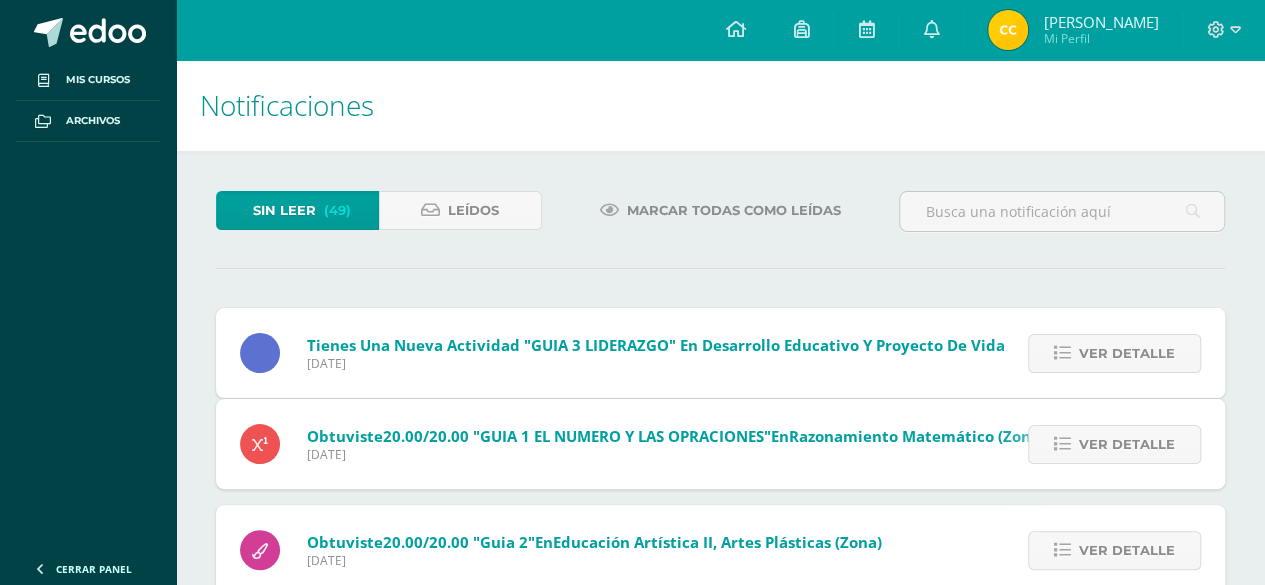 click on "Tienes una nueva actividad "GUIA  3 LIDERAZGO" En
Desarrollo Educativo y Proyecto de Vida
Miércoles 02 de Julio de 2025
Ver detalle
Tienes una nueva actividad  GUIA  3 LIDERAZGO
con la siguiente descripción:
Realizar actividades del taller de Liderazgo en clase.
Fecha de entrega:  Jun. 18, 2025, 11 p.m.
Obtuviste
20.00/20.00
"GUIA 1 EL NUMERO Y LAS OPRACIONES"
en" at bounding box center [720, 575] 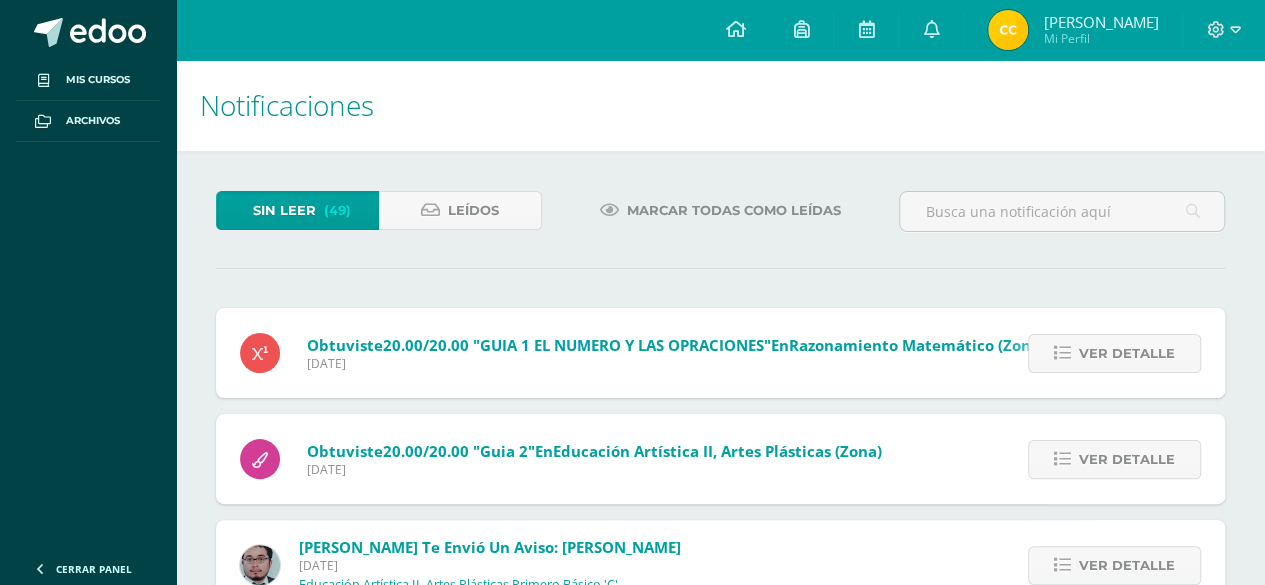 click on "Ver detalle" at bounding box center (1127, 353) 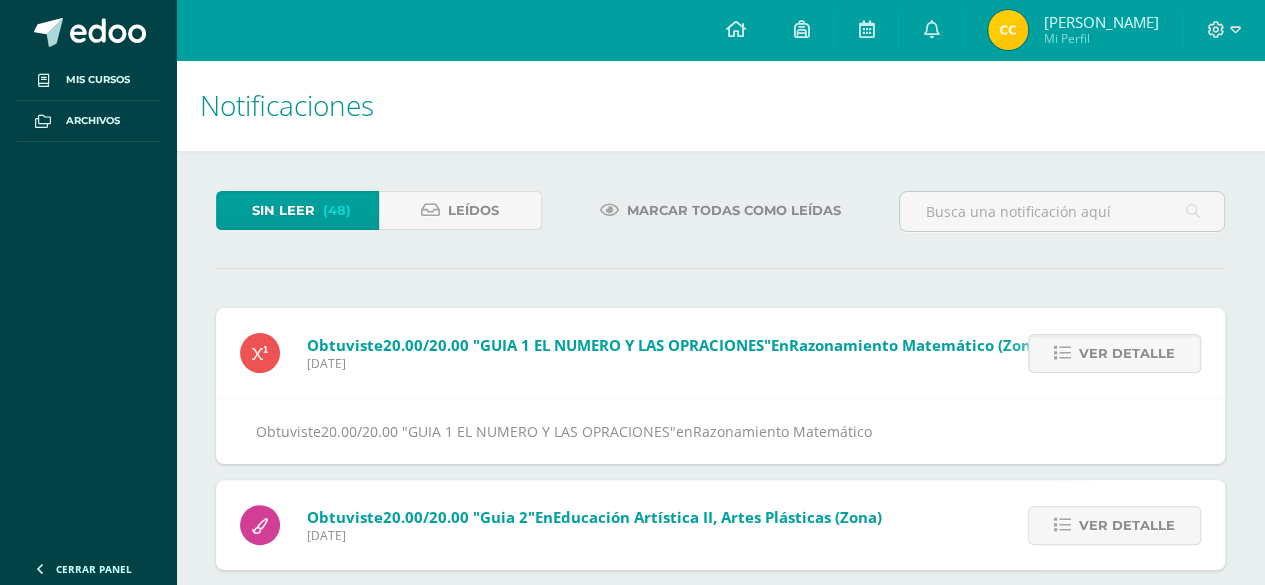 click on "Ver detalle" at bounding box center (1127, 353) 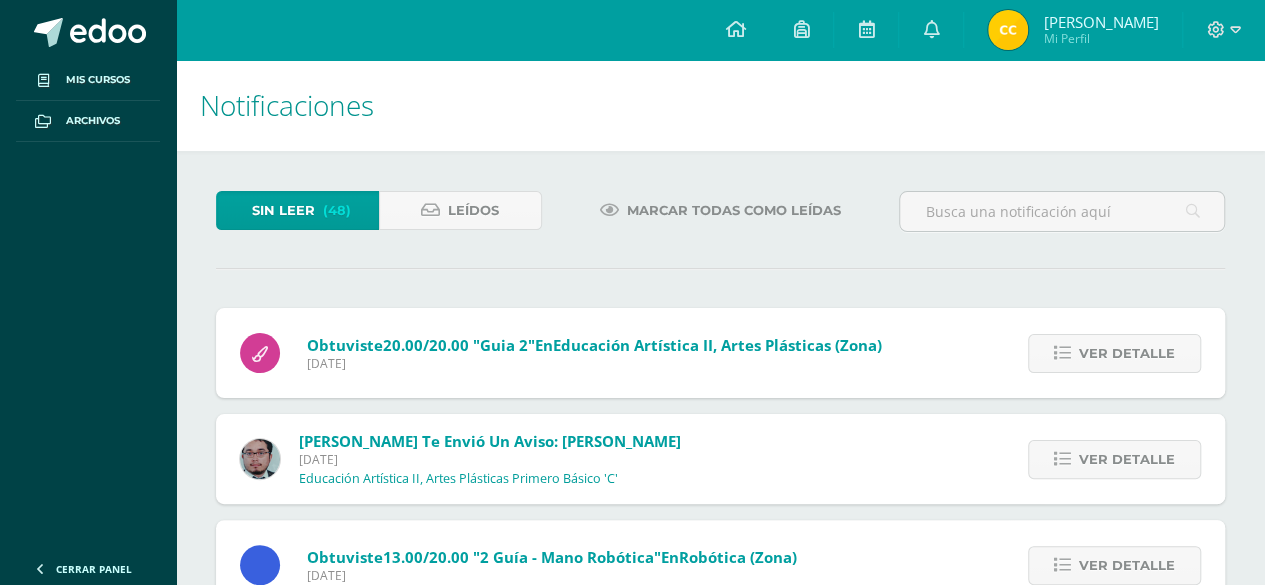 click on "Ver detalle" at bounding box center [1127, 353] 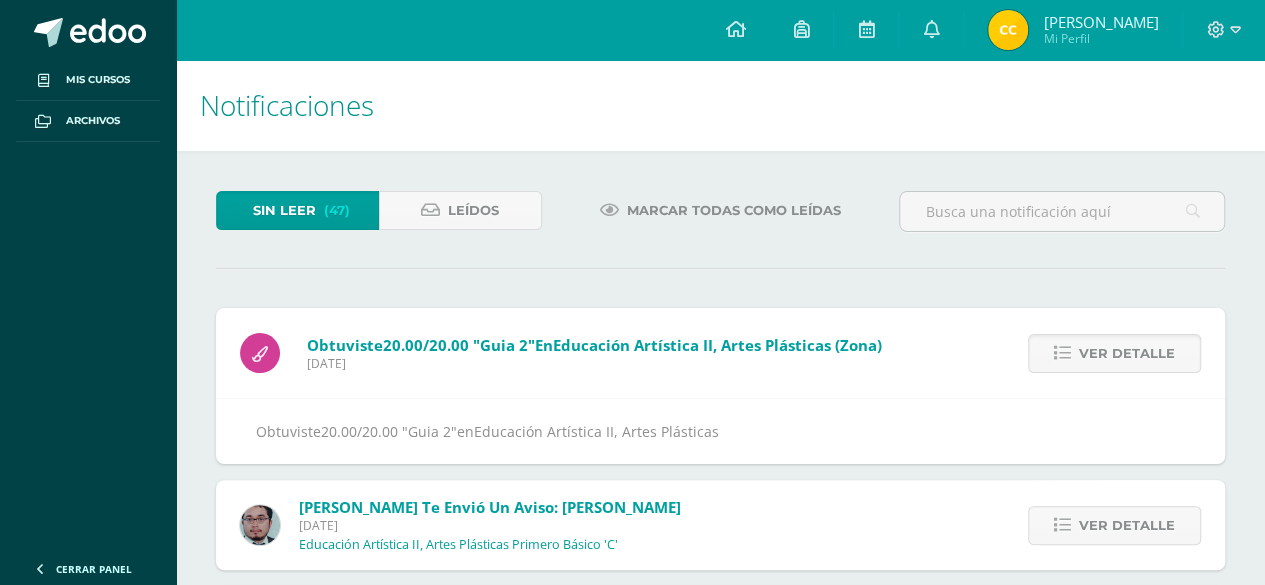 click on "Ver detalle" at bounding box center [1127, 353] 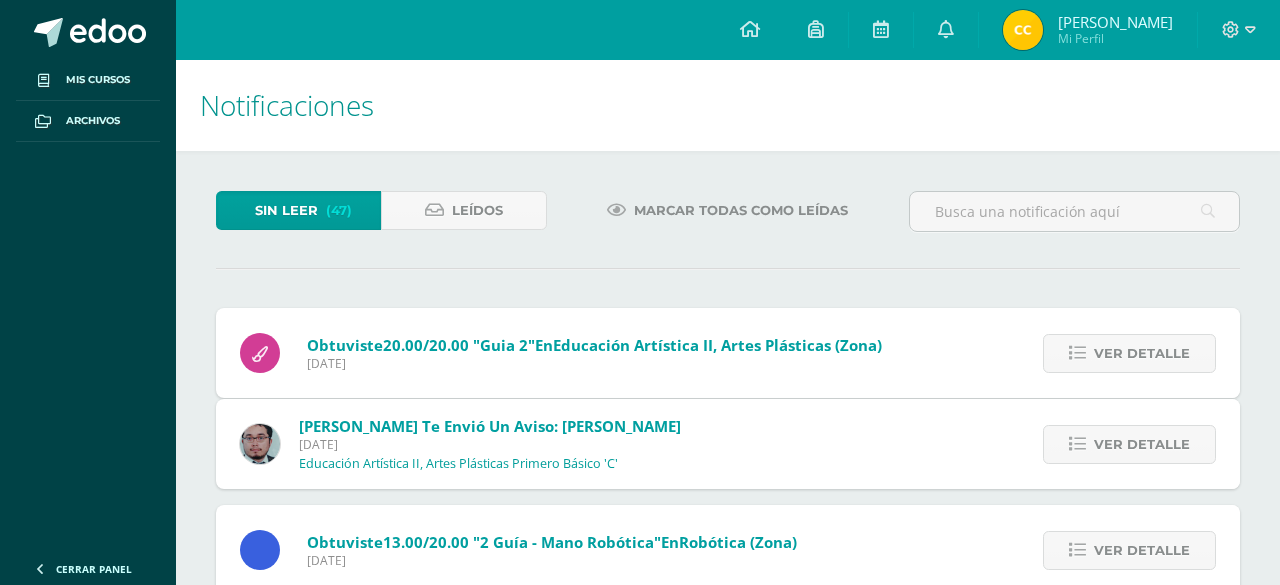 click on "Ver detalle" at bounding box center [1142, 444] 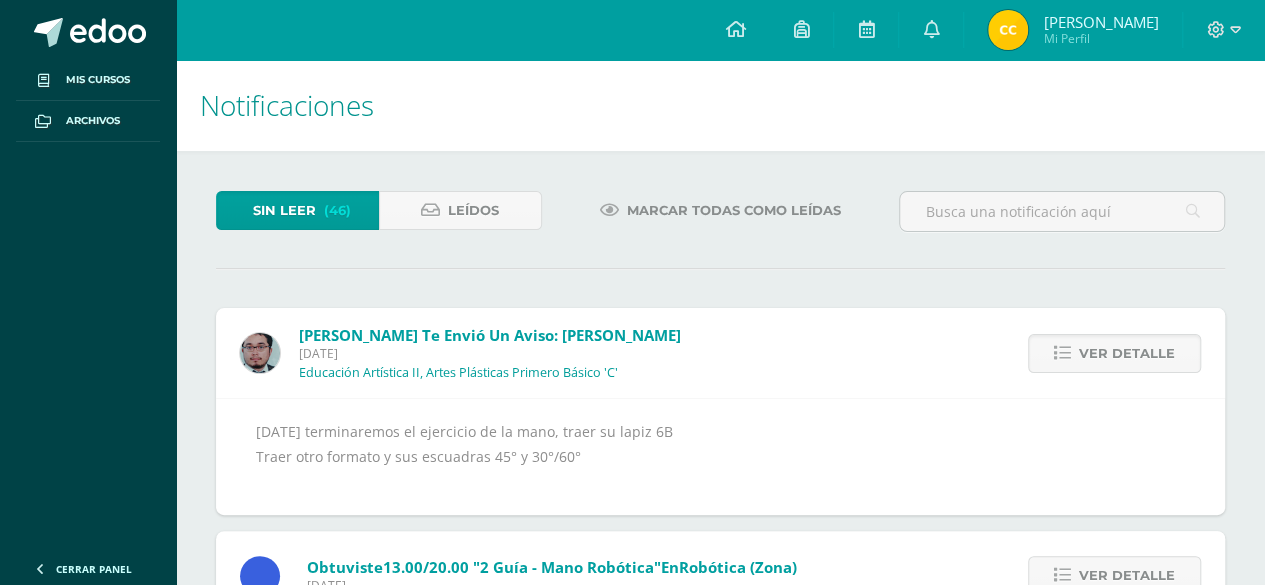 click on "Ver detalle" at bounding box center (1127, 353) 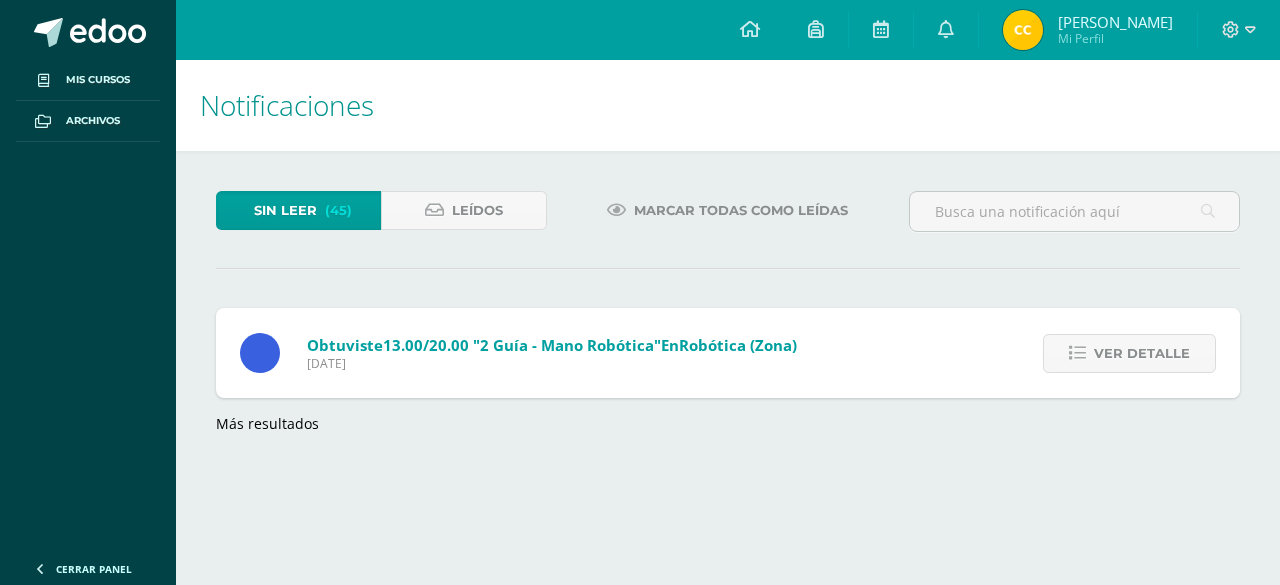 click on "Ver detalle" at bounding box center (1142, 353) 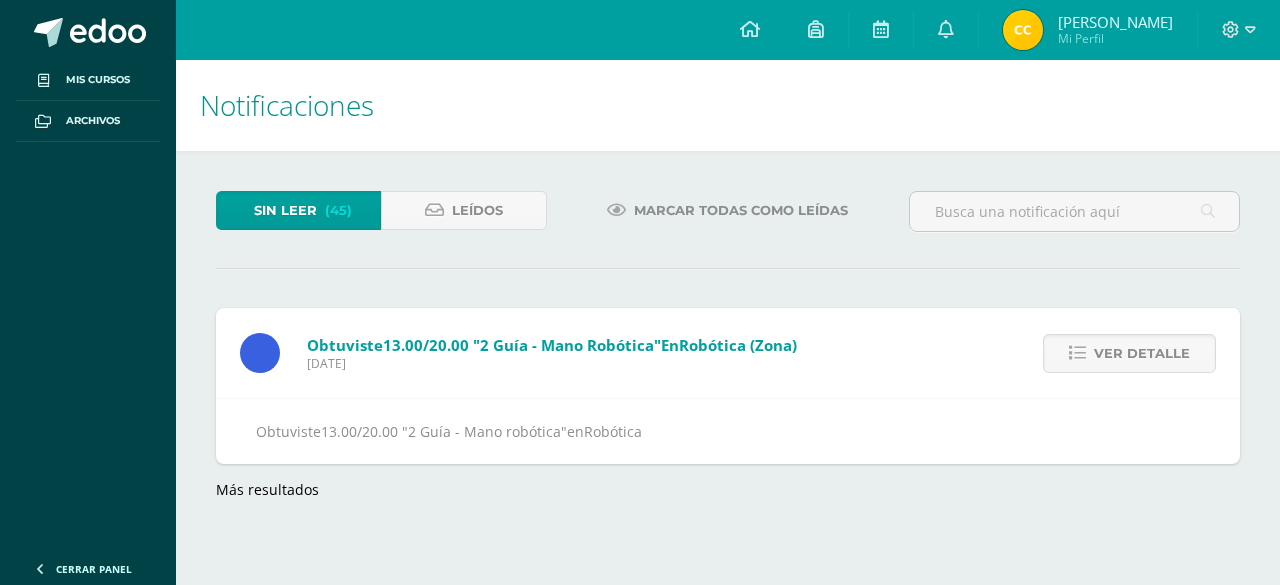 click on "Ver detalle" at bounding box center (1142, 353) 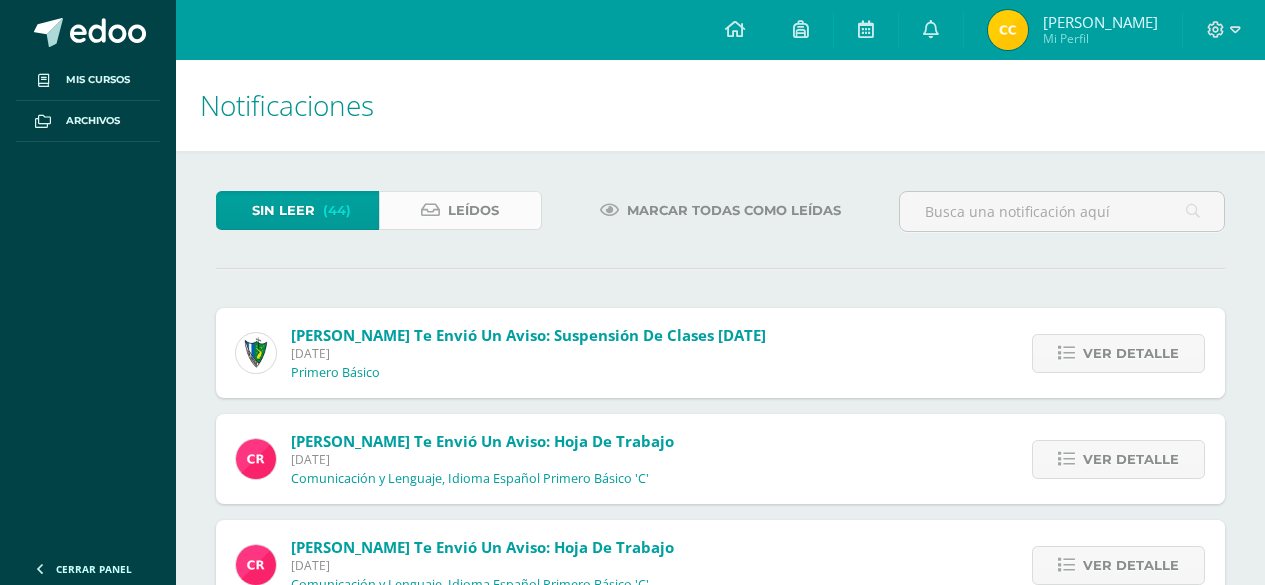 scroll, scrollTop: 0, scrollLeft: 0, axis: both 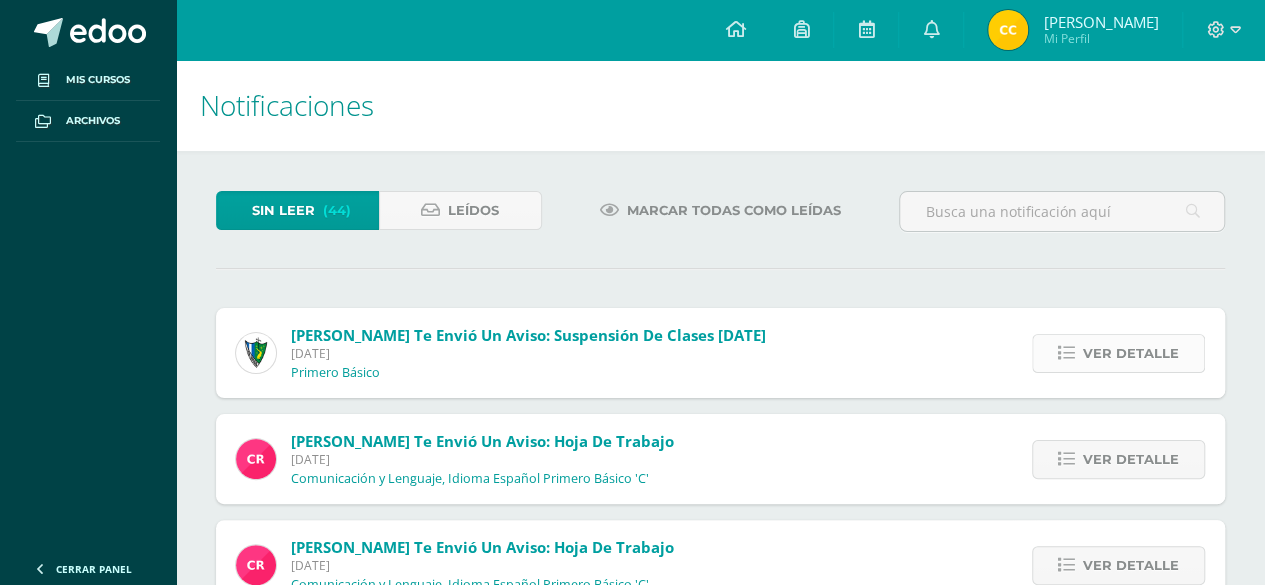 click on "Ver detalle" at bounding box center [1131, 353] 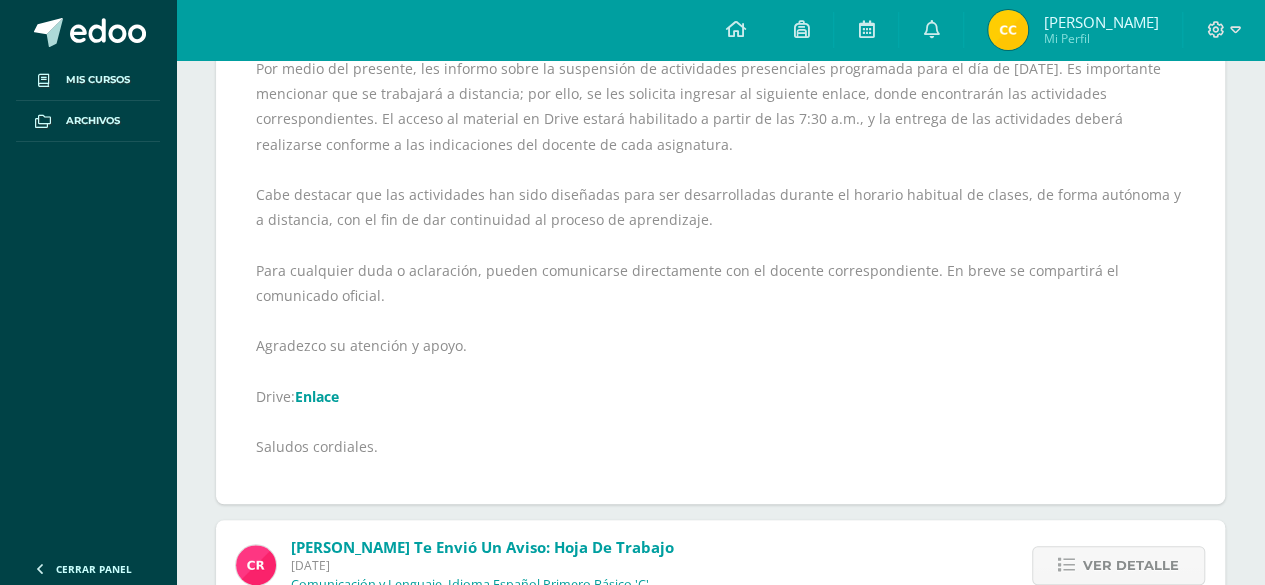 scroll, scrollTop: 468, scrollLeft: 0, axis: vertical 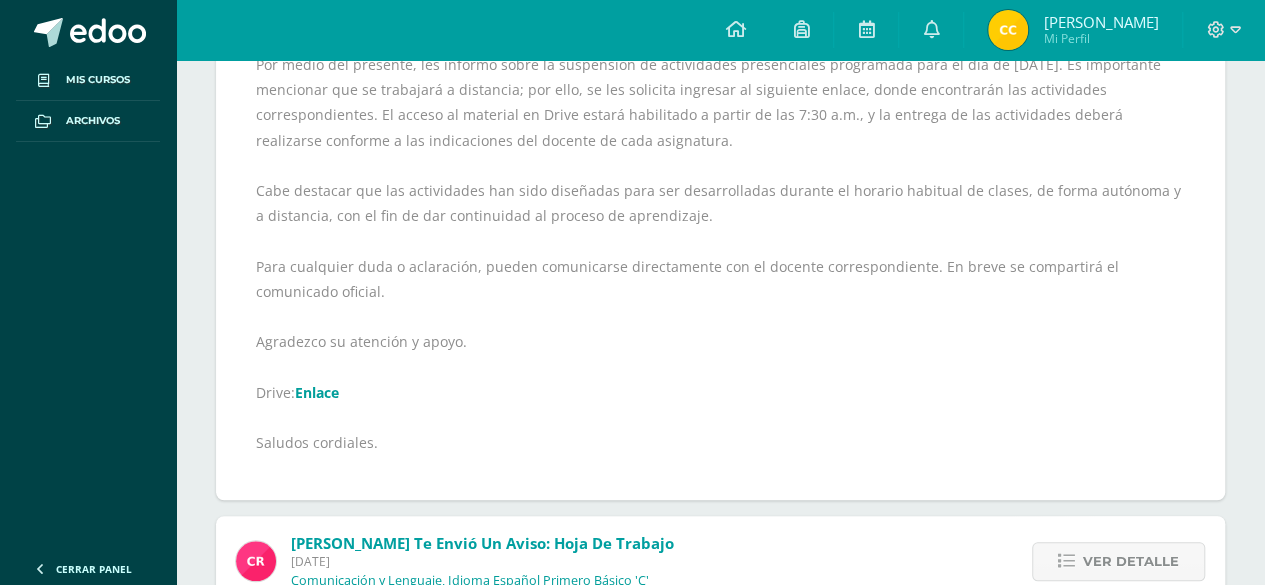 click on "Estimados padres de familia: Reciban un cordial saludo. Por medio del presente, les informo sobre la suspensión de actividades presenciales programada para el día de mañana. Es importante mencionar que se trabajará a distancia; por ello, se les solicita ingresar al siguiente enlace, donde encontrarán las actividades correspondientes. El acceso al material en Drive estará habilitado a partir de las 7:30 a.m., y la entrega de las actividades deberá realizarse conforme a las indicaciones del docente de cada asignatura. Cabe destacar que las actividades han sido diseñadas para ser desarrolladas durante el horario habitual de clases, de forma autónoma y a distancia, con el fin de dar continuidad al proceso de aprendizaje. Para cualquier duda o aclaración, pueden comunicarse directamente con el docente correspondiente. En breve se compartirá el comunicado oficial. Agradezco su atención y apoyo. Drive:  Enlace Saludos cordiales." at bounding box center (720, 215) 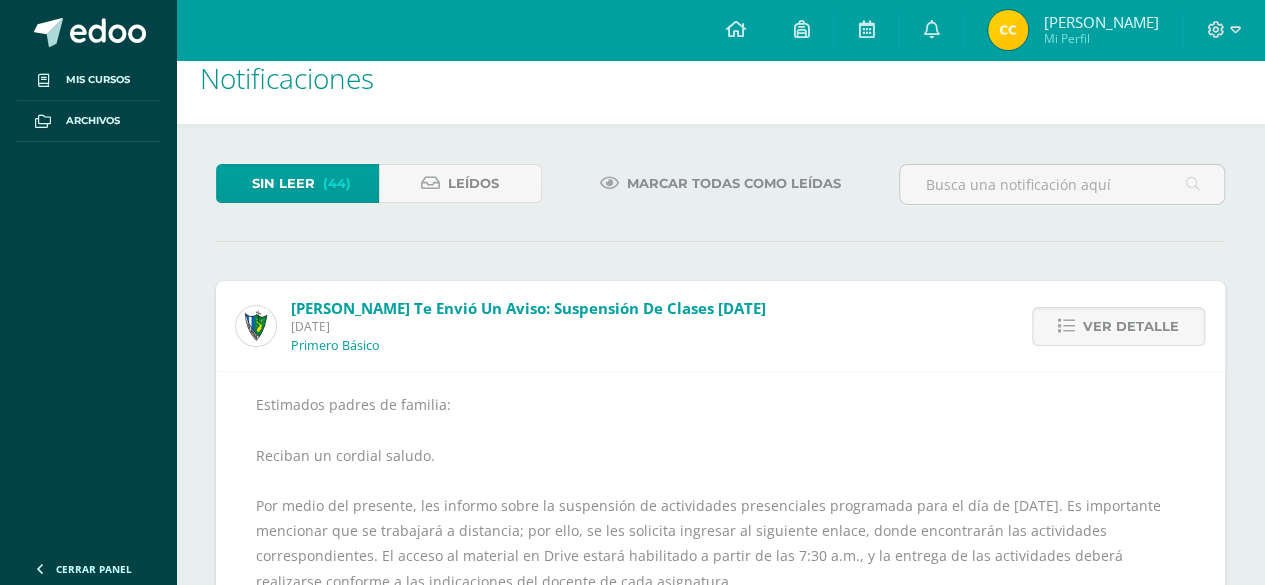 scroll, scrollTop: 0, scrollLeft: 0, axis: both 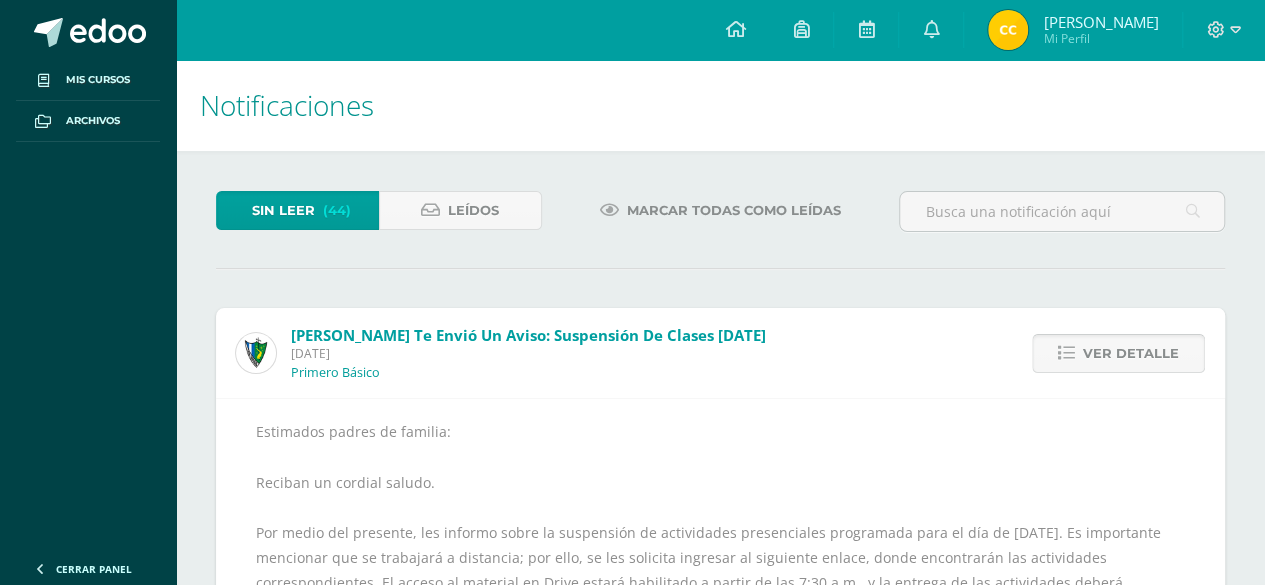click on "Ver detalle" at bounding box center (1131, 353) 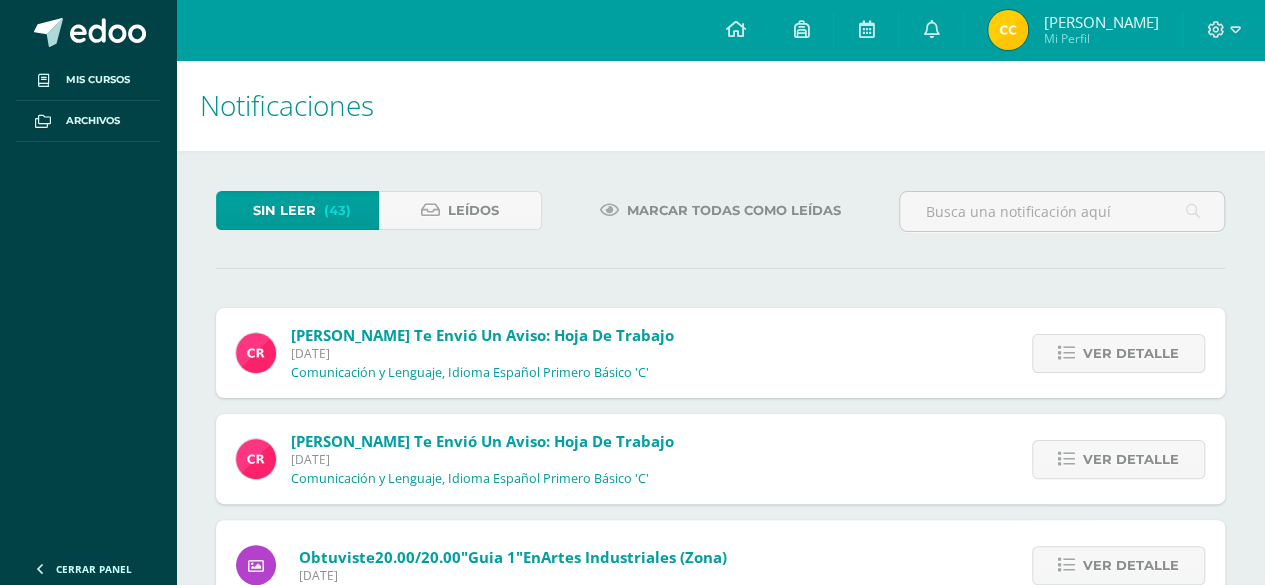 click on "Ver detalle" at bounding box center [1131, 353] 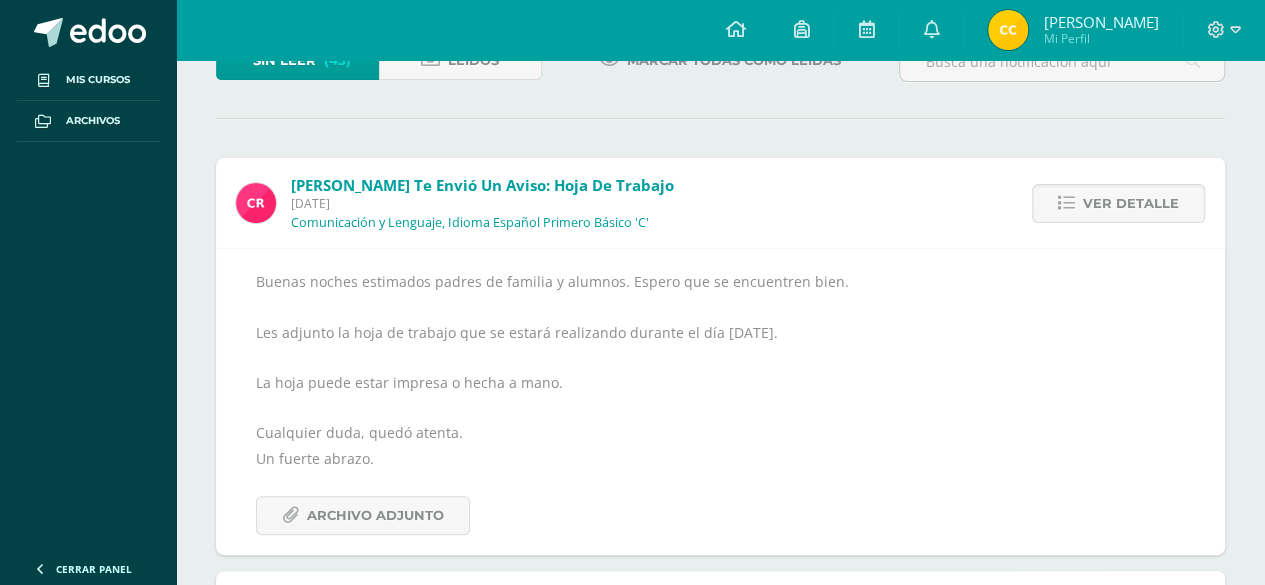 scroll, scrollTop: 162, scrollLeft: 0, axis: vertical 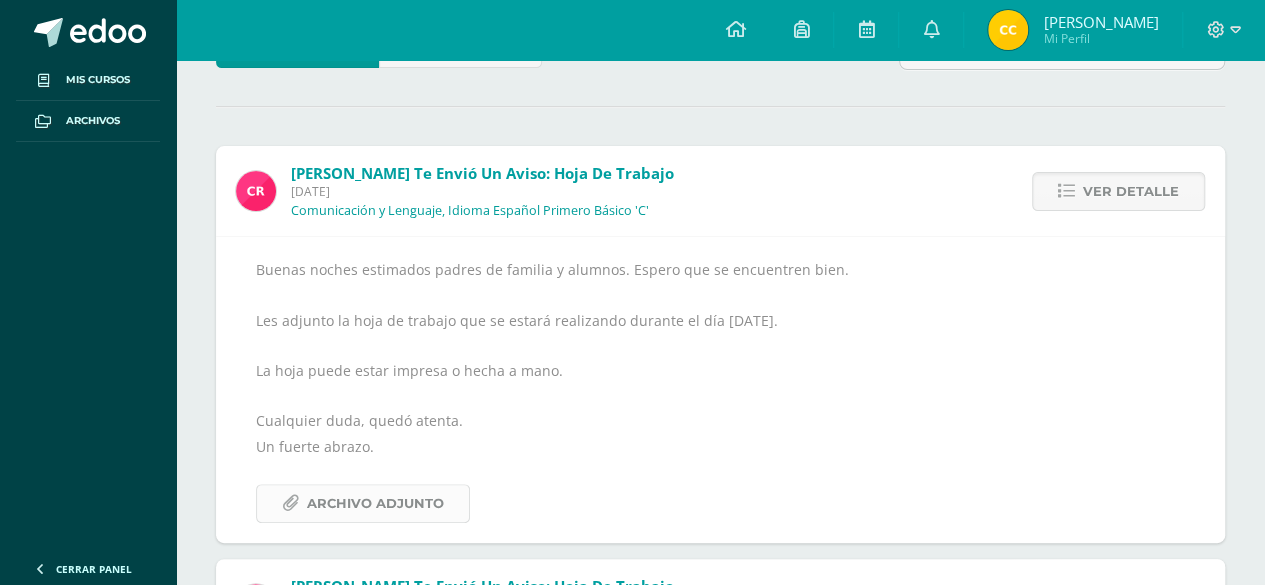 click on "Archivo Adjunto" at bounding box center [375, 503] 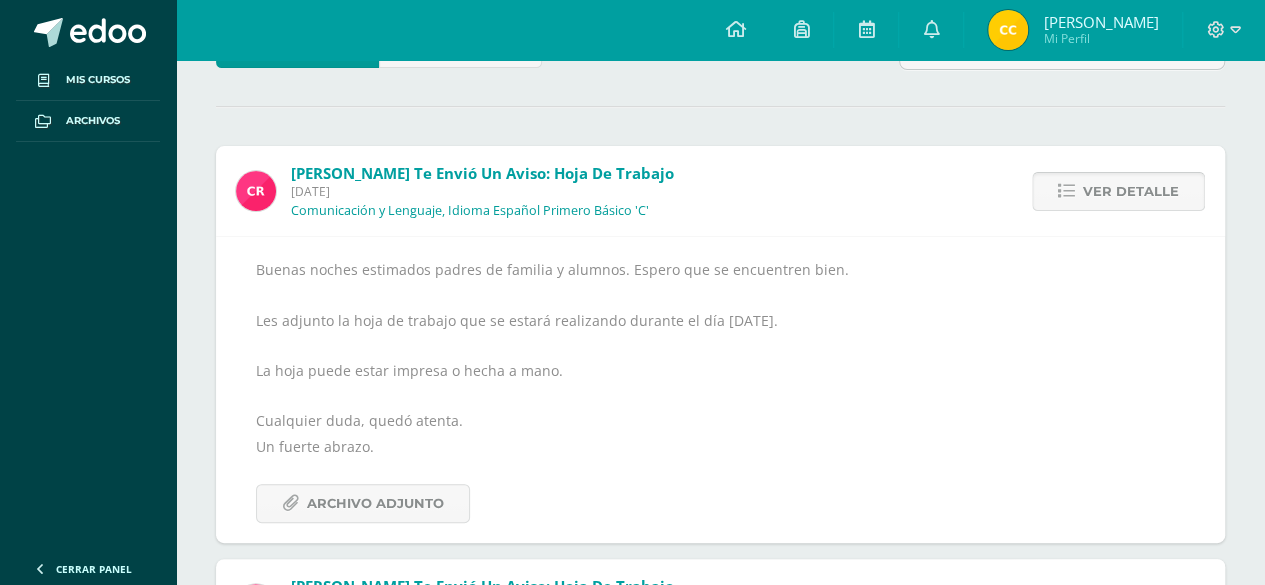 click on "Ver detalle" at bounding box center [1131, 191] 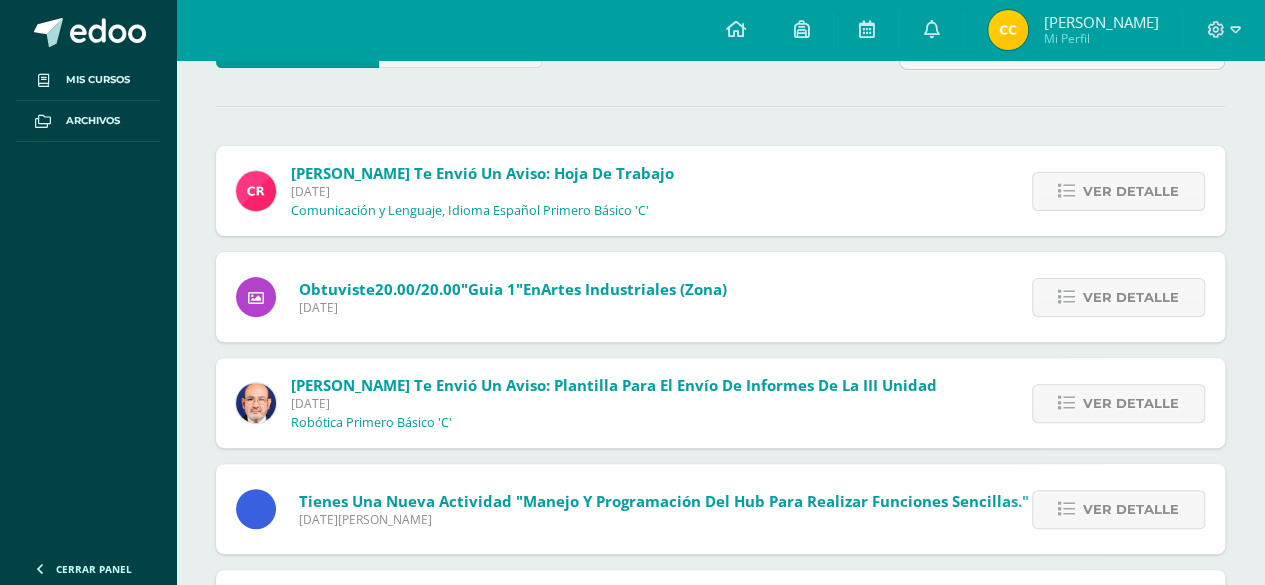 click on "Ver detalle" at bounding box center [1131, 191] 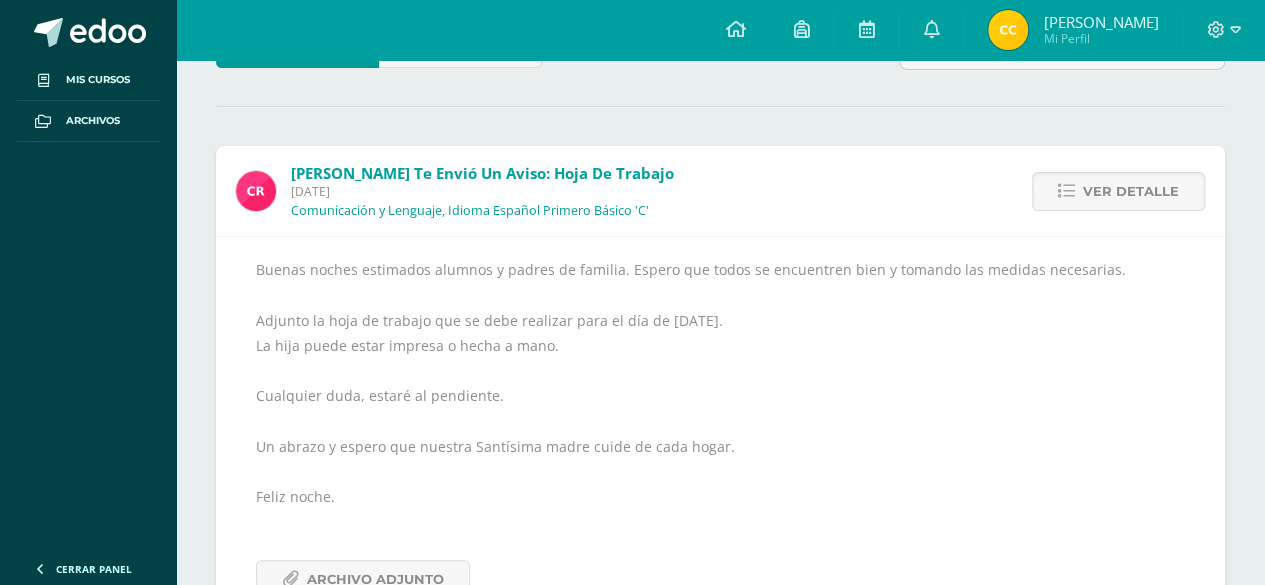 click on "Ver detalle" at bounding box center [1131, 191] 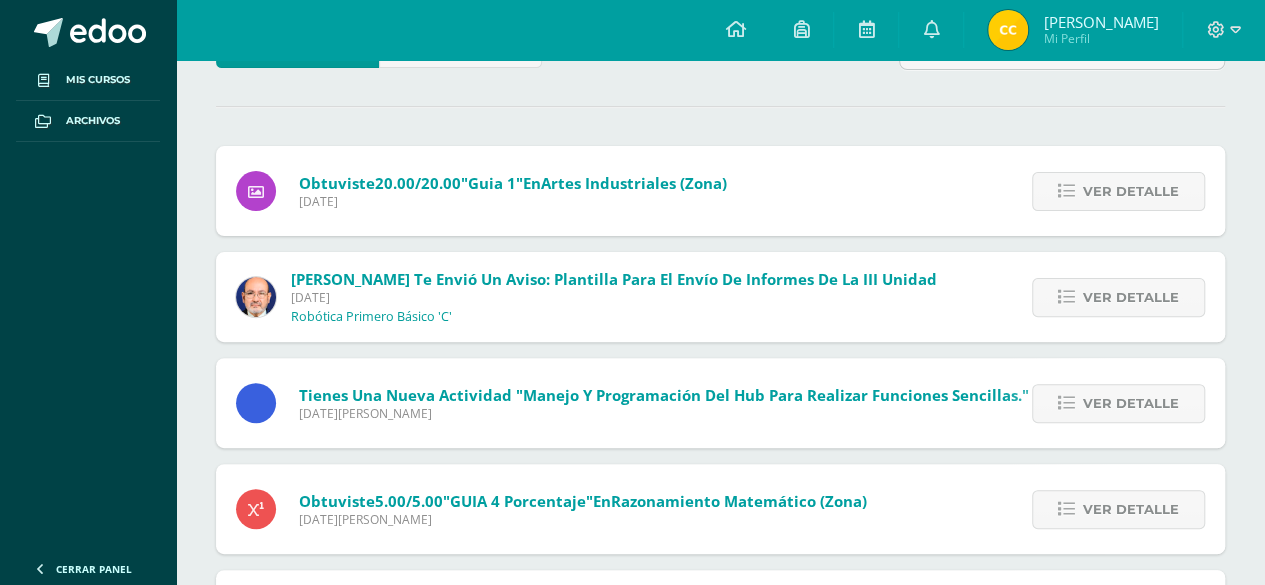 click on "Ver detalle" at bounding box center (1131, 191) 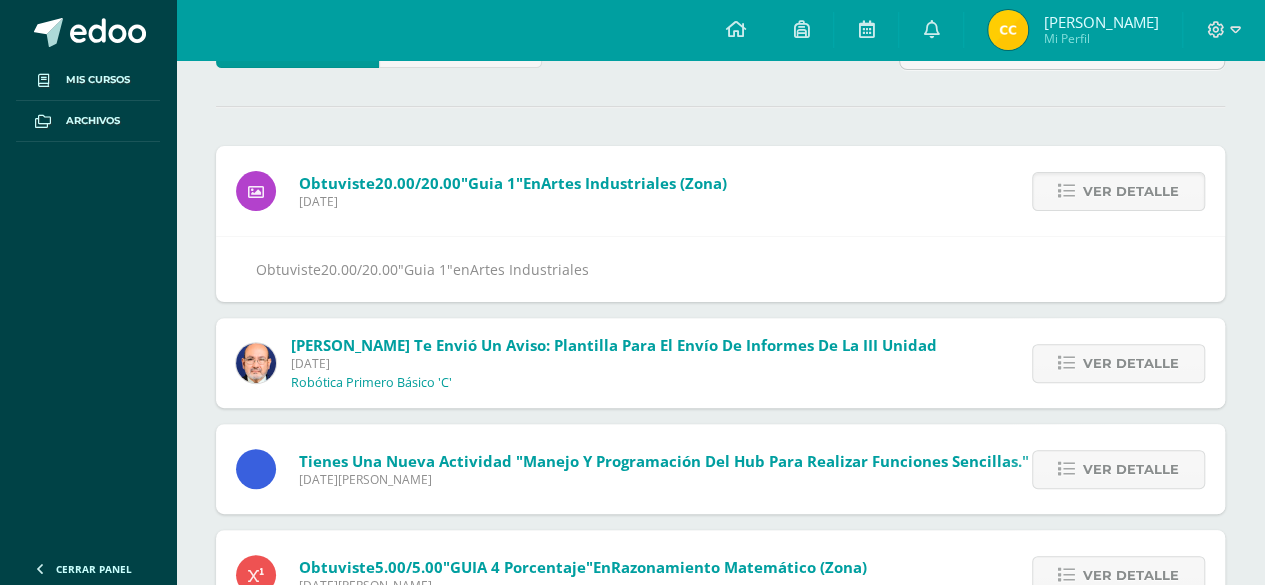 click on "Ver detalle" at bounding box center (1131, 191) 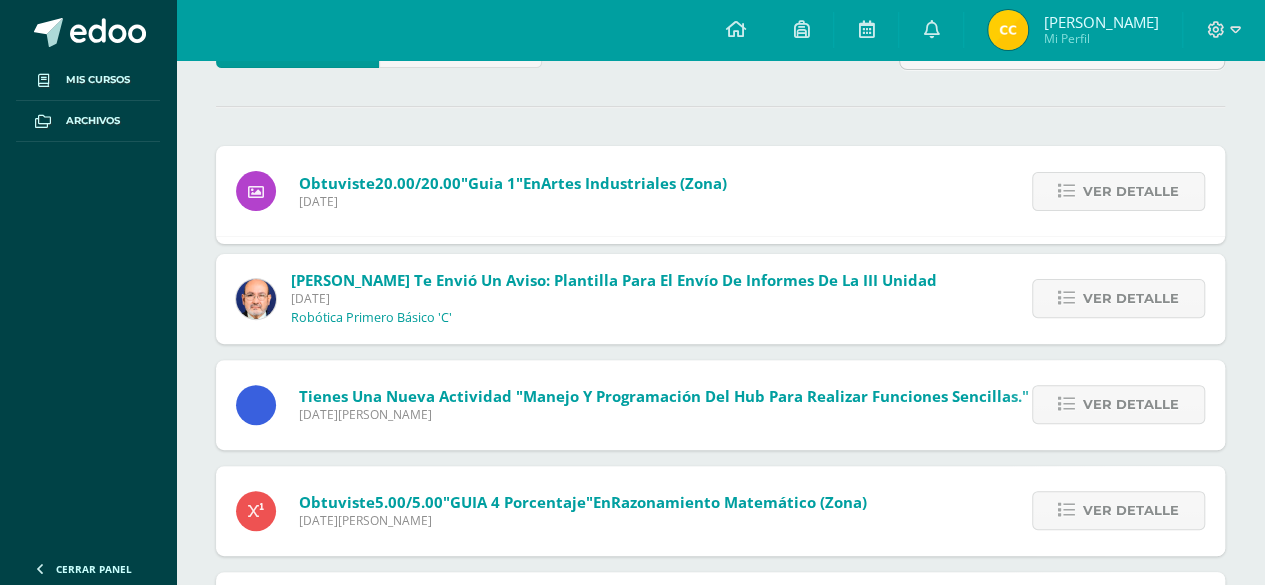 click on "Obtuviste
20.00/20.00  "Guia 1"
en
Artes Industriales (Zona)
Miércoles 02 de Julio de 2025
Ver detalle
Obtuviste
20.00/20.00  "Guia 1"
en
Artes Industriales Sergio Orantes te envió un aviso: Plantilla para el envío de Informes de la III Unidad
Miércoles 02 de Julio de 2025
Robótica Primero Básico 'C' Ver detalle
Estimados y estimadas Jóvenes. Adjunto vuelvo enviarles la plantilla para presentar los informes de los distintos proyectos correspondientes a la presente unidad. Se los envío en formato word (por si desean trabar digitalmente en él) y en formato pdf (por si prefirieren imprimirlo y escribir a mano). Saludos.
Archivo Adjunto Archivo Adjunto
Domingo 15 de Junio de 2025
Ver detalle" at bounding box center [720, 543] 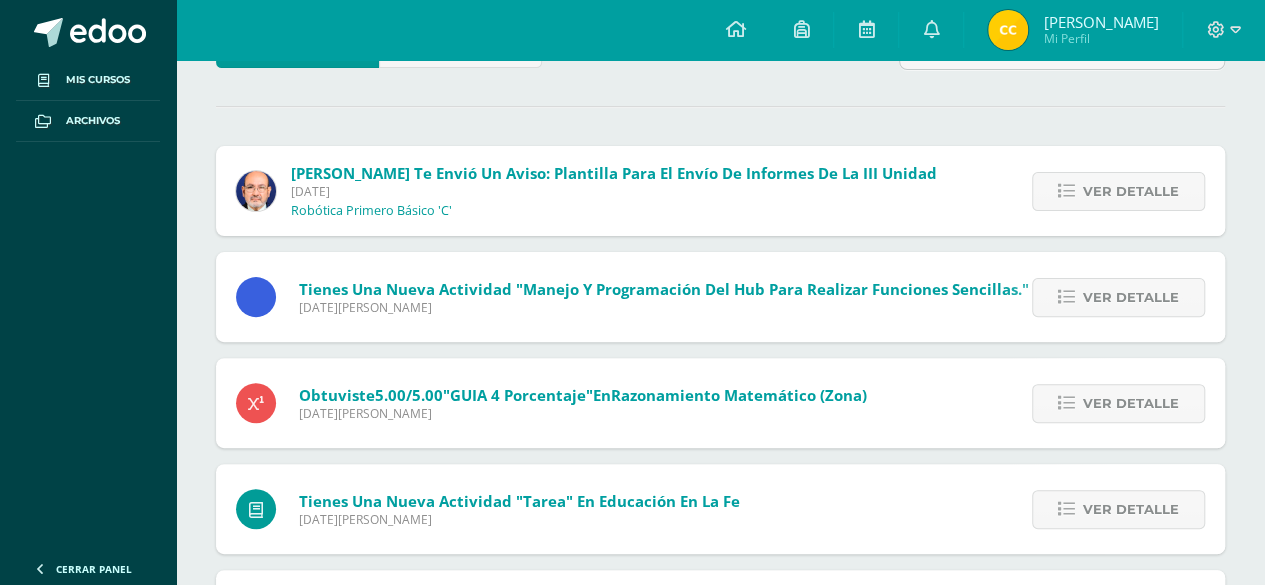 click on "Ver detalle" at bounding box center (1131, 191) 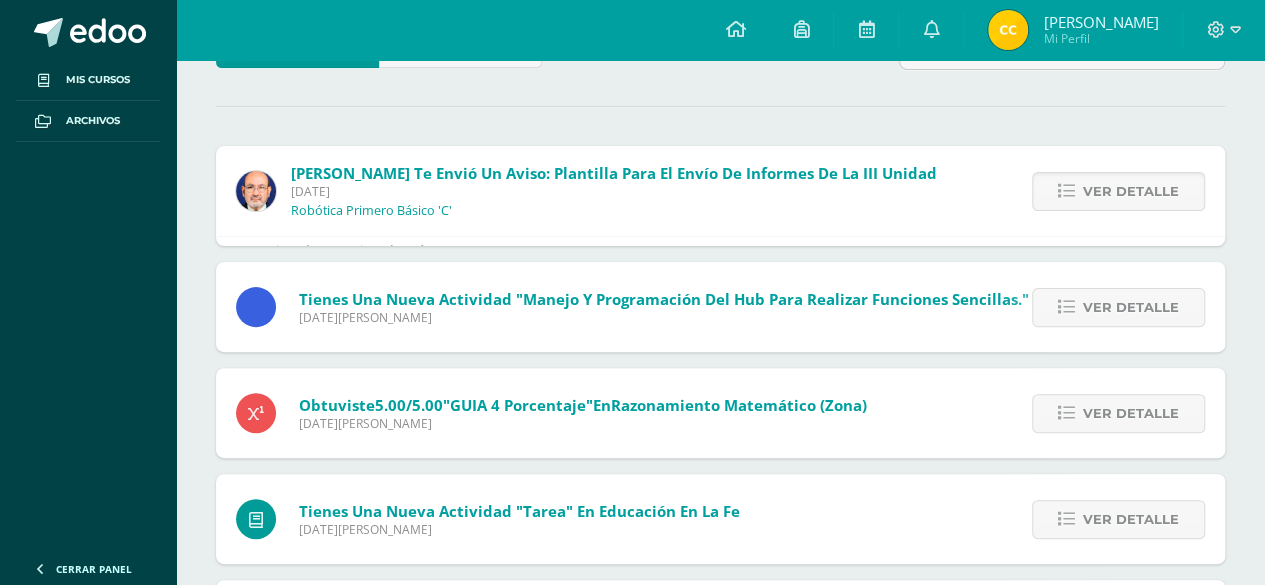 click on "Ver detalle" at bounding box center [1131, 191] 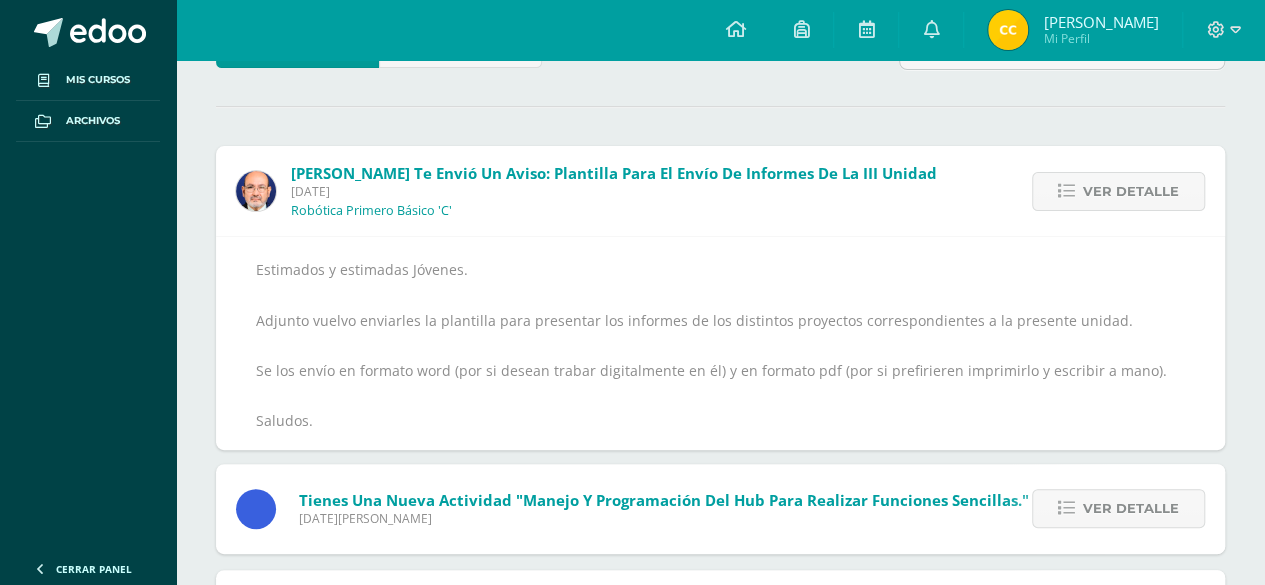click on "Ver detalle" at bounding box center [1131, 191] 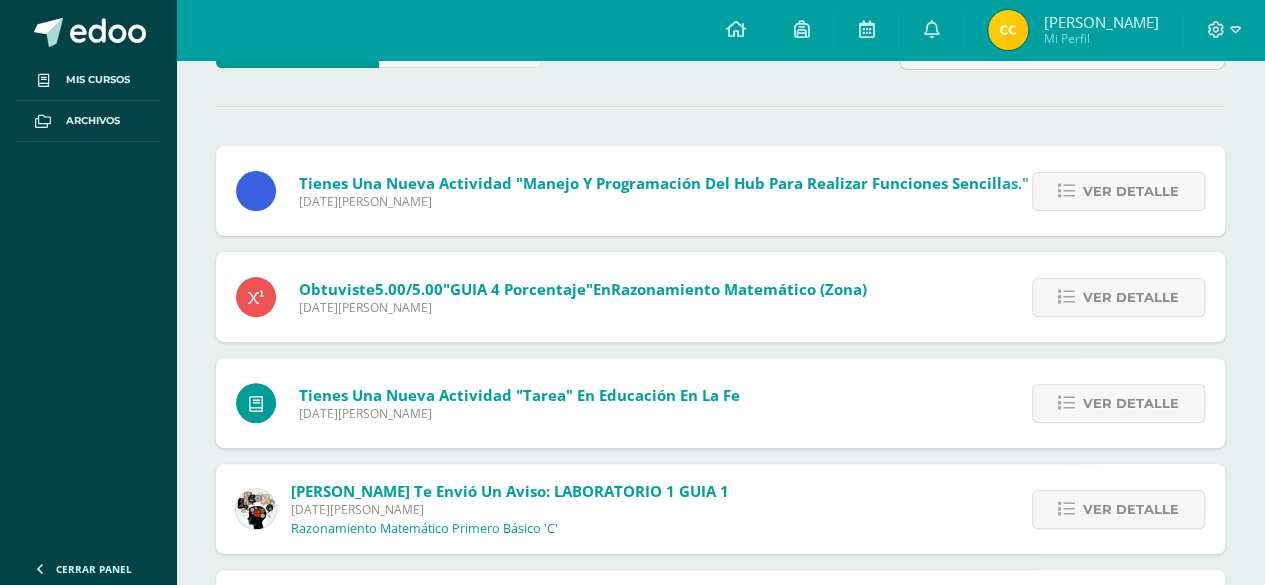 click on "Ver detalle" at bounding box center (1131, 191) 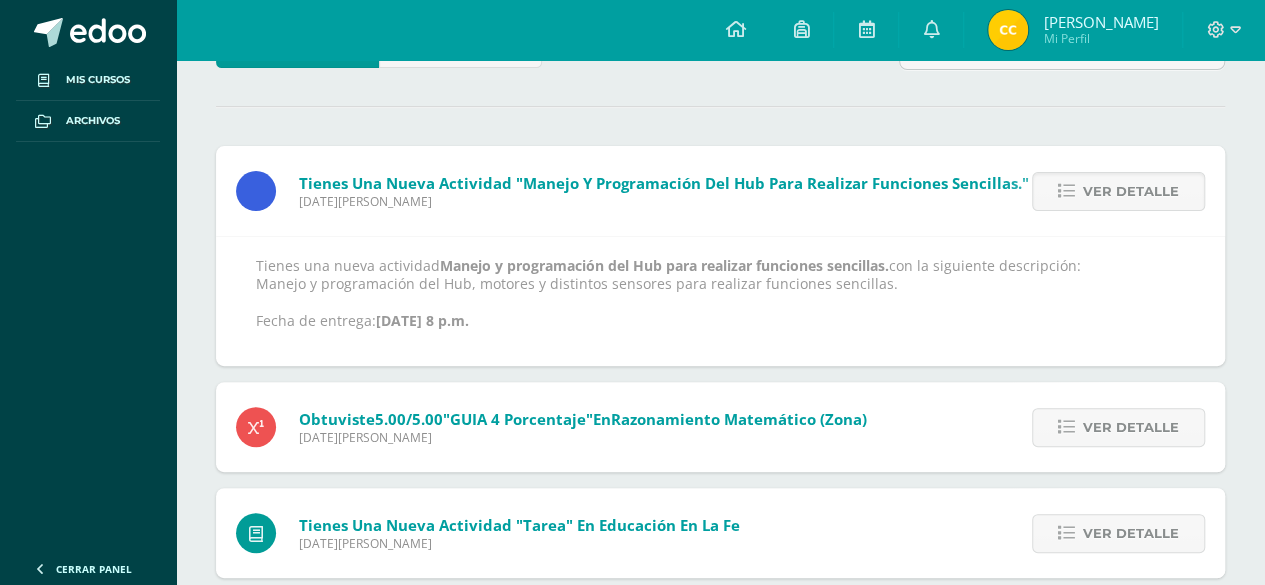 click on "Ver detalle" at bounding box center [1131, 191] 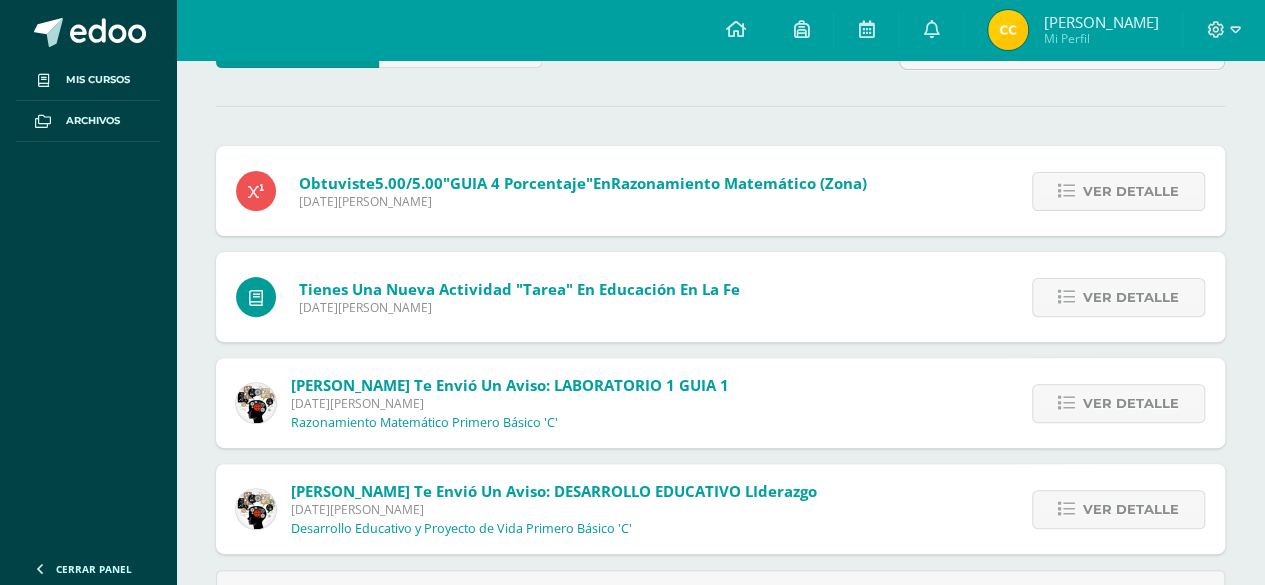 click on "Ver detalle" at bounding box center (1131, 191) 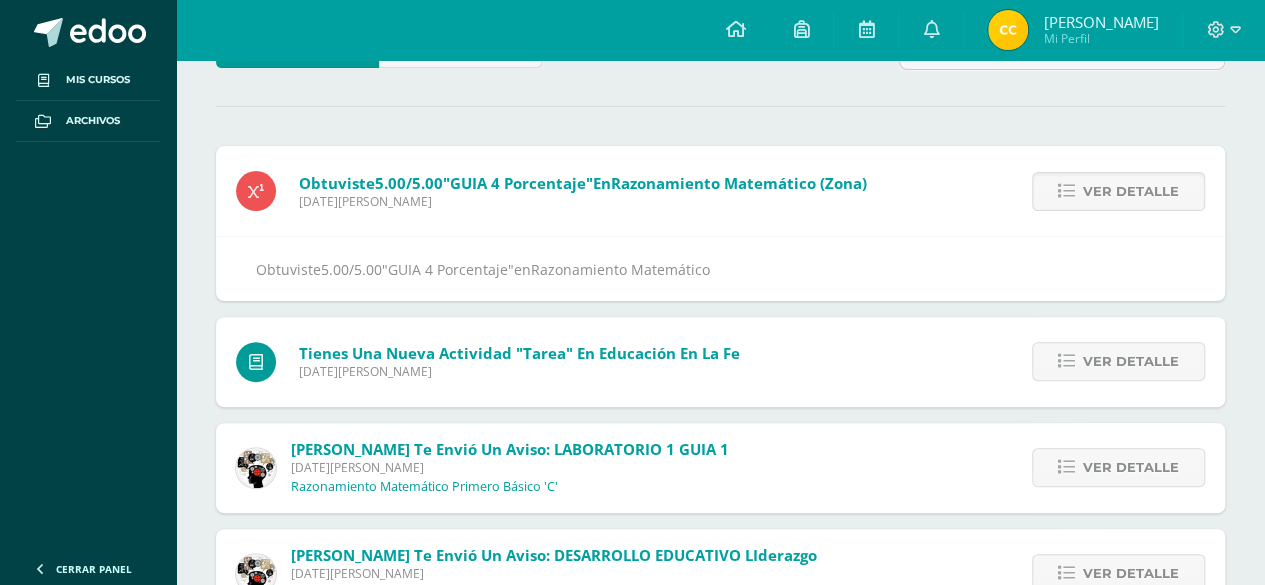 click on "Ver detalle" at bounding box center [1131, 191] 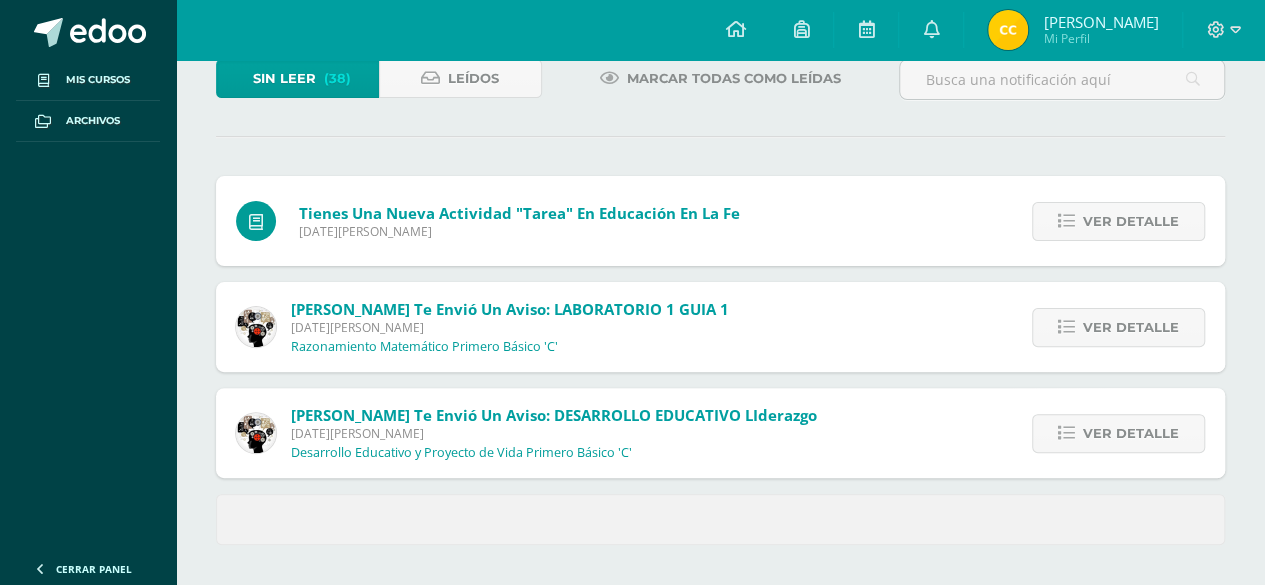 scroll, scrollTop: 130, scrollLeft: 0, axis: vertical 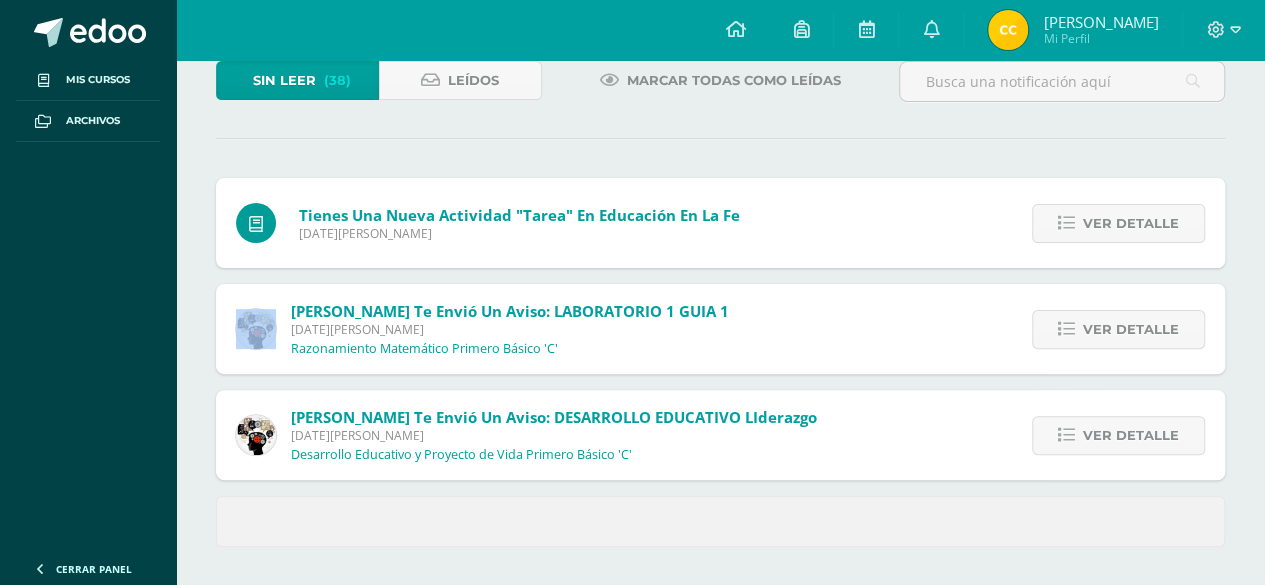 click on "Ver detalle" at bounding box center [1113, 223] 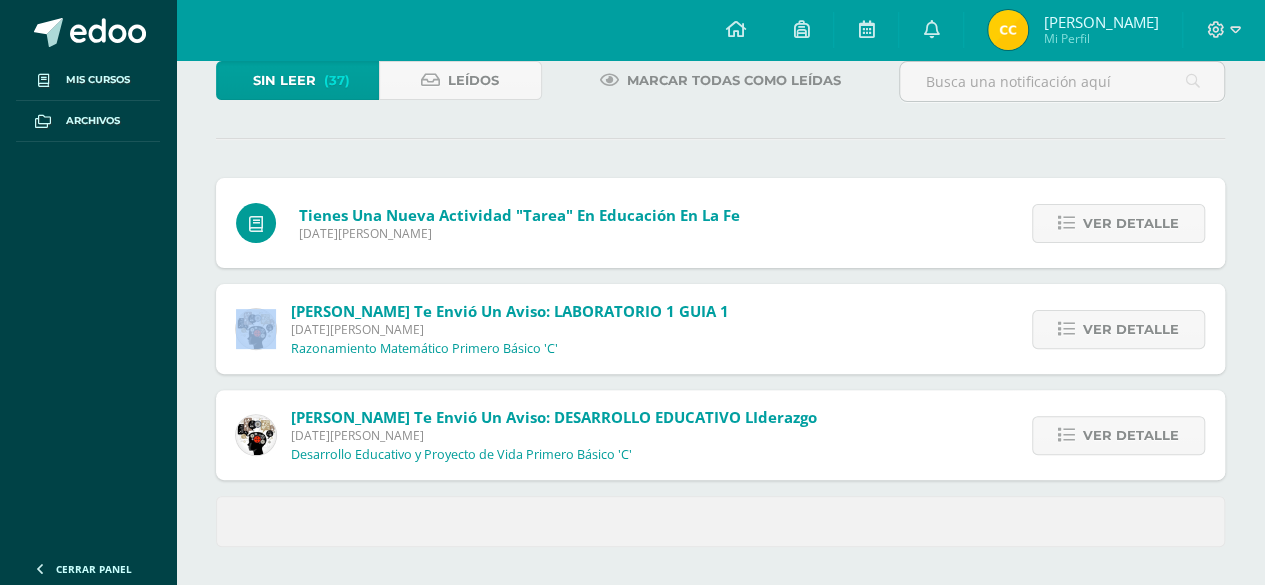 scroll, scrollTop: 162, scrollLeft: 0, axis: vertical 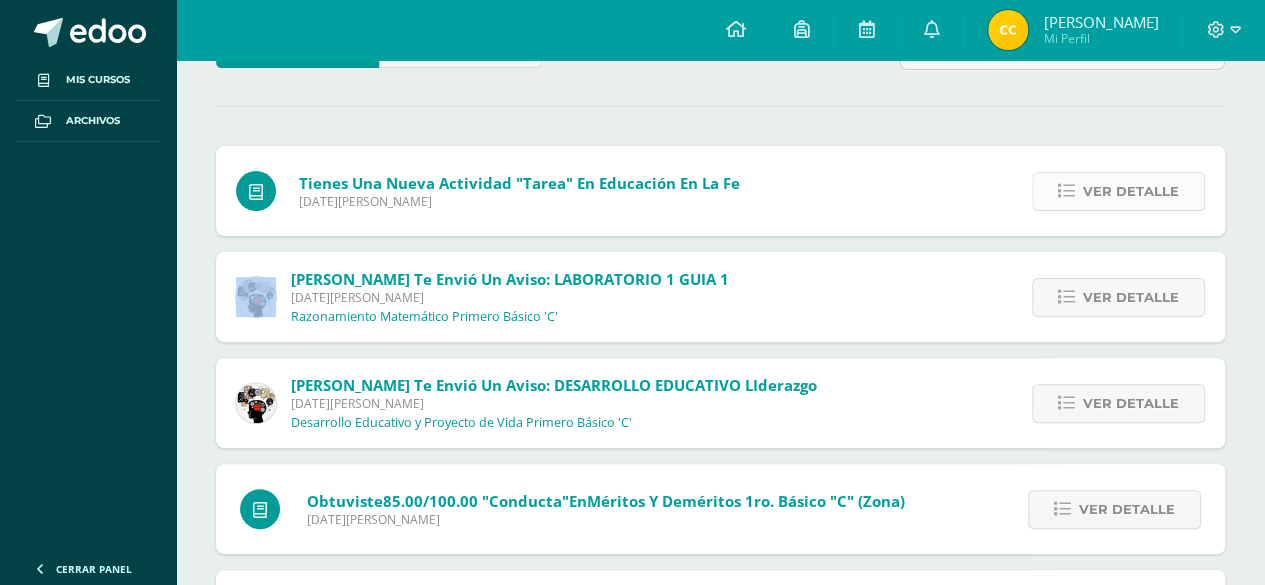 click on "Ver detalle" at bounding box center [1131, 191] 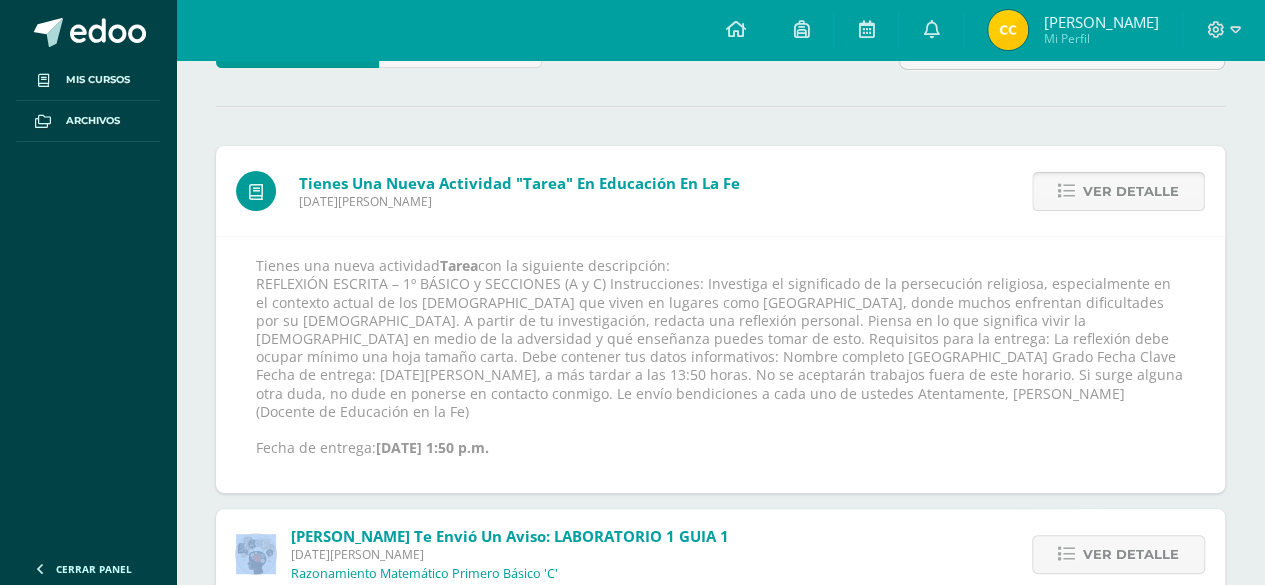 click on "Ver detalle" at bounding box center (1131, 191) 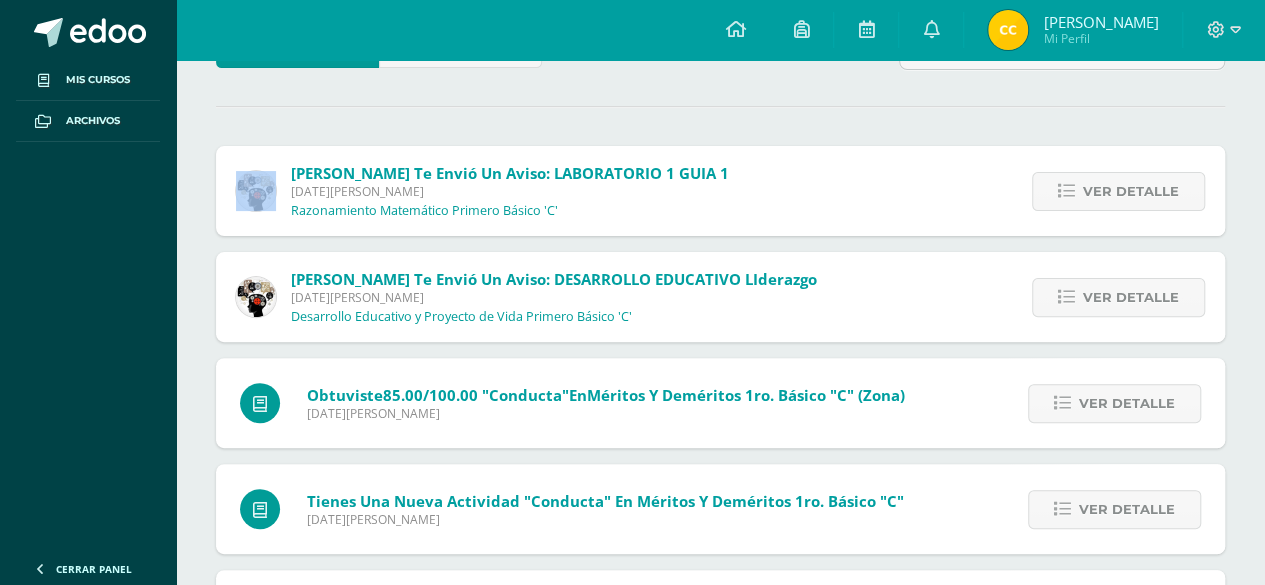 click on "Ver detalle" at bounding box center [1131, 191] 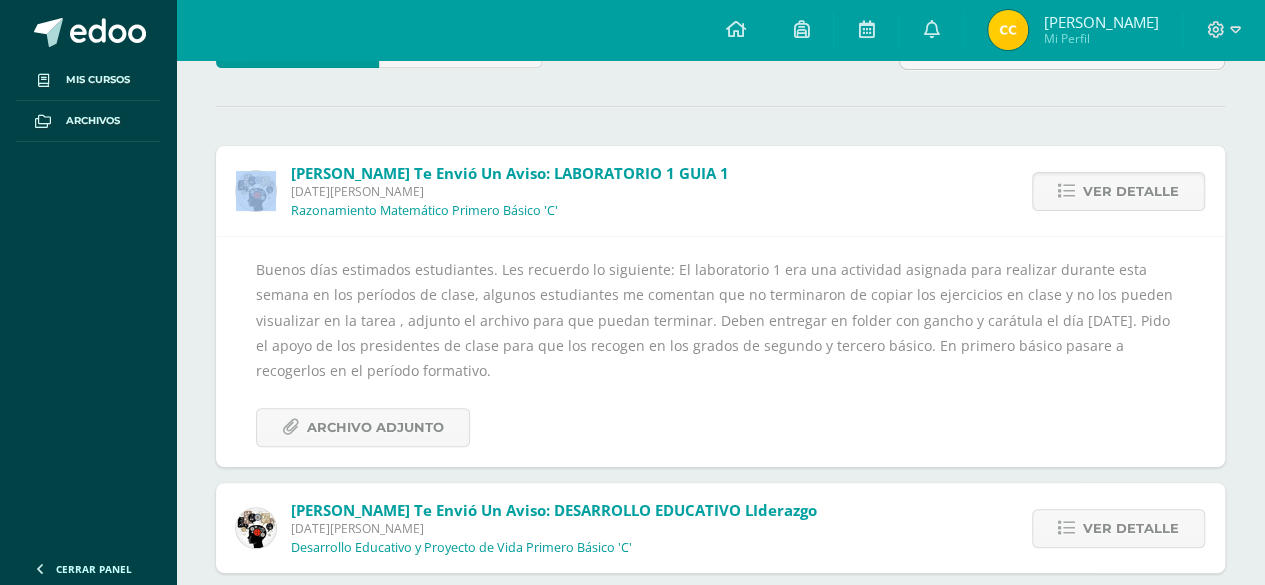click on "Ver detalle" at bounding box center [1131, 191] 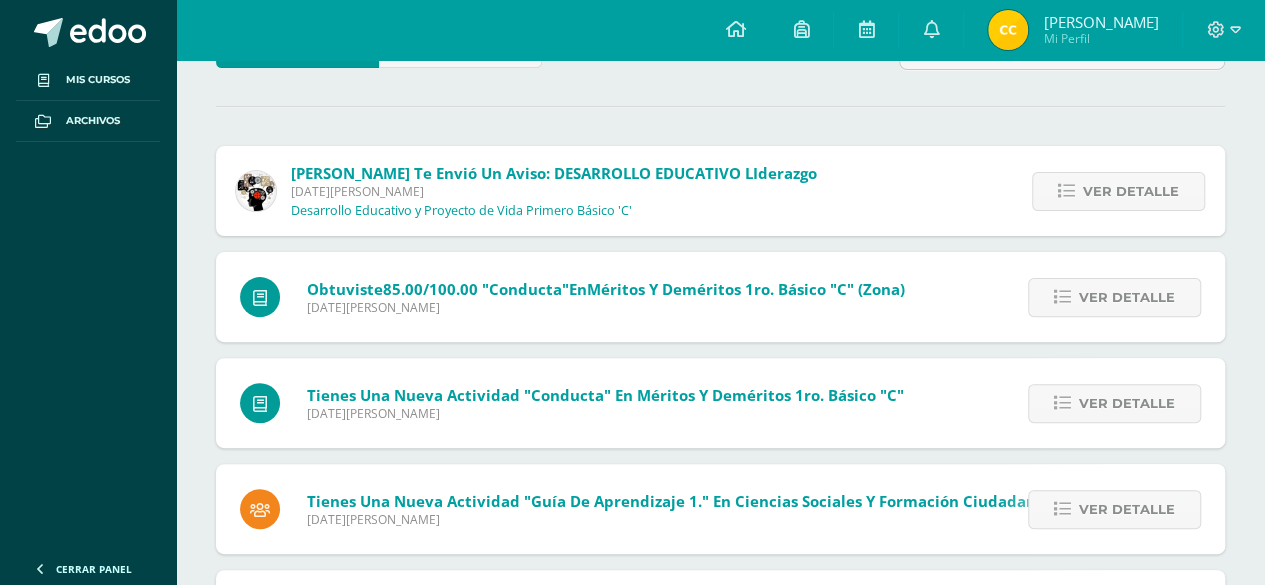 click on "Ver detalle" at bounding box center [1131, 191] 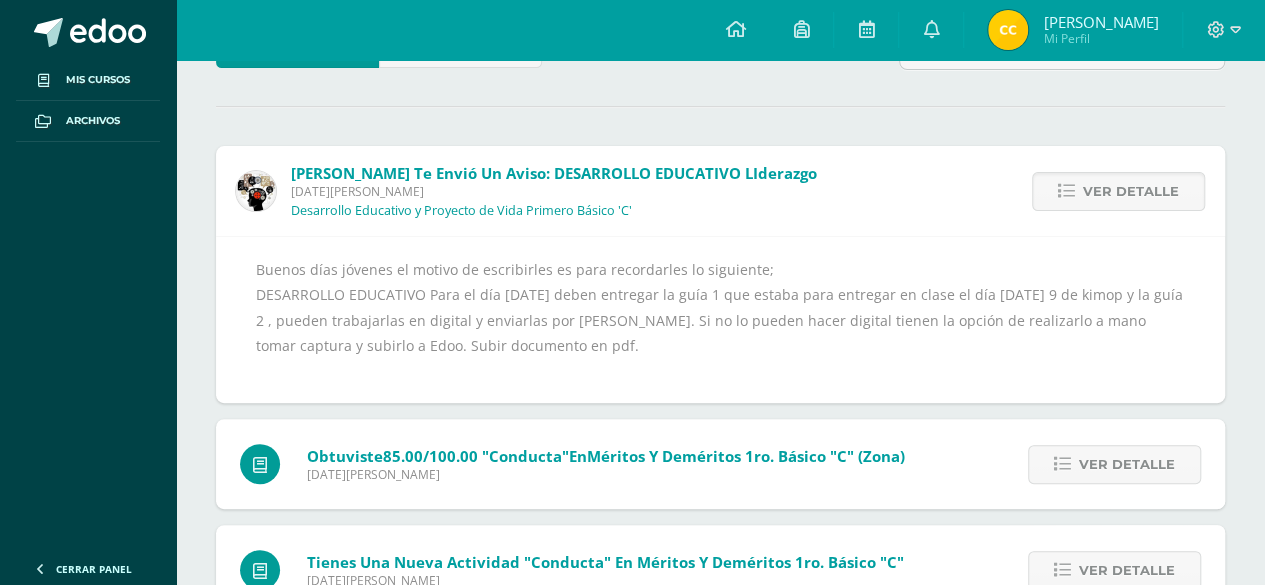 click on "Ver detalle" at bounding box center [1131, 191] 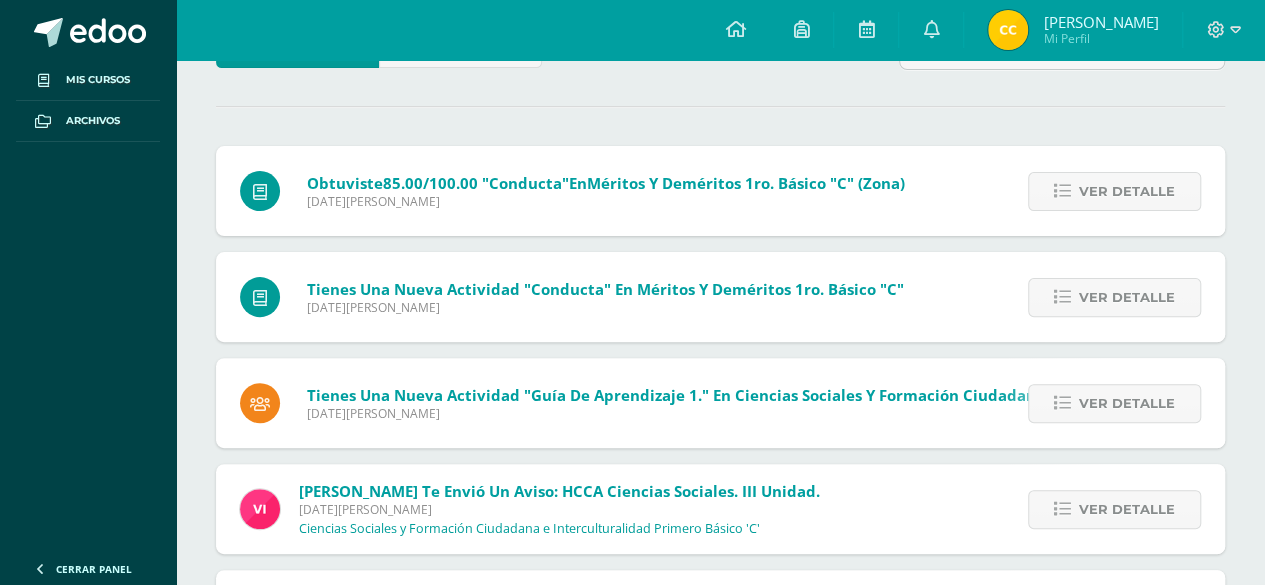 click on "Ver detalle" at bounding box center (1127, 191) 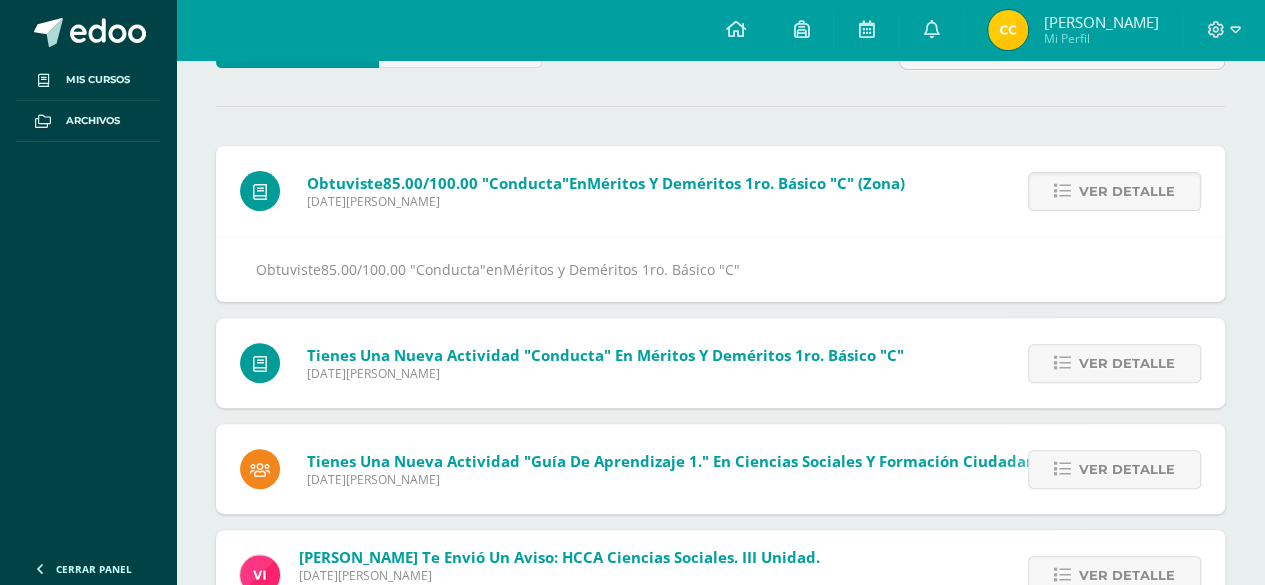 click on "Ver detalle" at bounding box center (1127, 191) 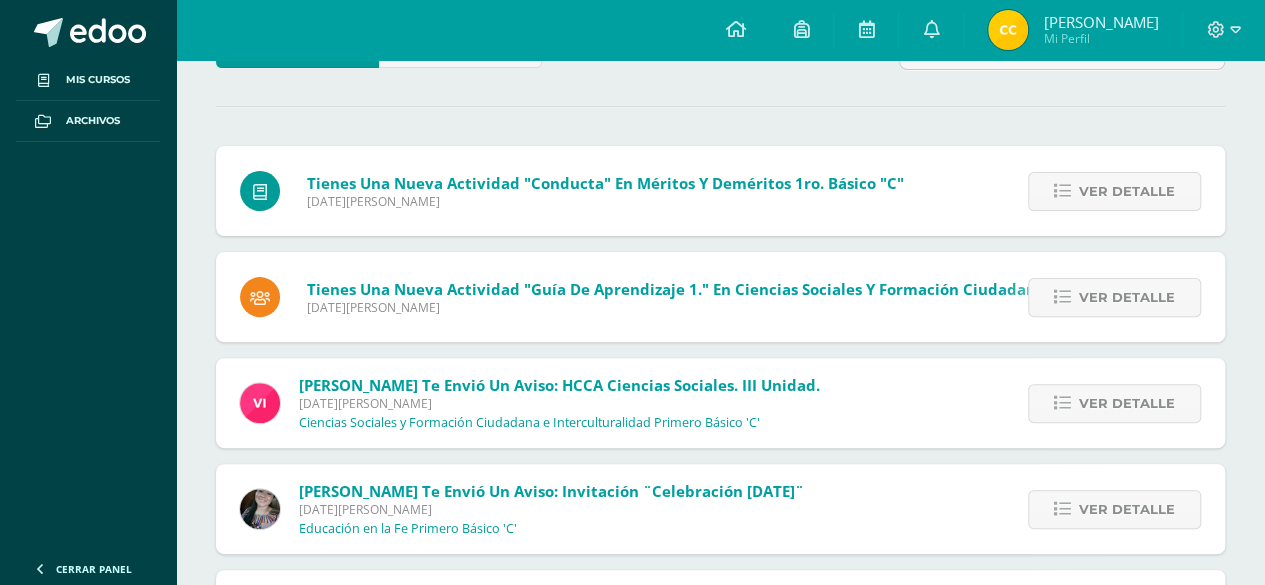 click on "Ver detalle" at bounding box center [1127, 191] 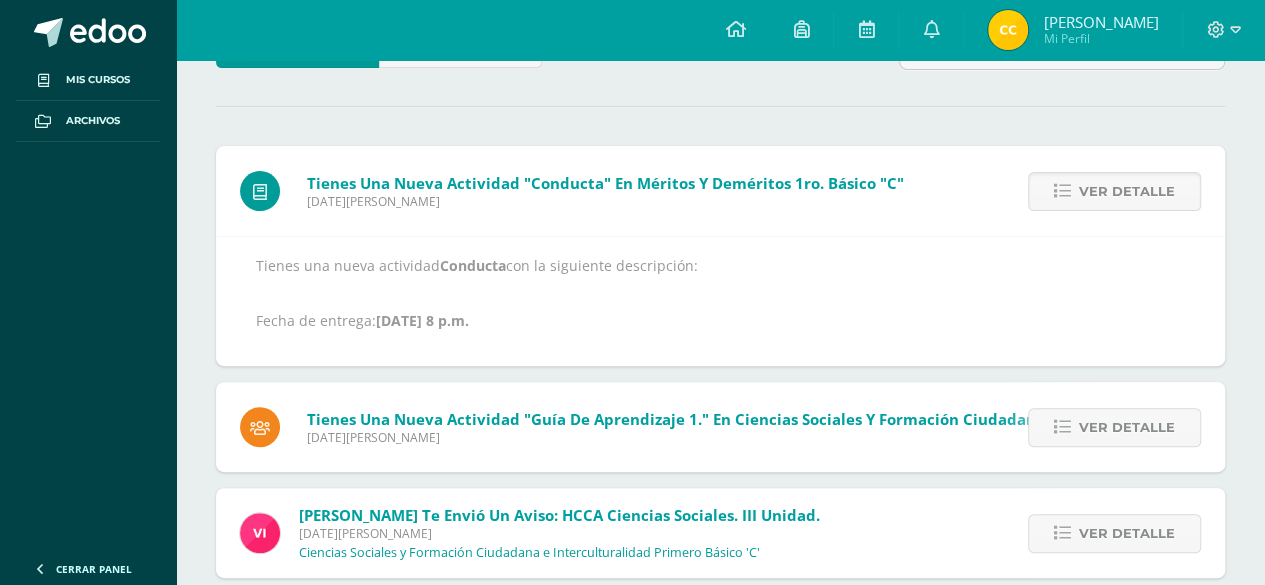 click on "Ver detalle" at bounding box center (1127, 191) 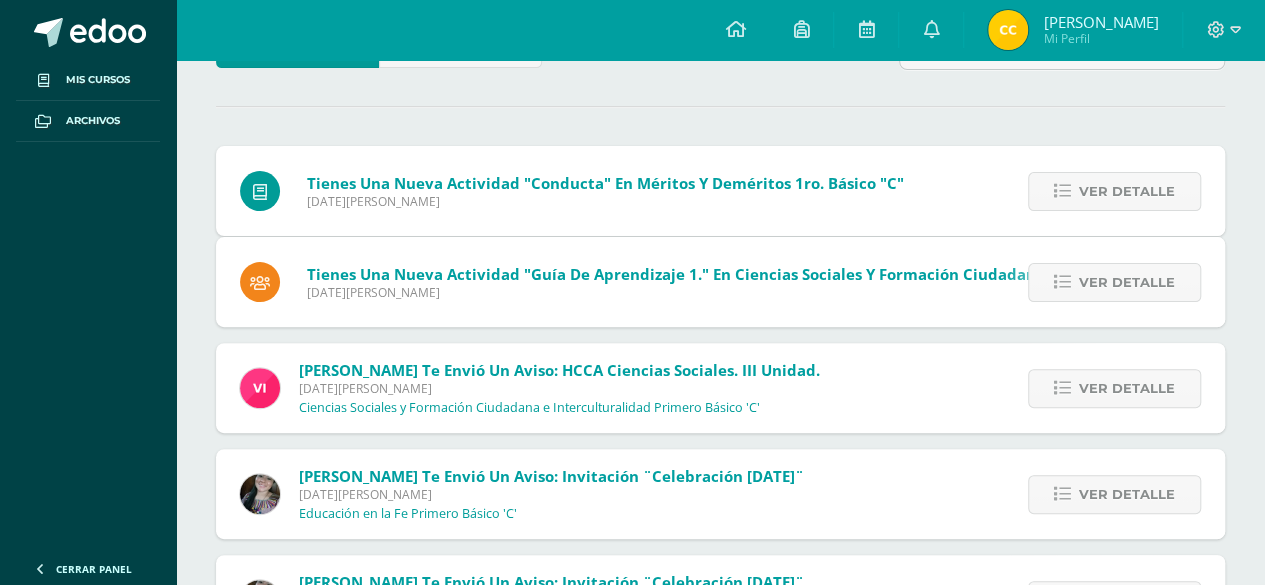 click on "Ver detalle" at bounding box center [1127, 282] 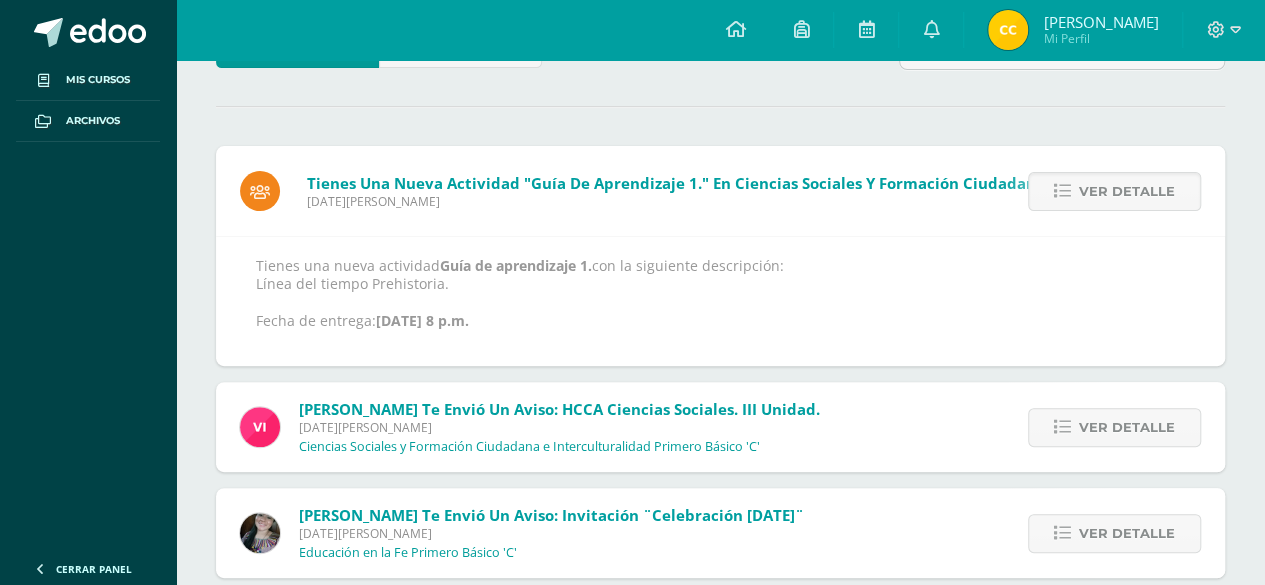 click on "Ver detalle" at bounding box center (1127, 191) 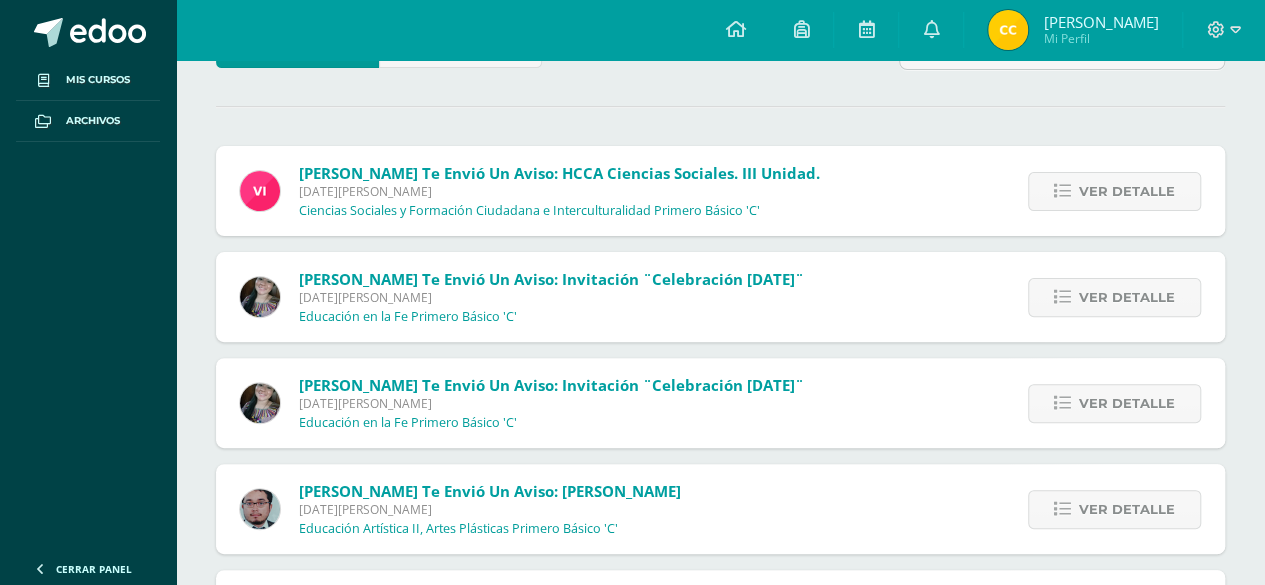 click on "Ver detalle" at bounding box center [1127, 191] 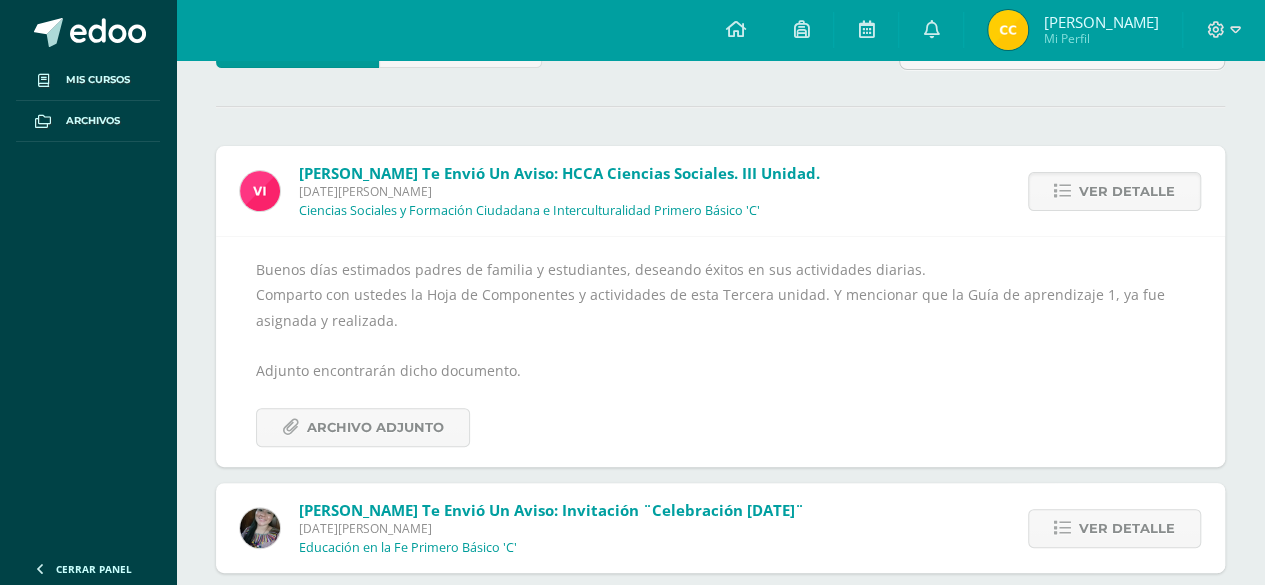 click on "Ver detalle" at bounding box center (1127, 191) 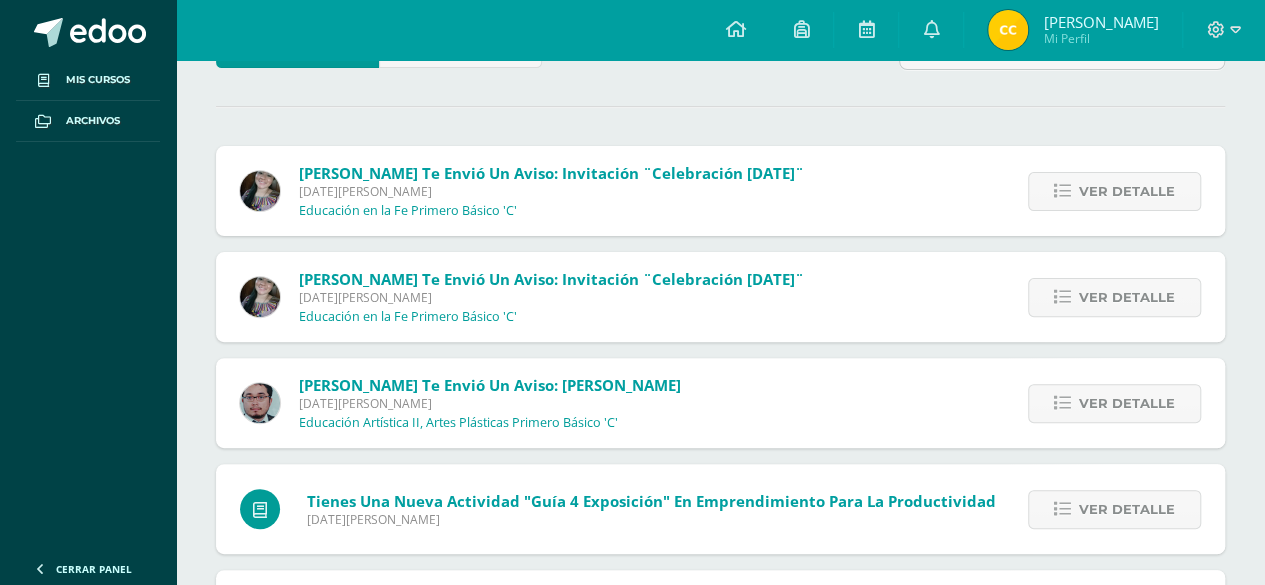 click on "Ver detalle" at bounding box center (1127, 191) 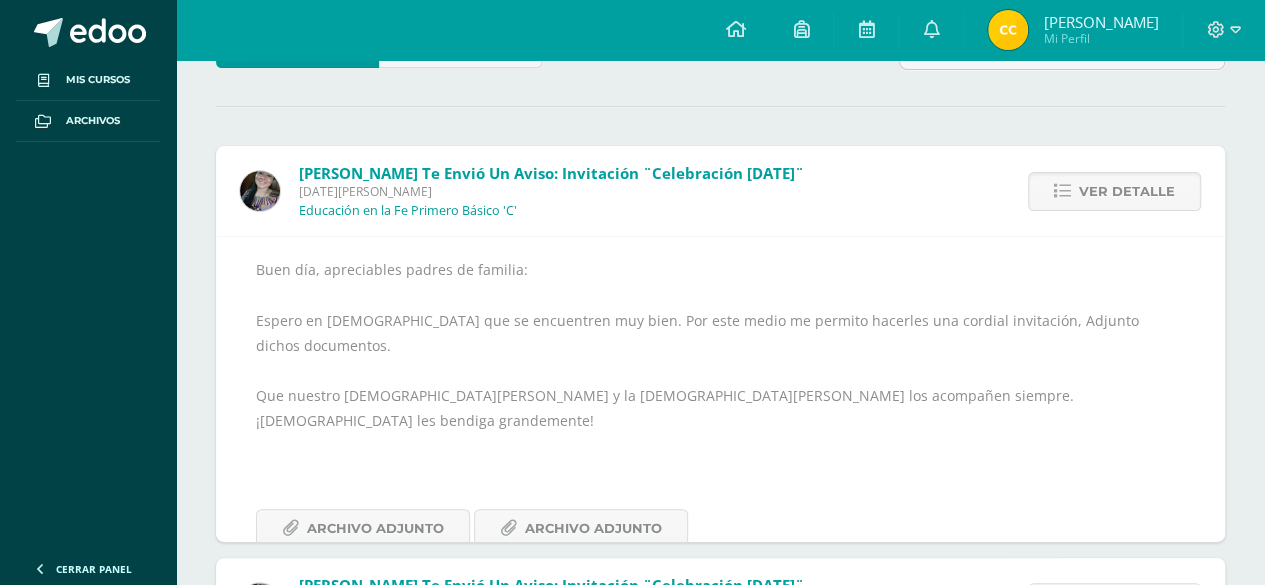 click on "Ver detalle" at bounding box center (1127, 191) 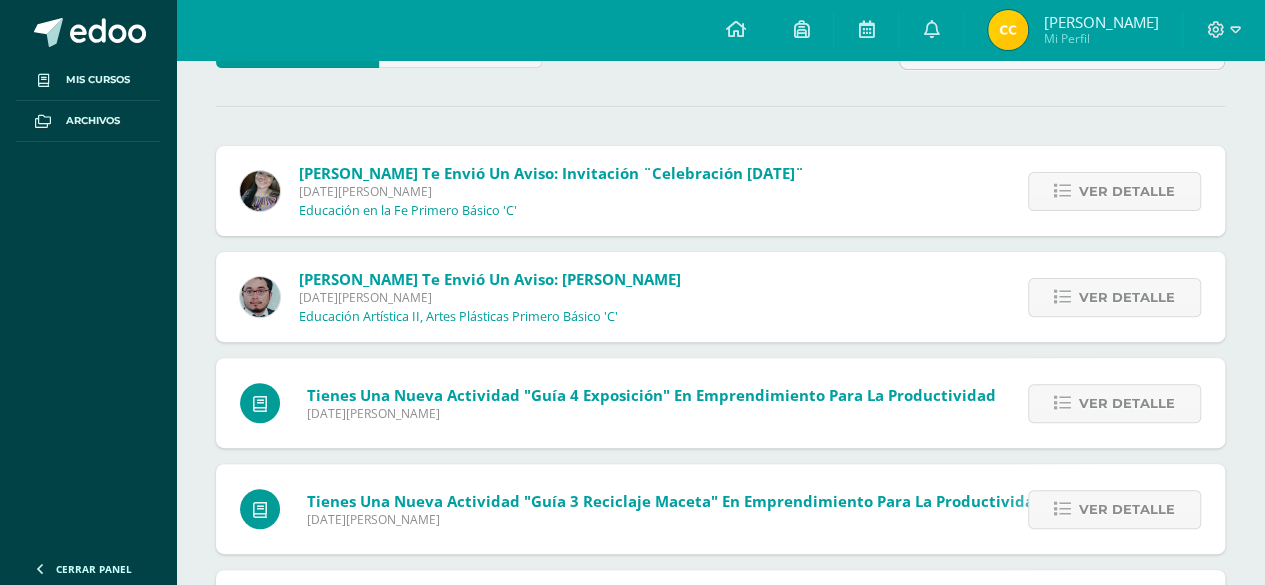 click on "Carol Culajay te envió un aviso: Invitación ¨Celebración día del Padre¨
Jueves 12 de Junio de 2025
Educación en la Fe Primero Básico 'C'
Ver detalle
Buen día, apreciables padres de familia: Espero en Dios que se encuentren muy bien. Por este medio me permito hacerles una cordial invitación, Adjunto dichos documentos. Que nuestro buen Jesús y la Santísima Virgen María los acompañen siempre. ¡Dios les bendiga grandemente!
Archivo Adjunto
Archivo Adjunto" at bounding box center [720, 420] 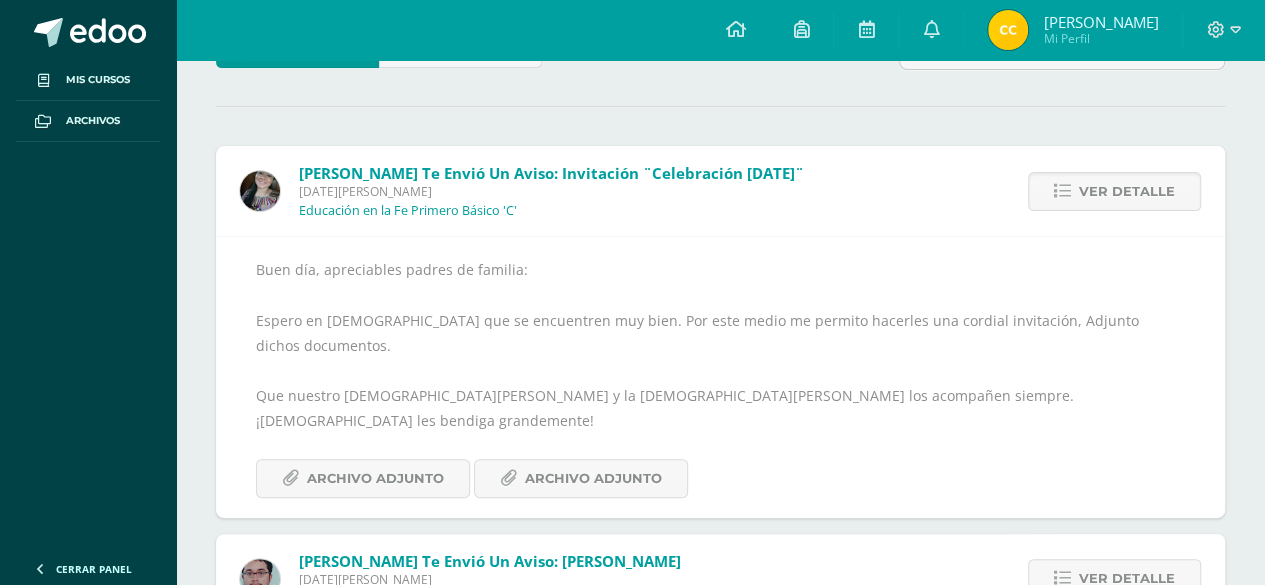click on "Ver detalle" at bounding box center (1127, 191) 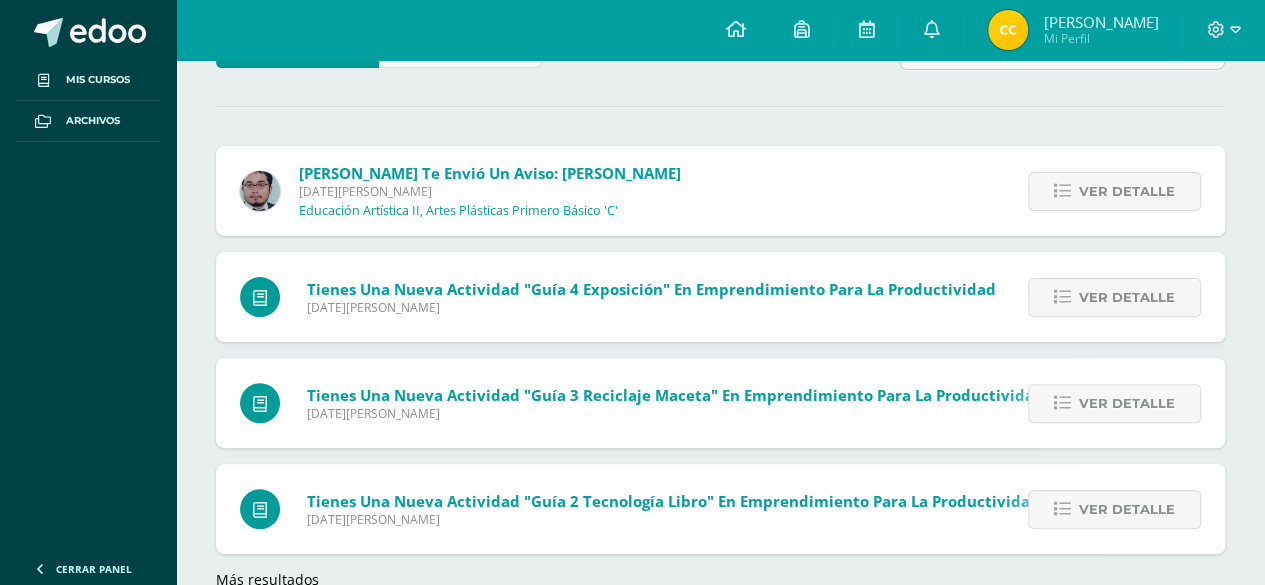 click on "Ver detalle" at bounding box center [1127, 191] 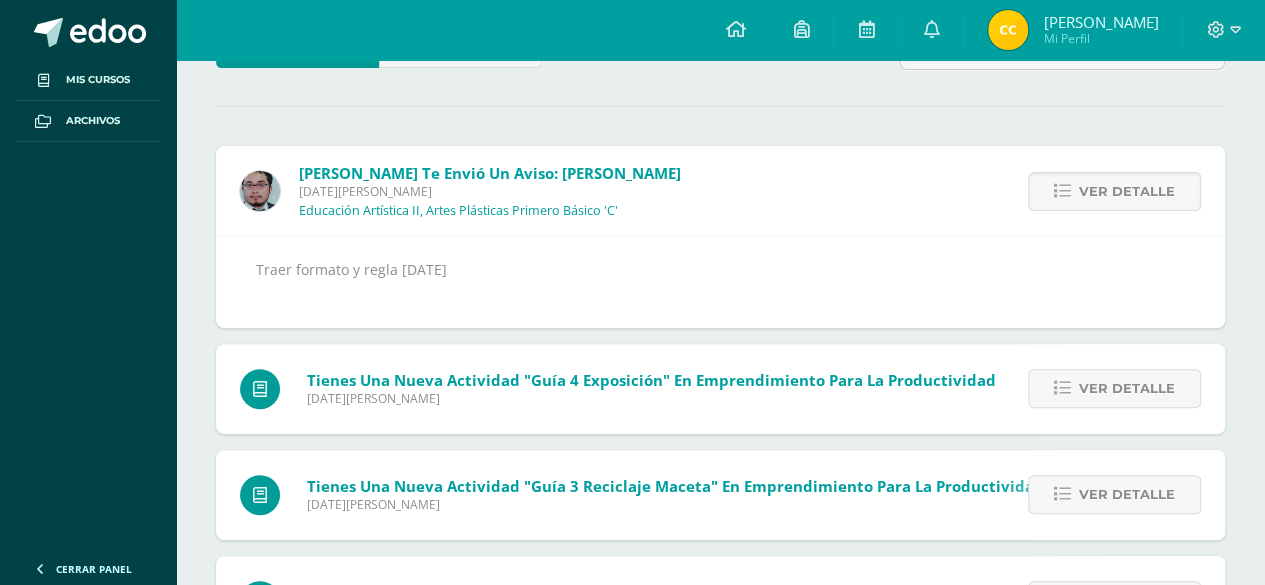 click on "Ver detalle" at bounding box center [1127, 191] 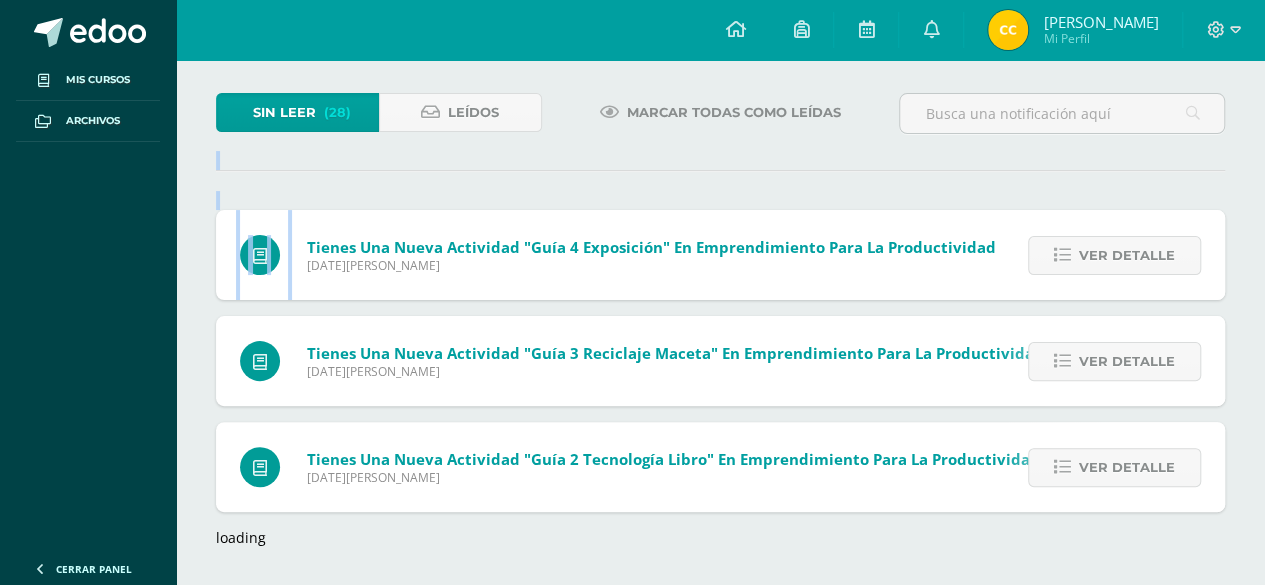 click on "Sin leer (28) Leídos Marcar todas como leídas
Oscar Paz te envió un aviso: Aviso
Miércoles 11 de Junio de 2025
Educación Artística II, Artes Plásticas Primero Básico 'C'
Ver detalle
Traer formato y regla mañana
Tienes una nueva actividad "Guía 4 Exposición" En
Emprendimiento para la Productividad
Miércoles 11 de Junio de 2025" at bounding box center (720, 320) 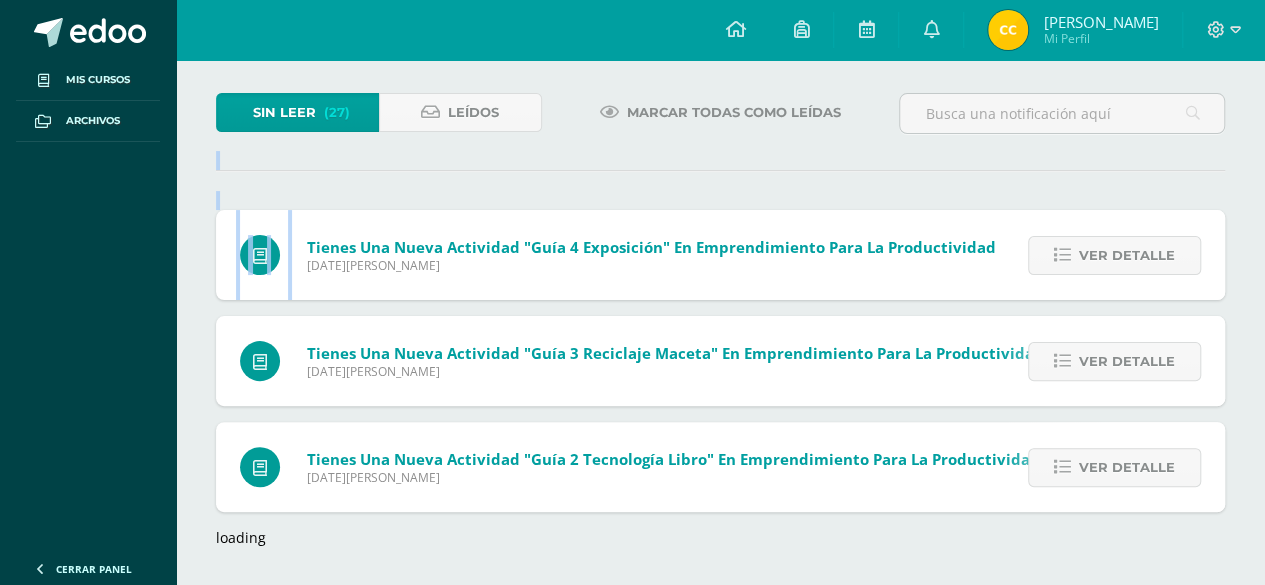 scroll, scrollTop: 162, scrollLeft: 0, axis: vertical 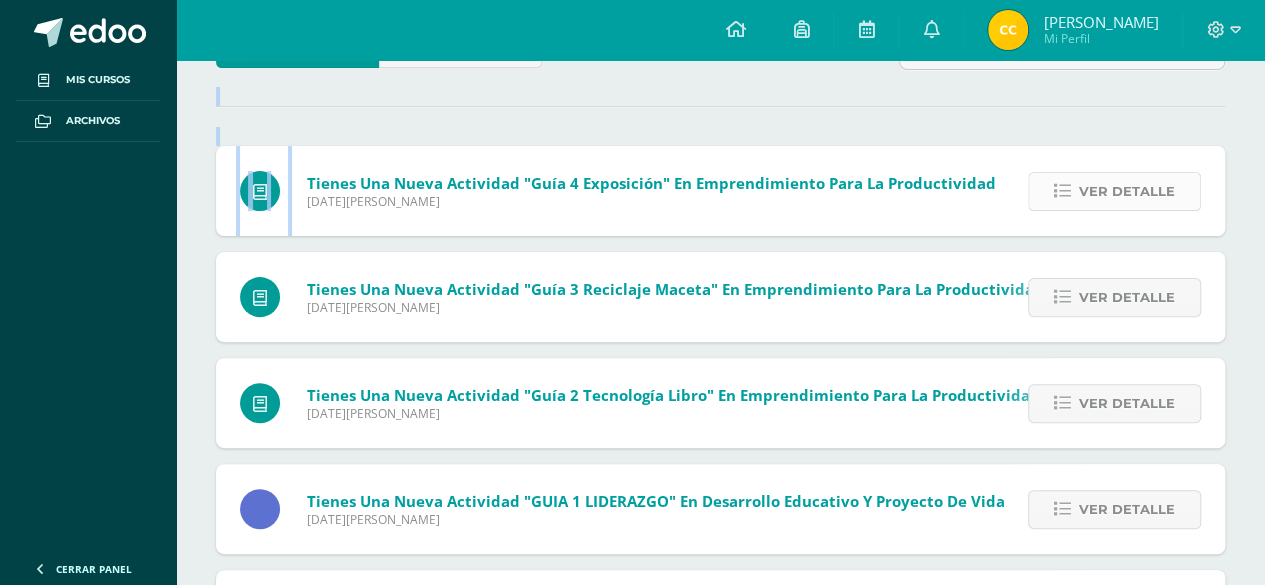 click on "Ver detalle" at bounding box center (1127, 191) 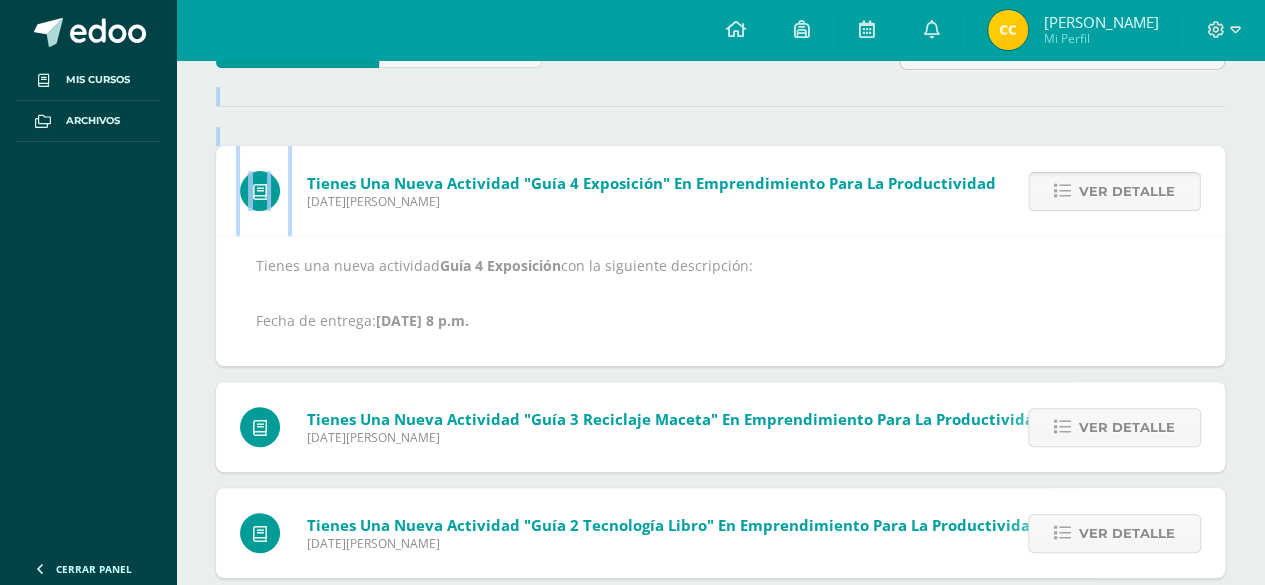 click on "Ver detalle" at bounding box center (1127, 191) 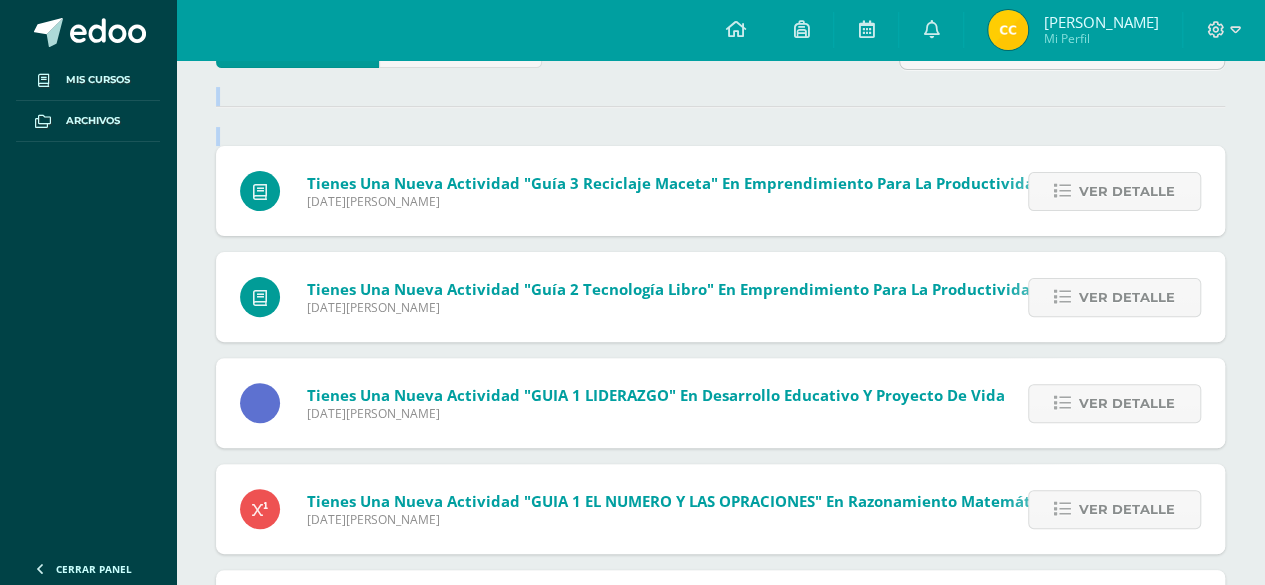 click on "Ver detalle" at bounding box center [1127, 191] 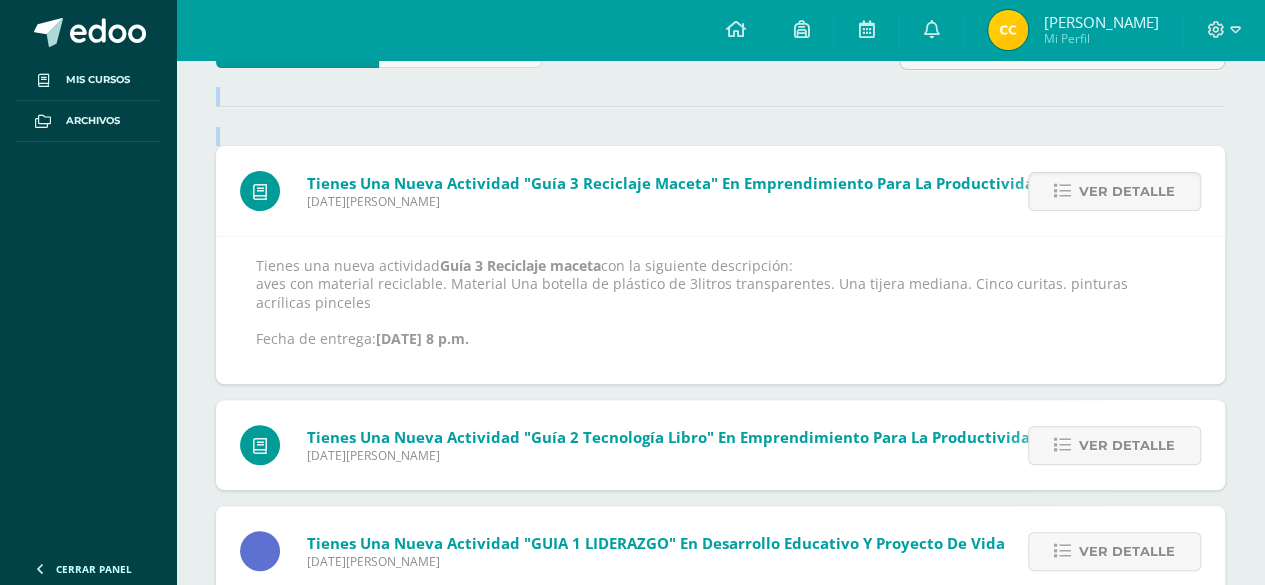 click on "Ver detalle" at bounding box center [1127, 191] 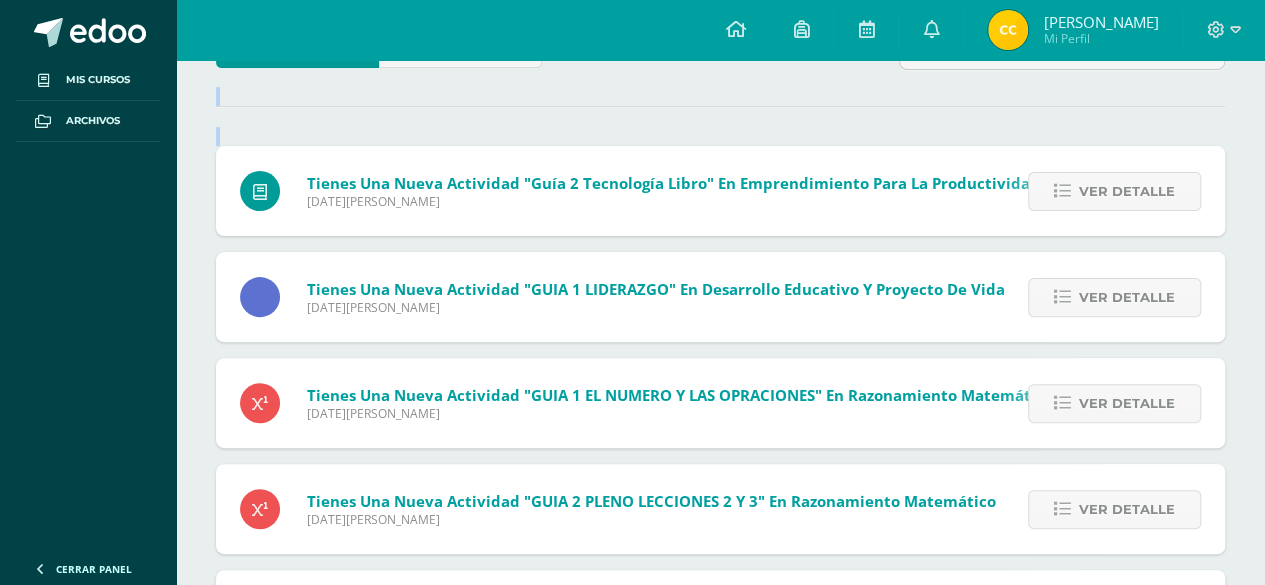 click on "Ver detalle" at bounding box center (1127, 191) 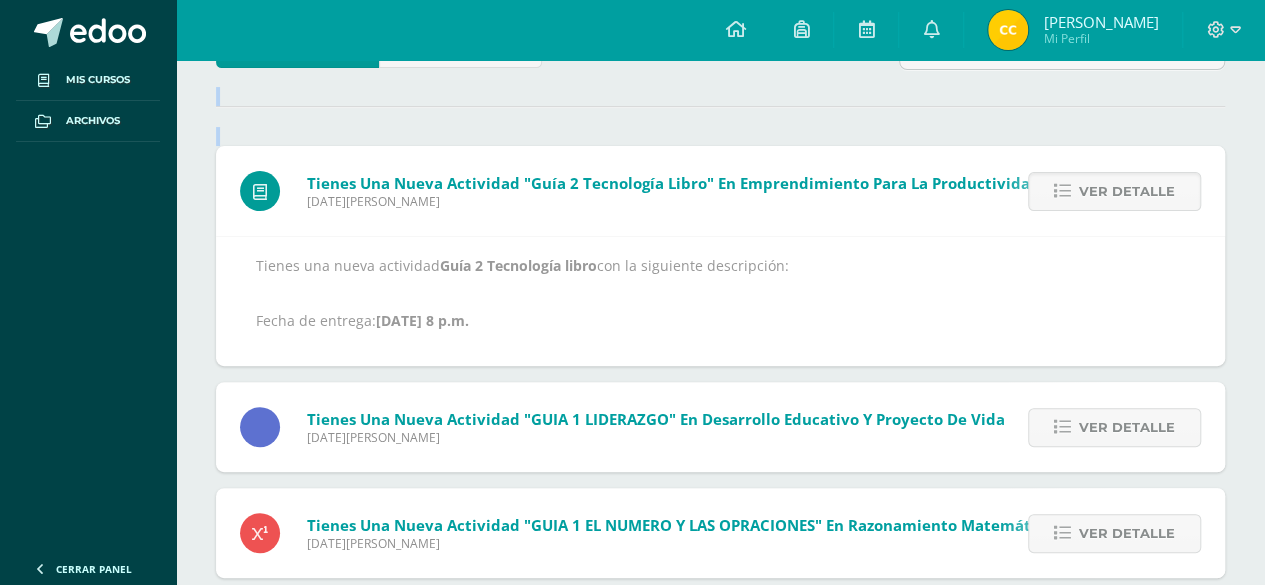 click on "Ver detalle" at bounding box center [1127, 191] 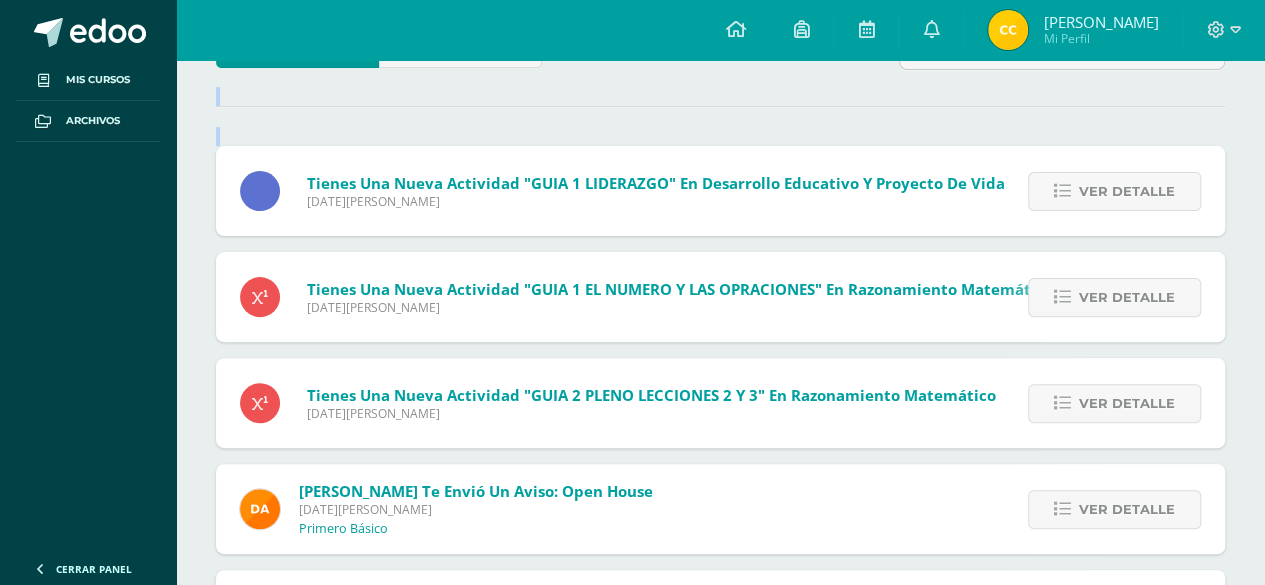 click on "Ver detalle" at bounding box center (1127, 191) 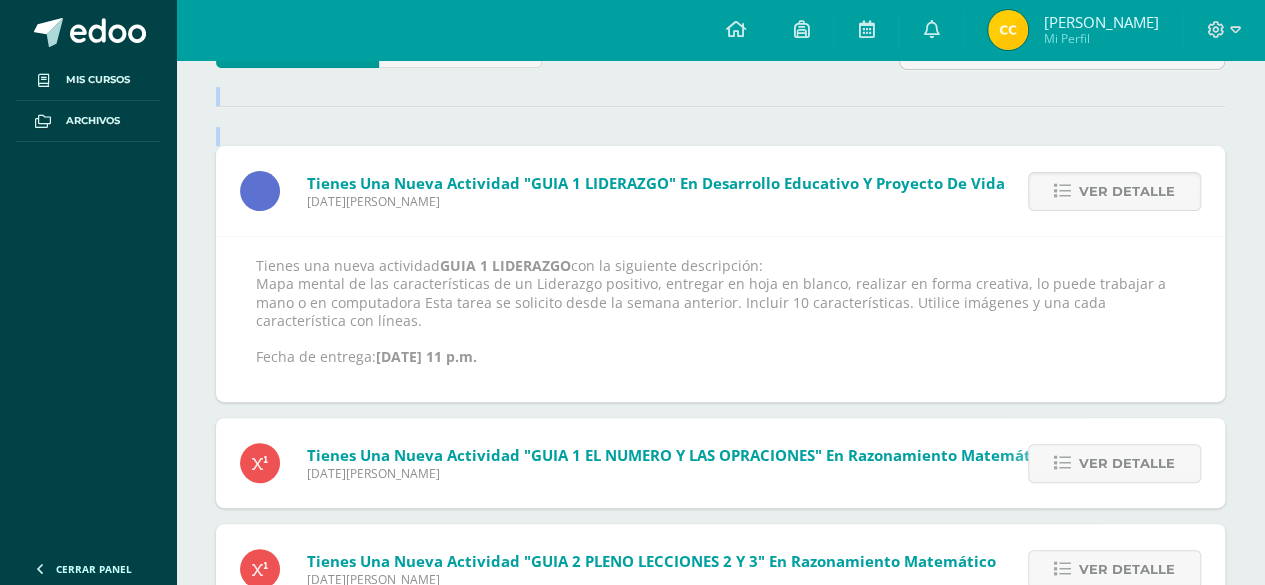 click on "Ver detalle" at bounding box center (1127, 191) 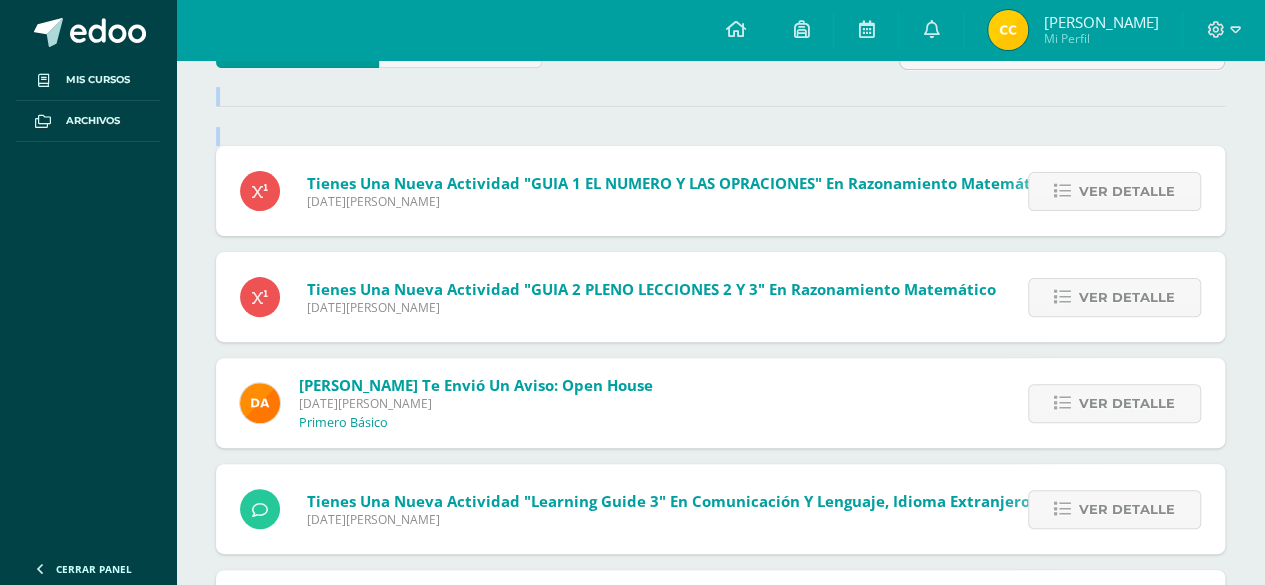 click on "Ver detalle" at bounding box center (1127, 191) 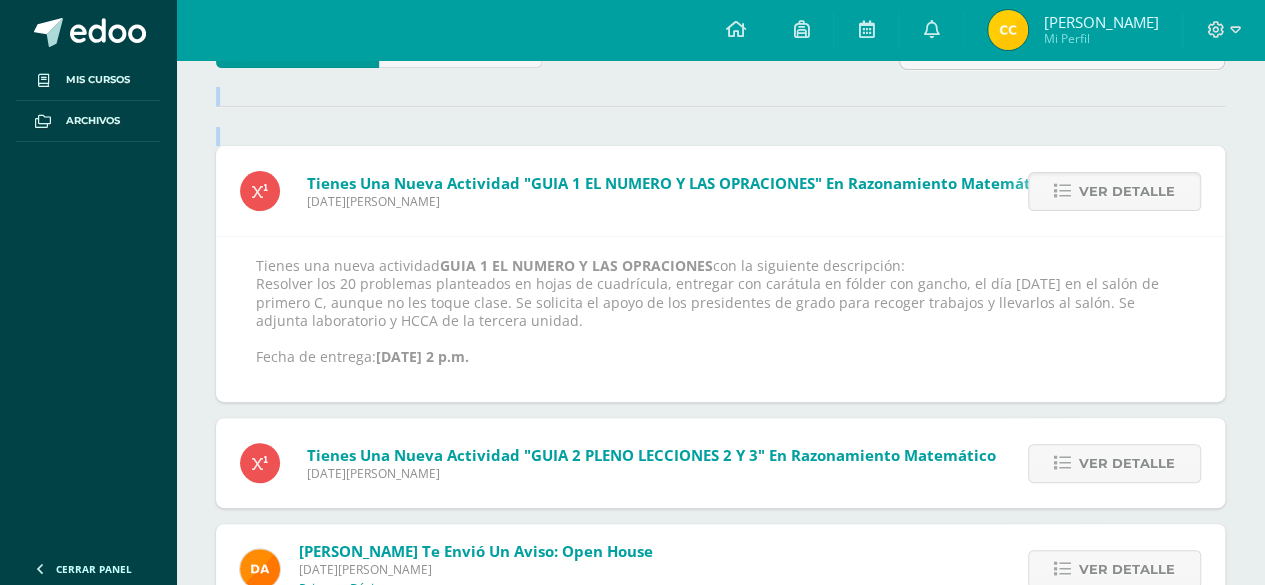 click on "Ver detalle" at bounding box center (1127, 191) 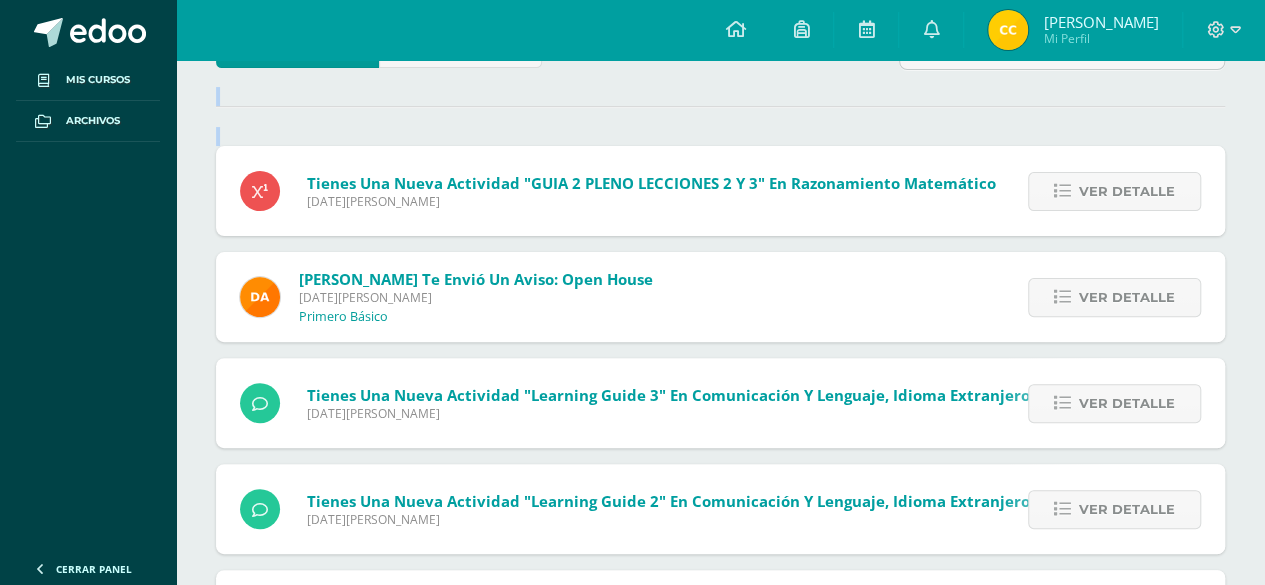 click on "Ver detalle" at bounding box center (1127, 191) 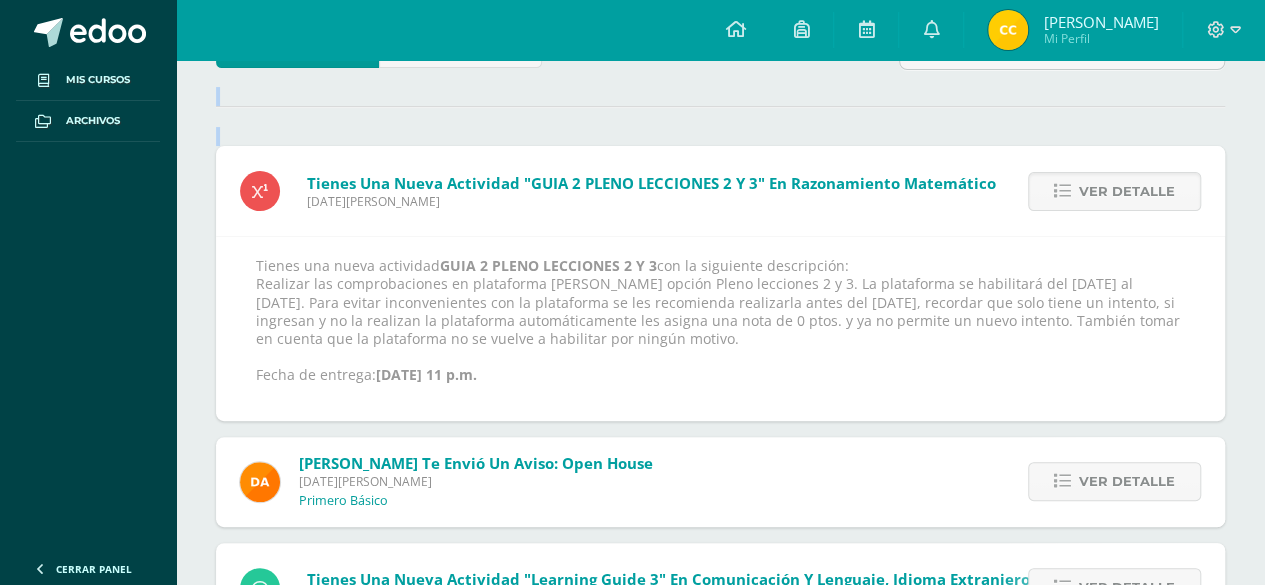 click on "Ver detalle" at bounding box center (1127, 191) 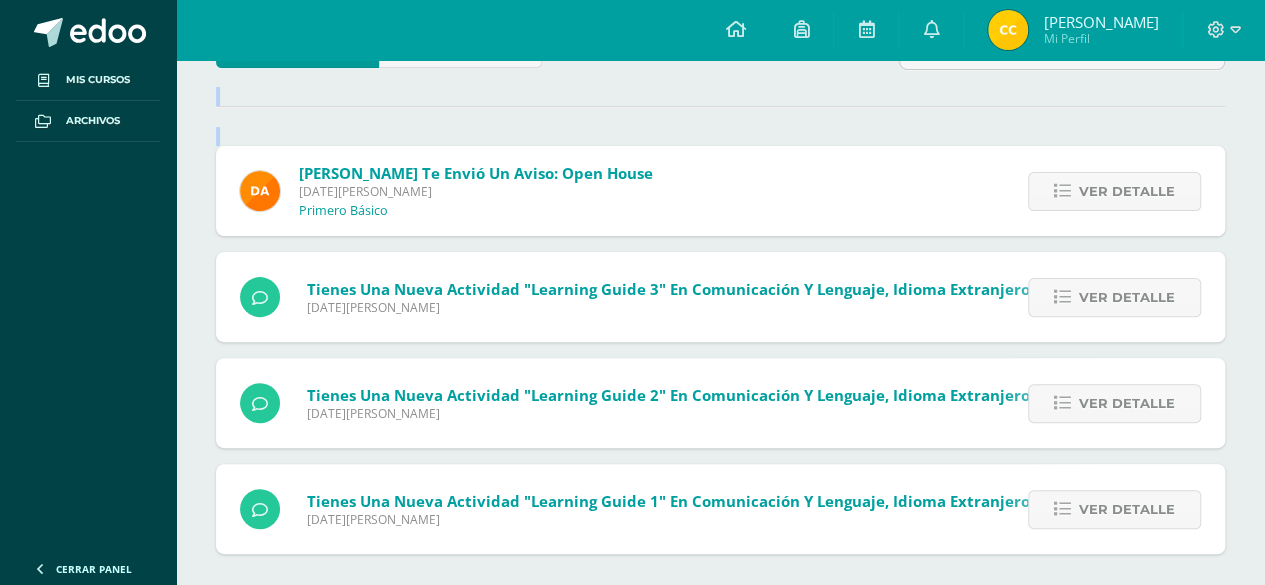click on "Ver detalle" at bounding box center (1127, 191) 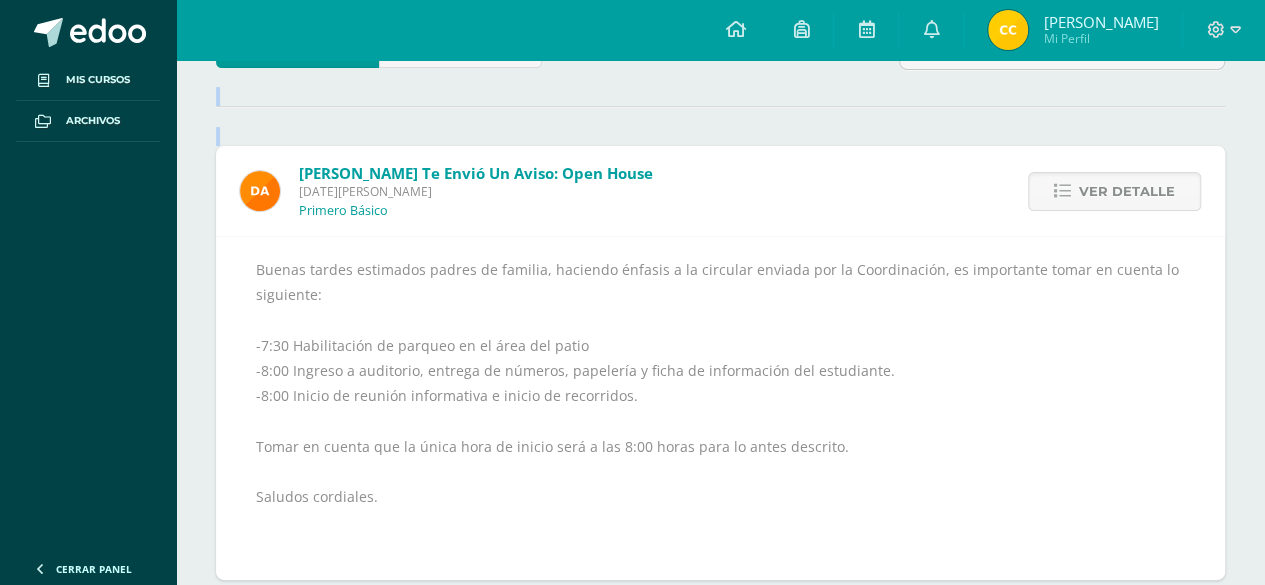 click on "Ver detalle" at bounding box center (1127, 191) 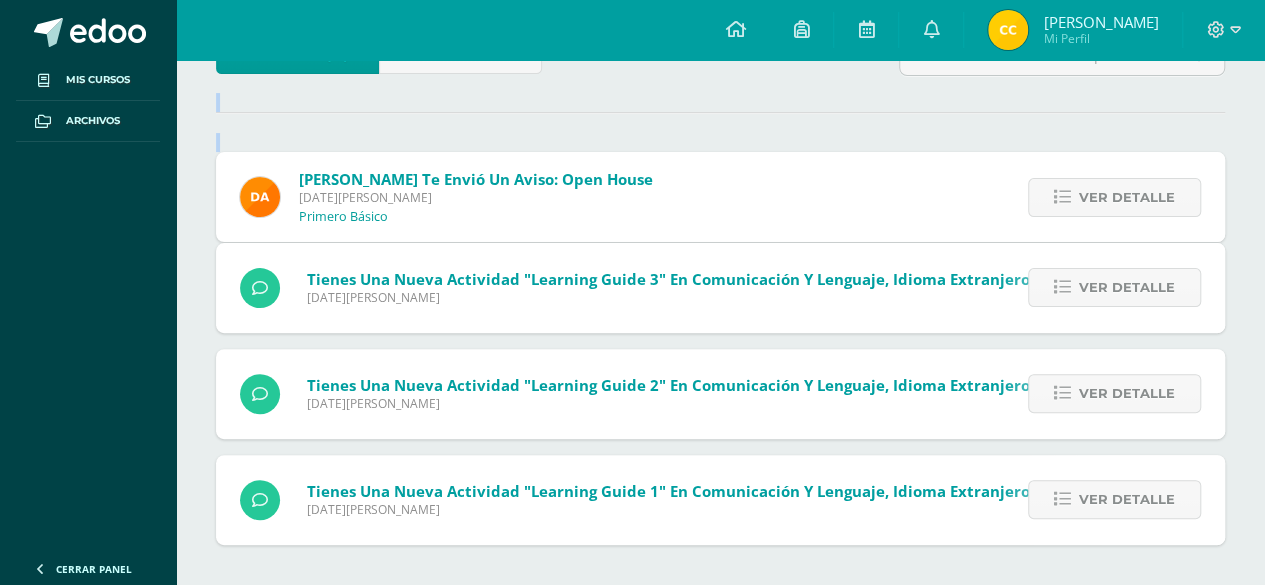 scroll, scrollTop: 63, scrollLeft: 0, axis: vertical 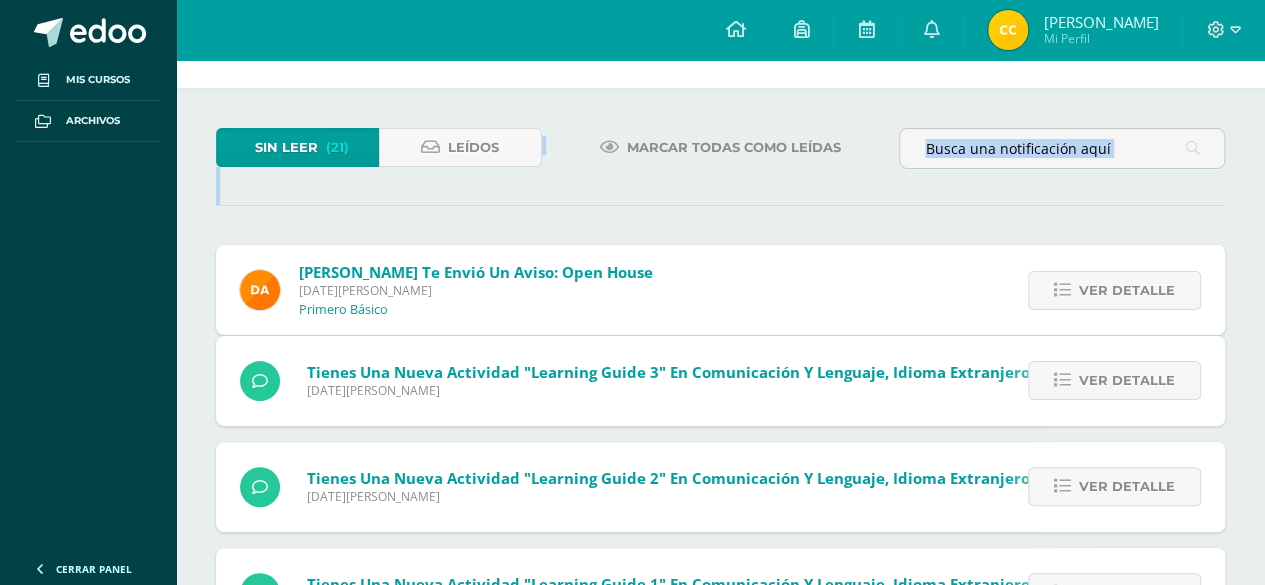 click on "Sin leer (21) Leídos Marcar todas como leídas
Oscar Mazariegos te envió un aviso: Open House
Martes 10 de Junio de 2025
Primero Básico
Ver detalle
Buenas tardes estimados padres de familia, haciendo énfasis a la circular enviada por la Coordinación, es importante tomar en cuenta lo siguiente: -7:30 Habilitación de parqueo en el área del patio -8:00 Ingreso a auditorio, entrega de números, papelería y ficha de información del estudiante. -8:00 Inicio de reunión informativa e inicio de recorridos. Saludos cordiales." at bounding box center [720, 383] 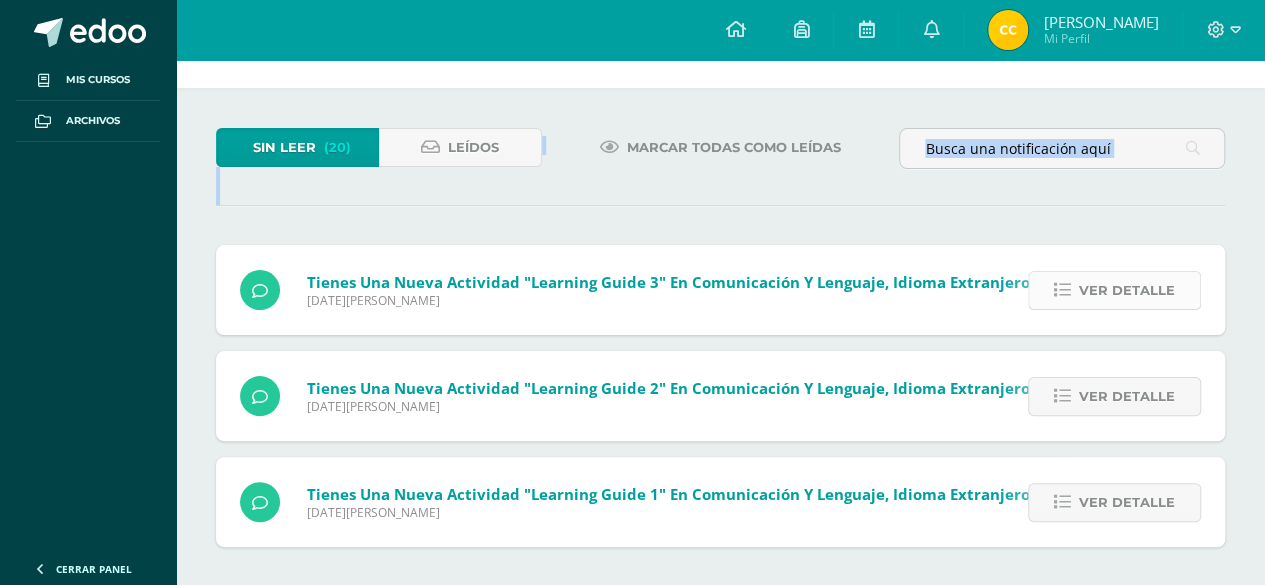 click on "Ver detalle" at bounding box center [1127, 290] 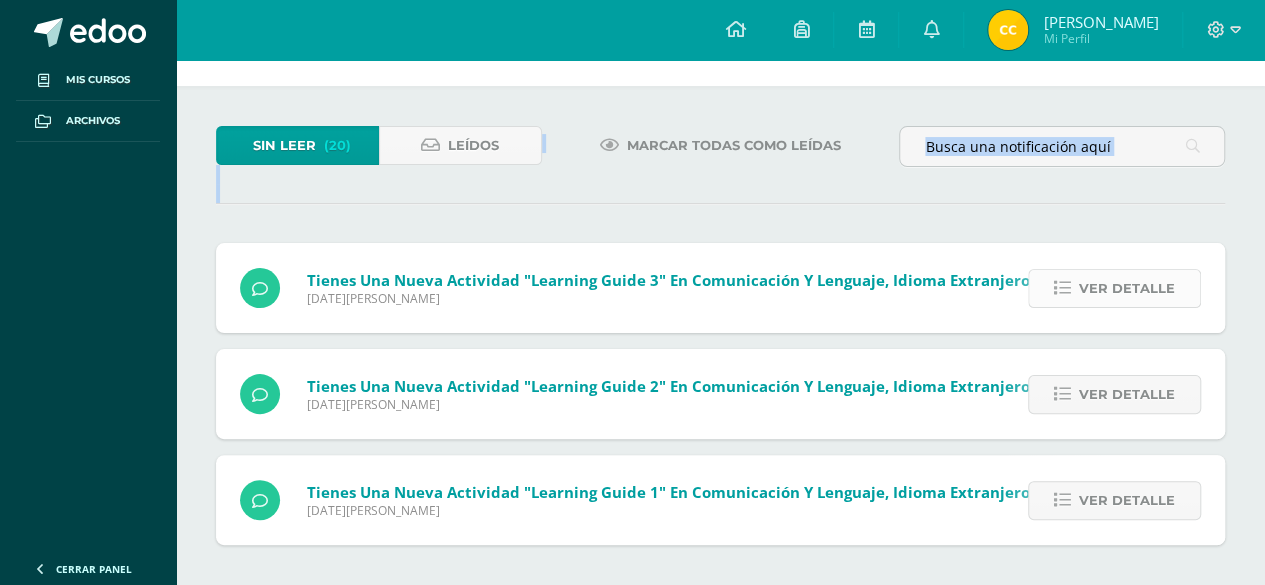 scroll, scrollTop: 162, scrollLeft: 0, axis: vertical 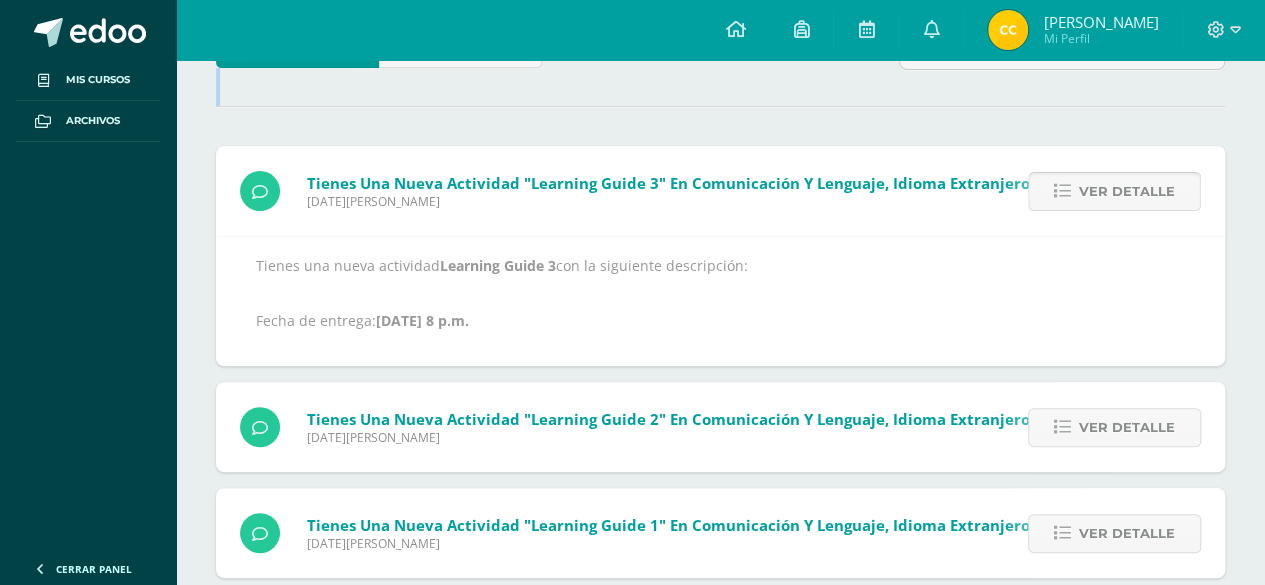 click on "Ver detalle" at bounding box center (1127, 191) 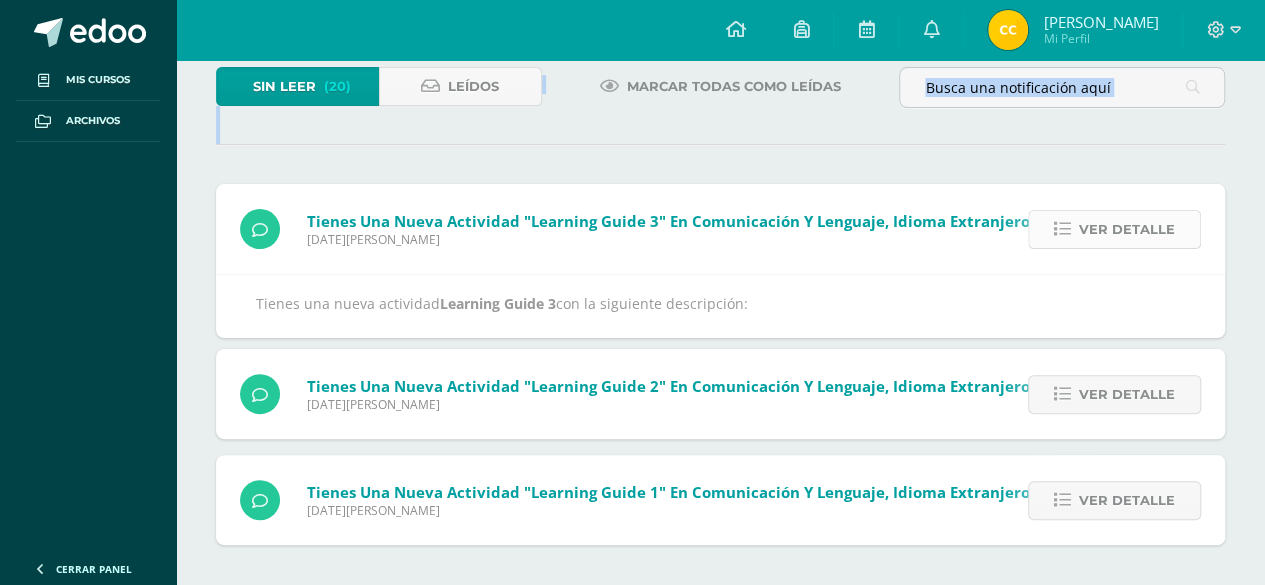 scroll, scrollTop: 47, scrollLeft: 0, axis: vertical 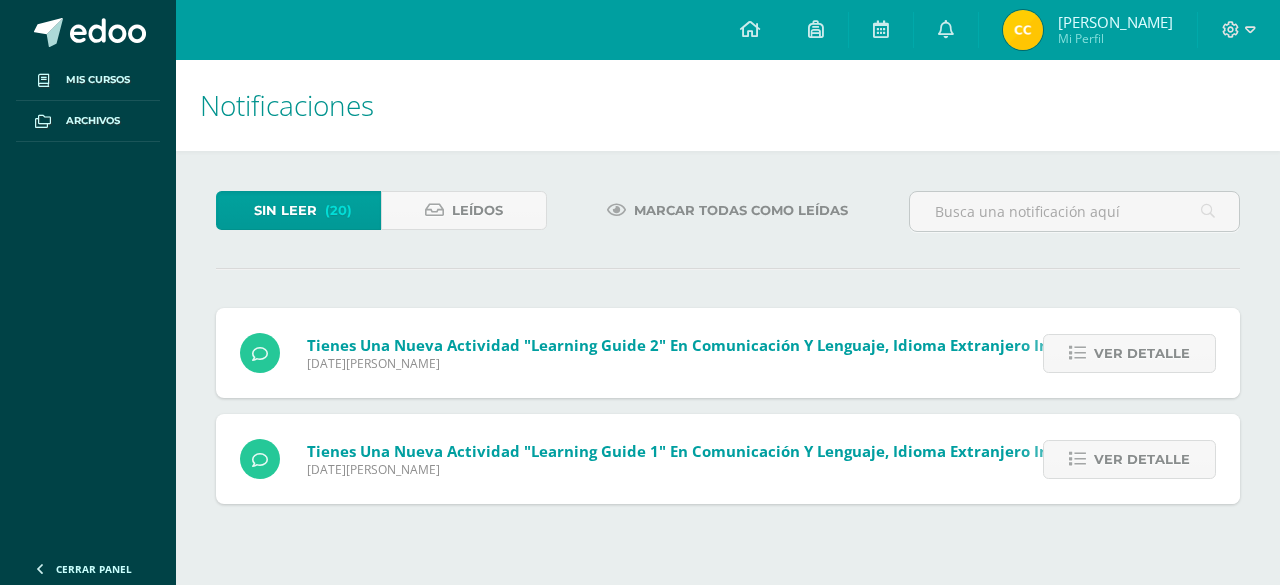 click at bounding box center (1074, 211) 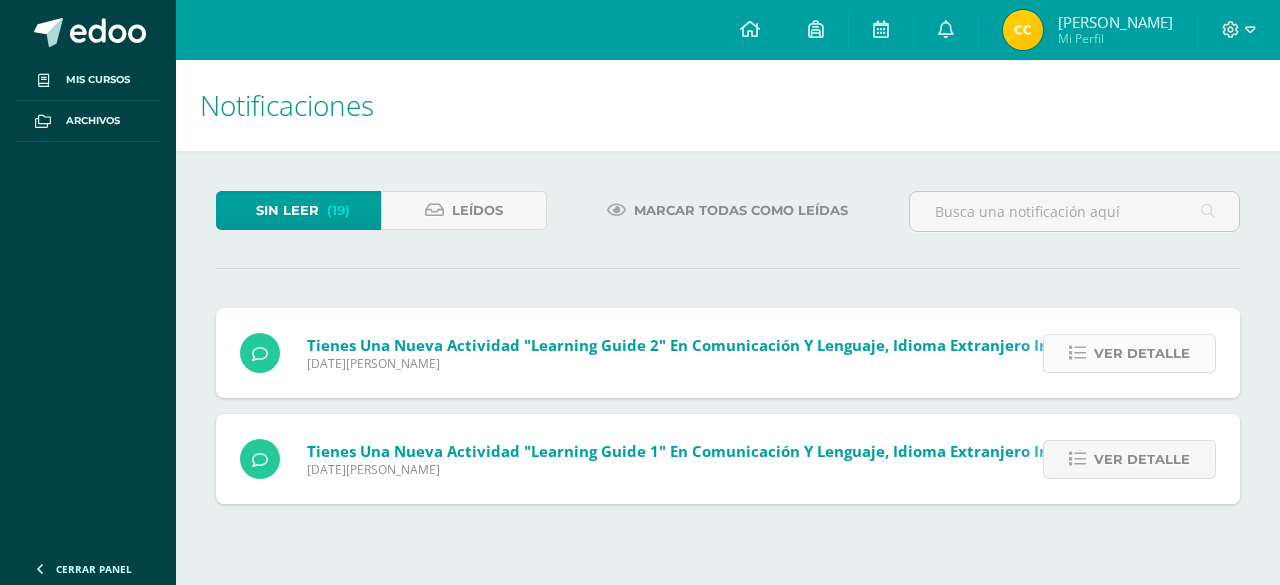 click on "Ver detalle" at bounding box center [1142, 353] 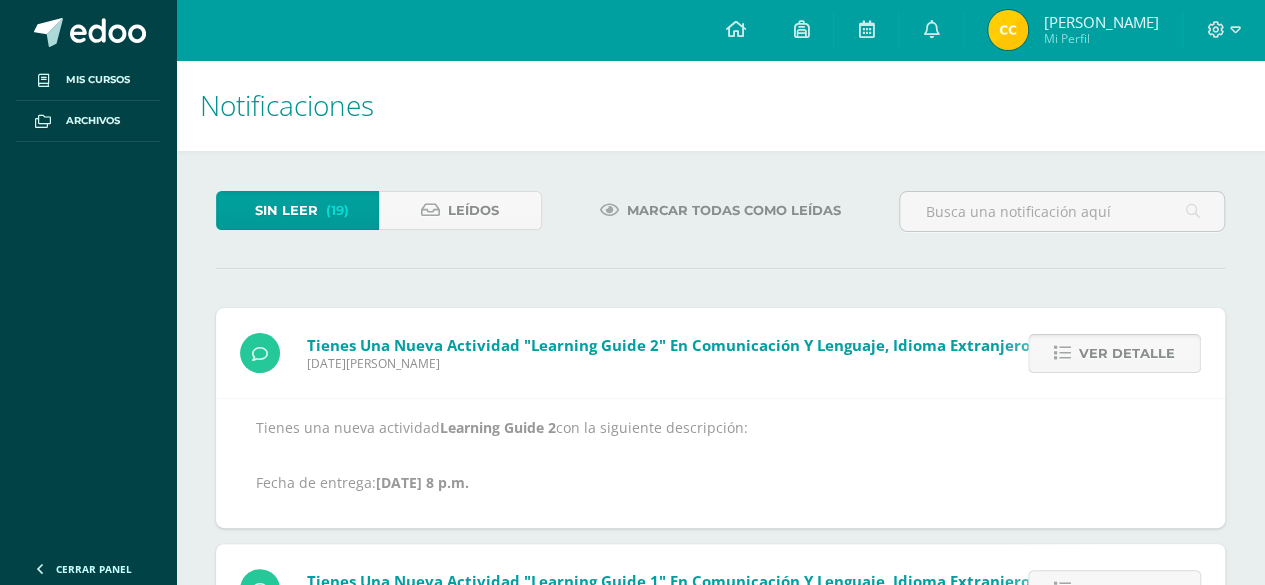 click on "Ver detalle" at bounding box center (1127, 353) 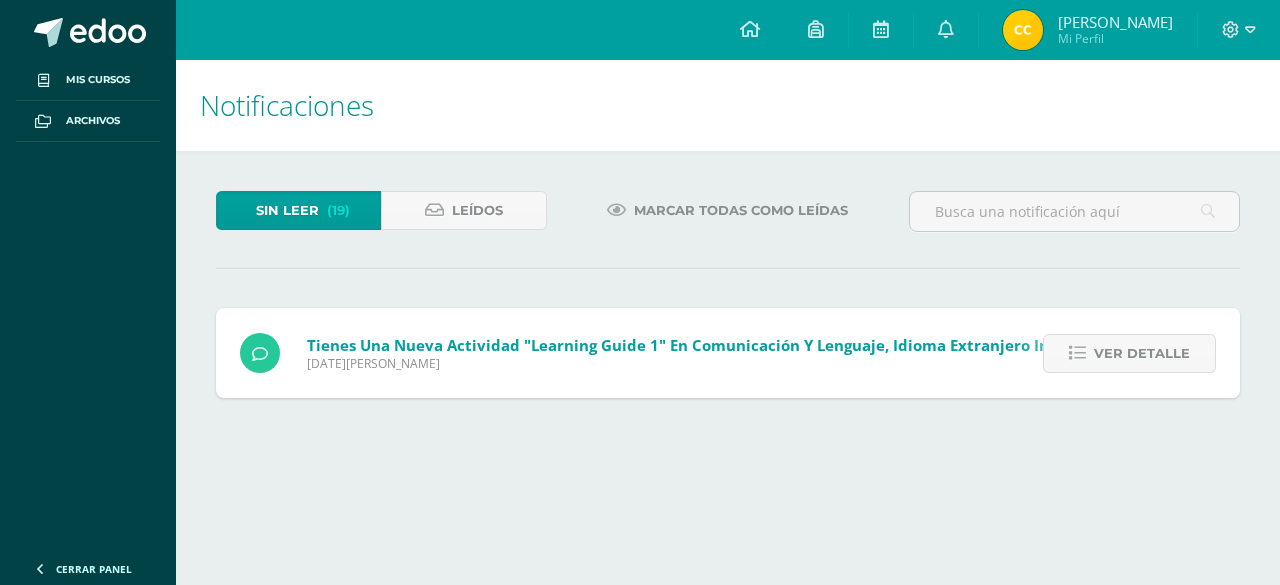 click on "Ver detalle" at bounding box center [1142, 353] 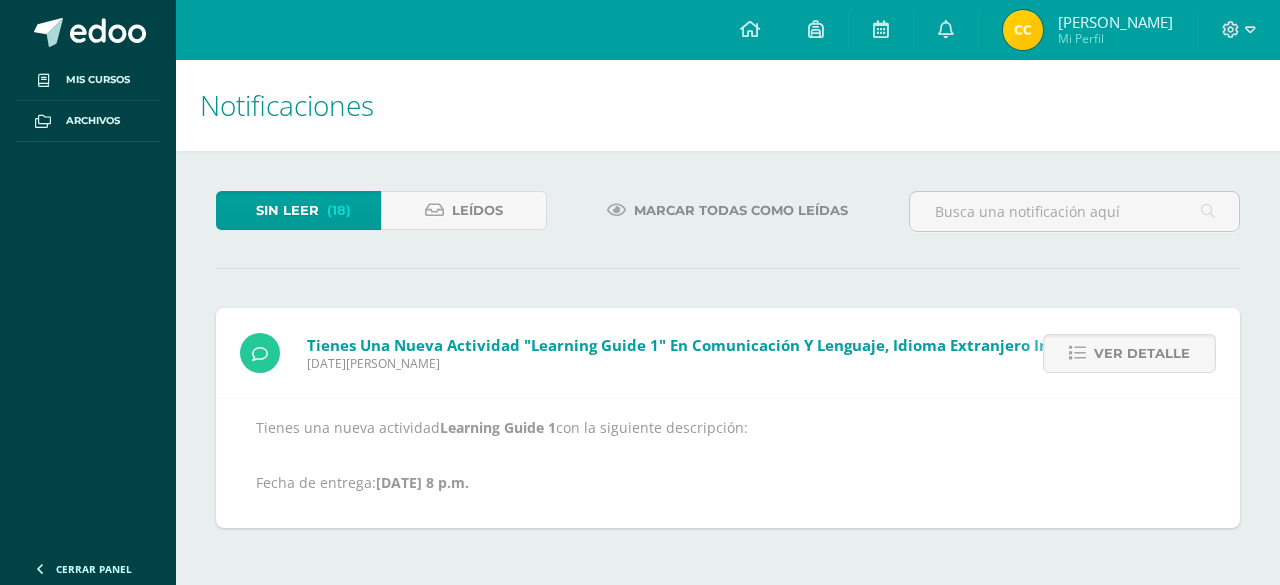 click on "Ver detalle" at bounding box center [1142, 353] 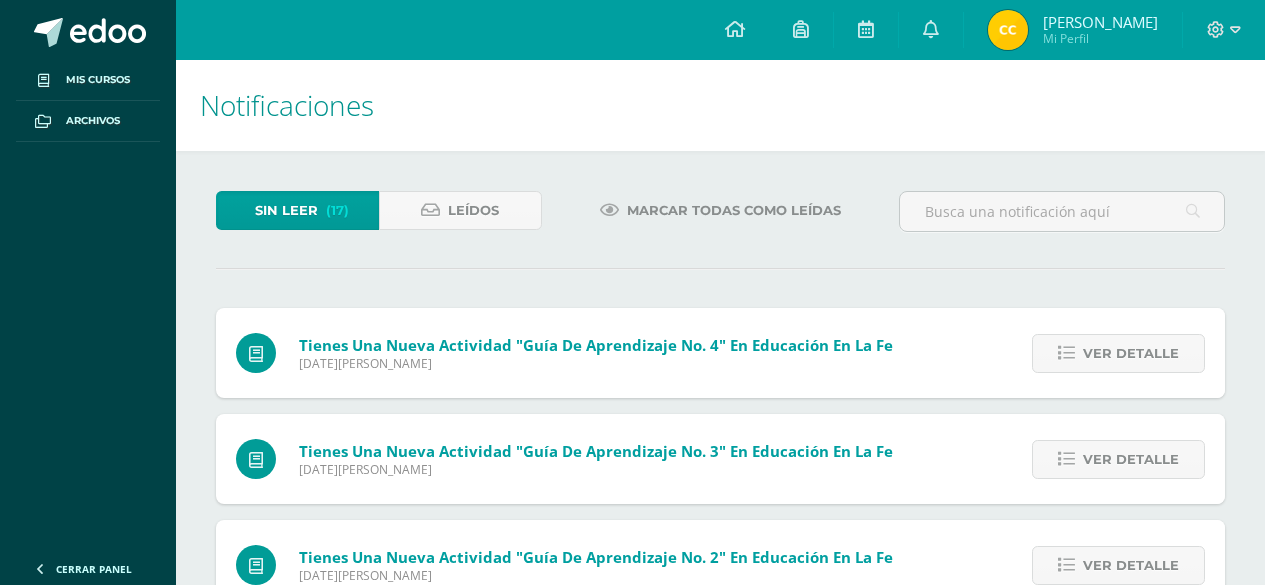 scroll, scrollTop: 0, scrollLeft: 0, axis: both 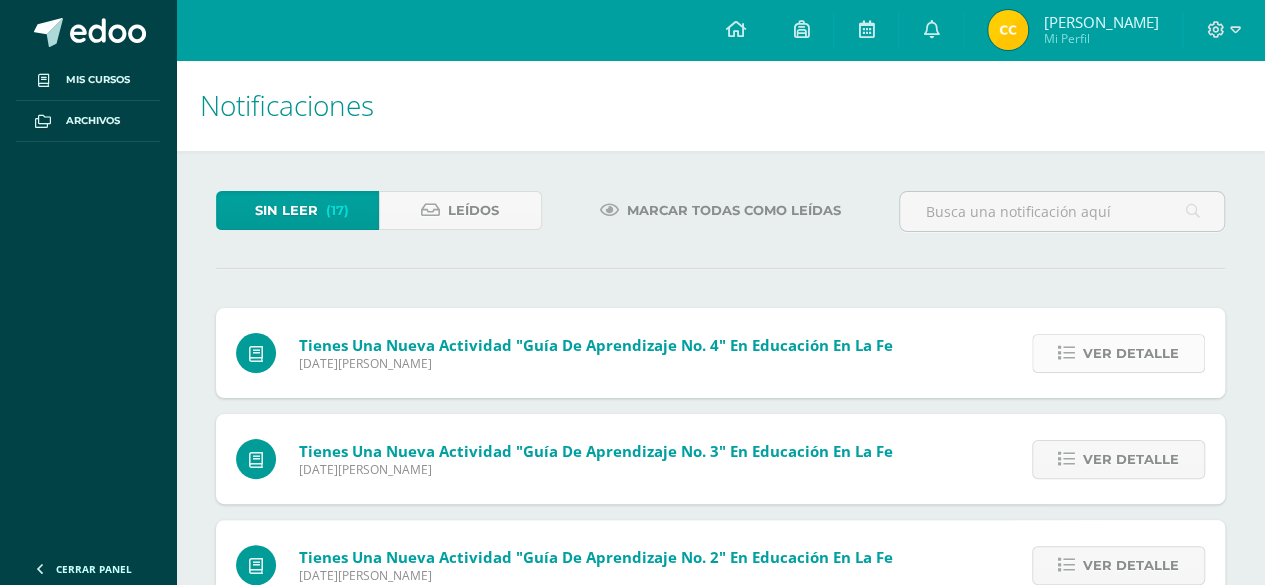 click on "Ver detalle" at bounding box center [1131, 353] 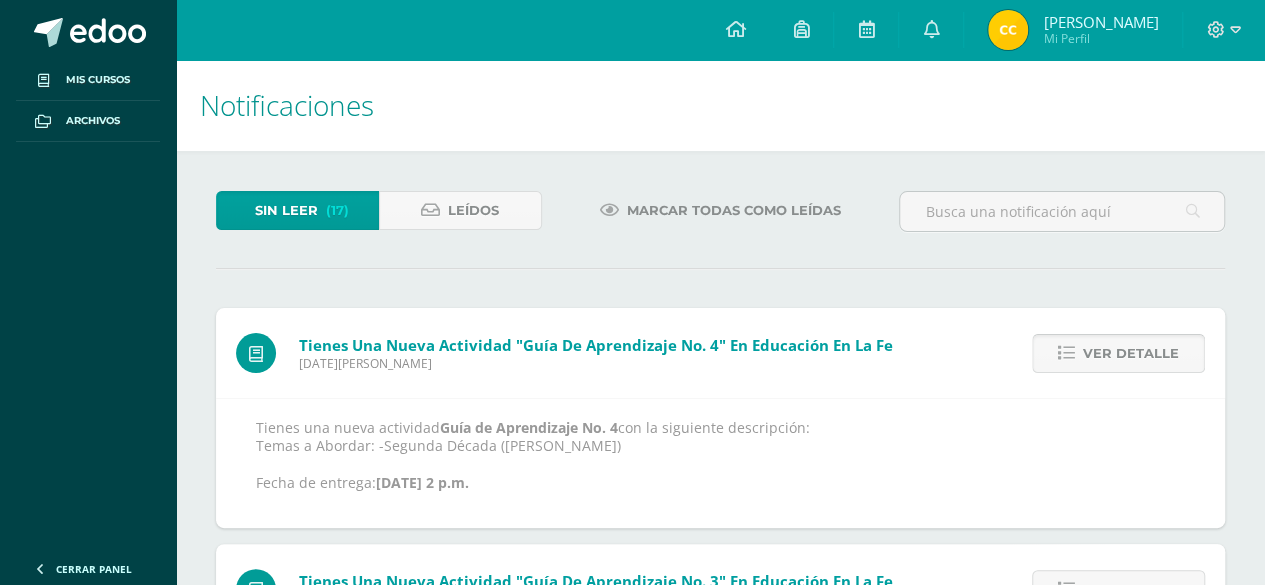 click on "Ver detalle" at bounding box center (1131, 353) 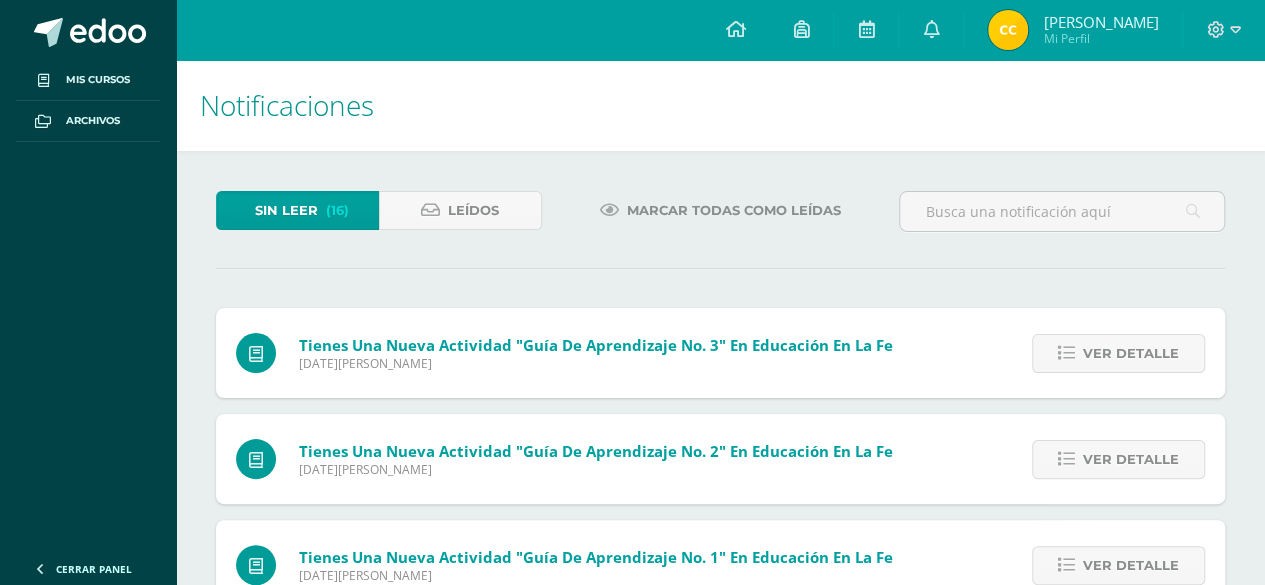 click on "Ver detalle" at bounding box center (1131, 353) 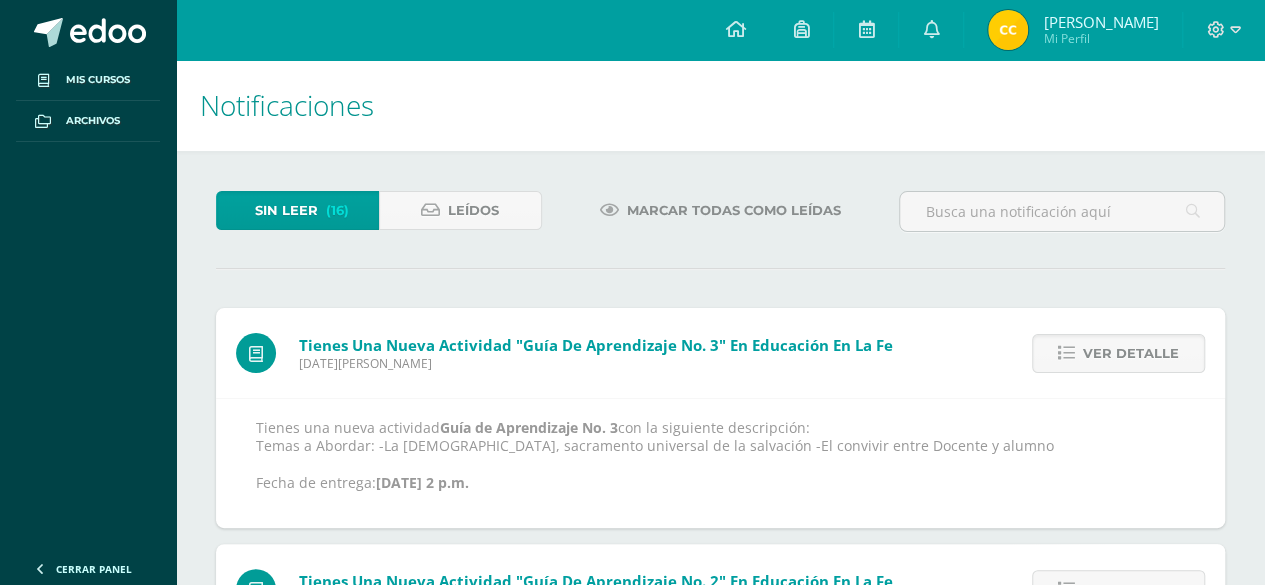 click on "Ver detalle" at bounding box center [1131, 353] 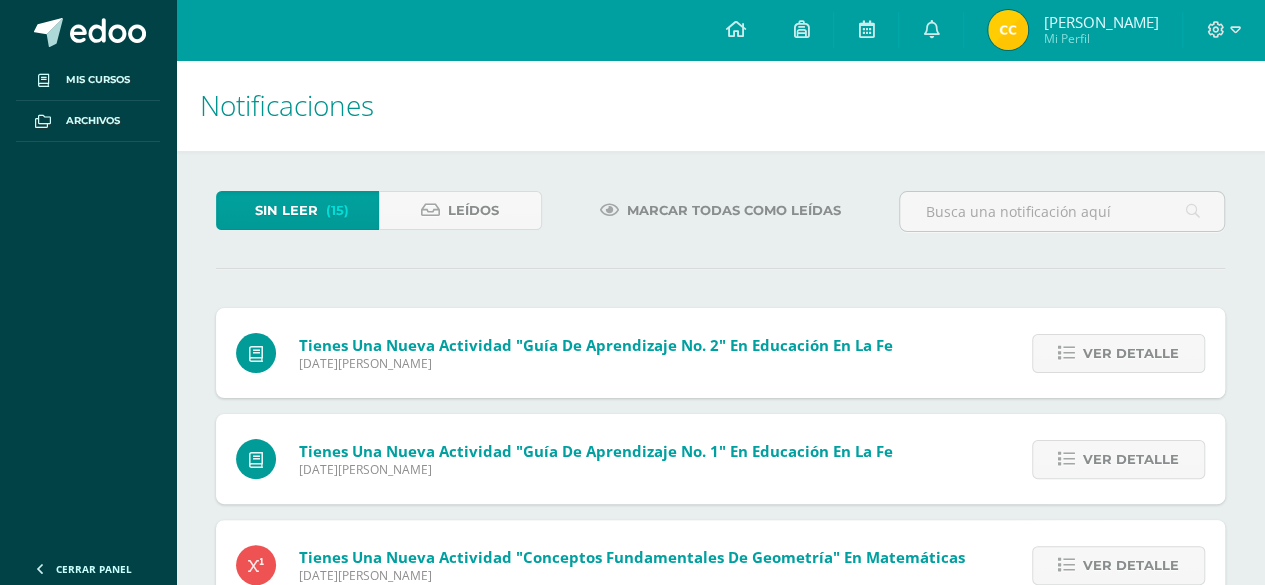 click on "Ver detalle" at bounding box center [1131, 353] 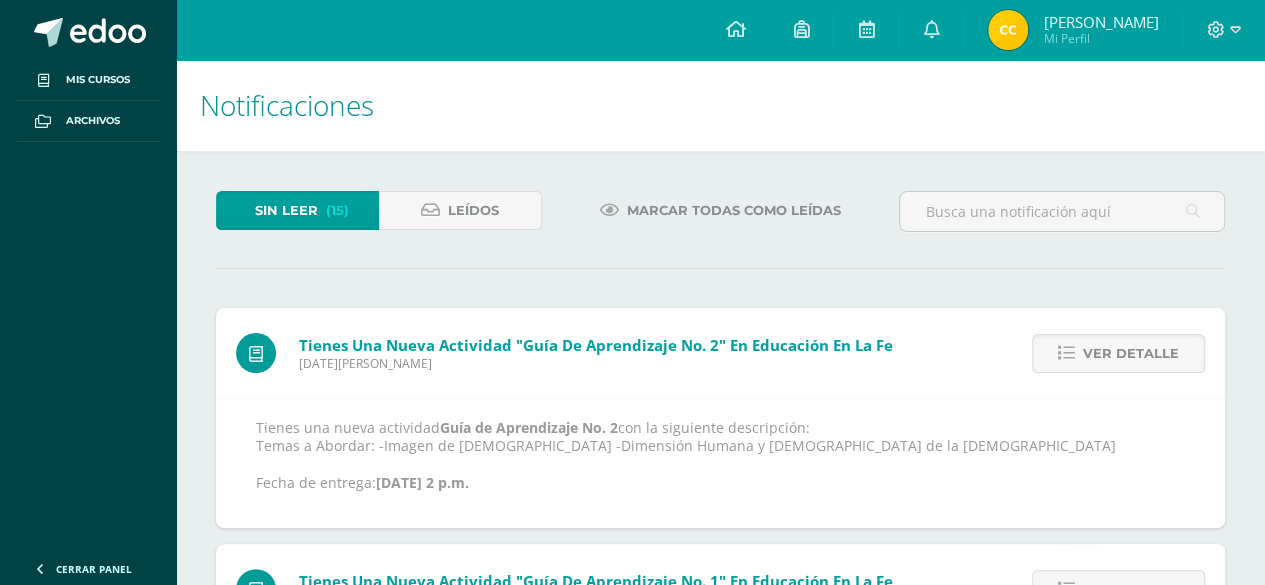 click on "Ver detalle" at bounding box center (1131, 353) 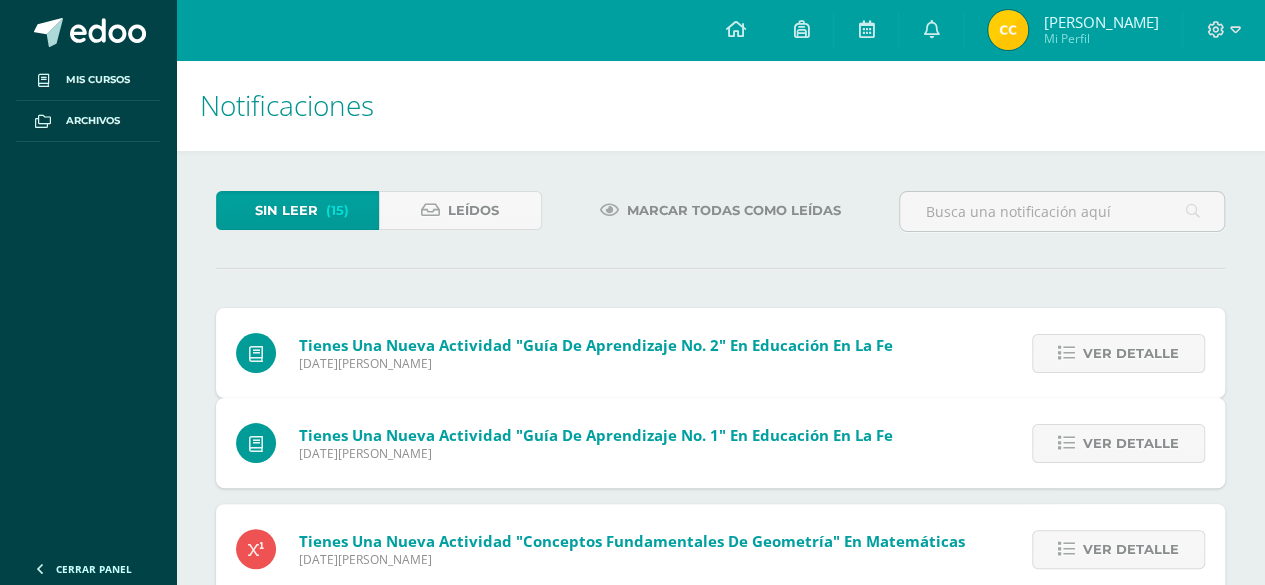 click on "Ver detalle" at bounding box center (1131, 443) 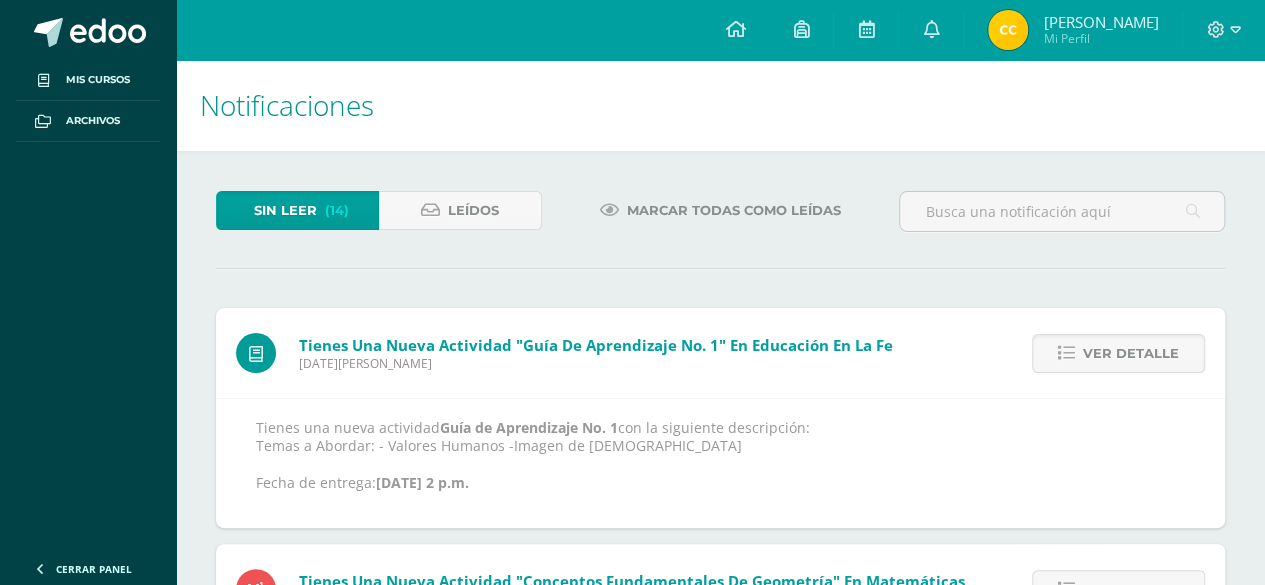 click on "Ver detalle" at bounding box center [1131, 353] 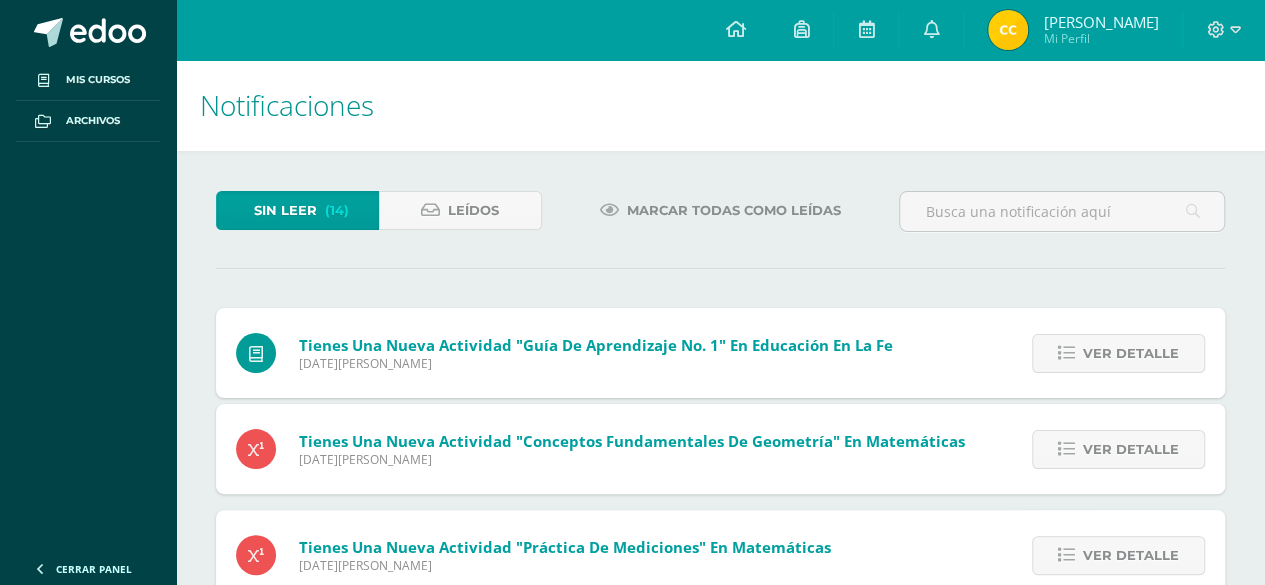 click on "Ver detalle" at bounding box center [1131, 449] 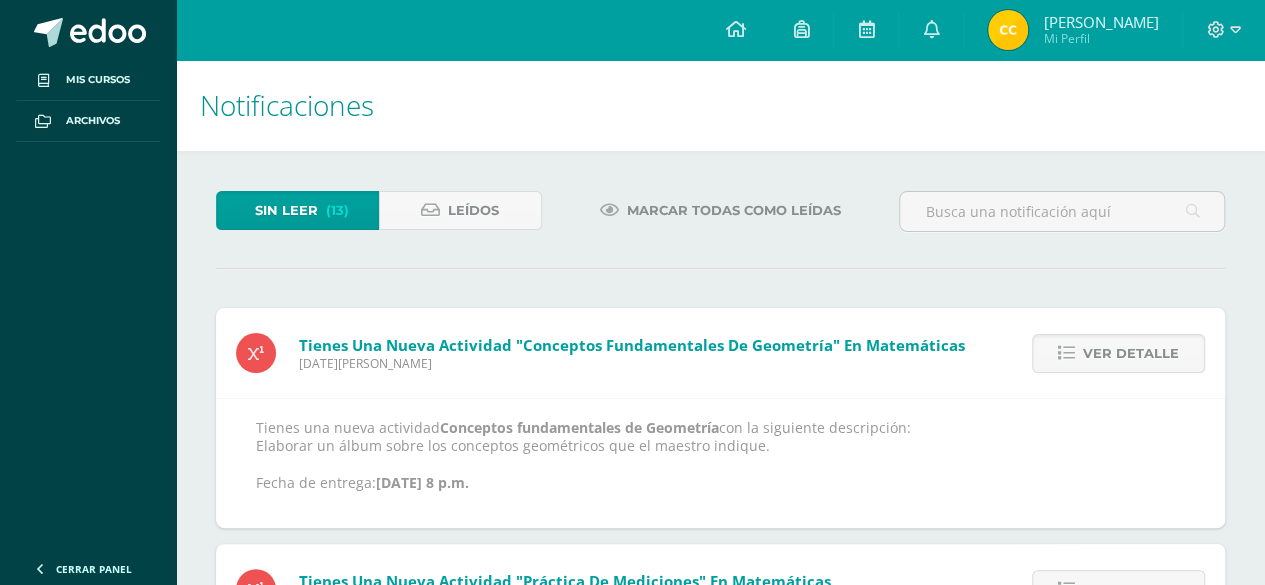 click on "Ver detalle" at bounding box center [1131, 353] 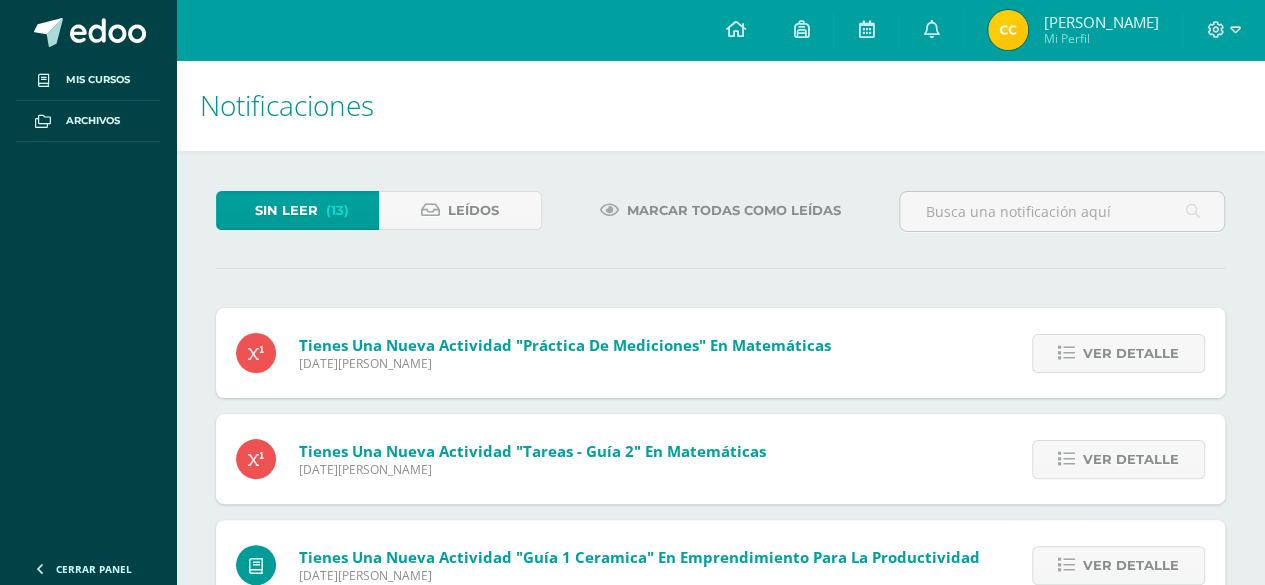 click on "Ver detalle" at bounding box center [1131, 353] 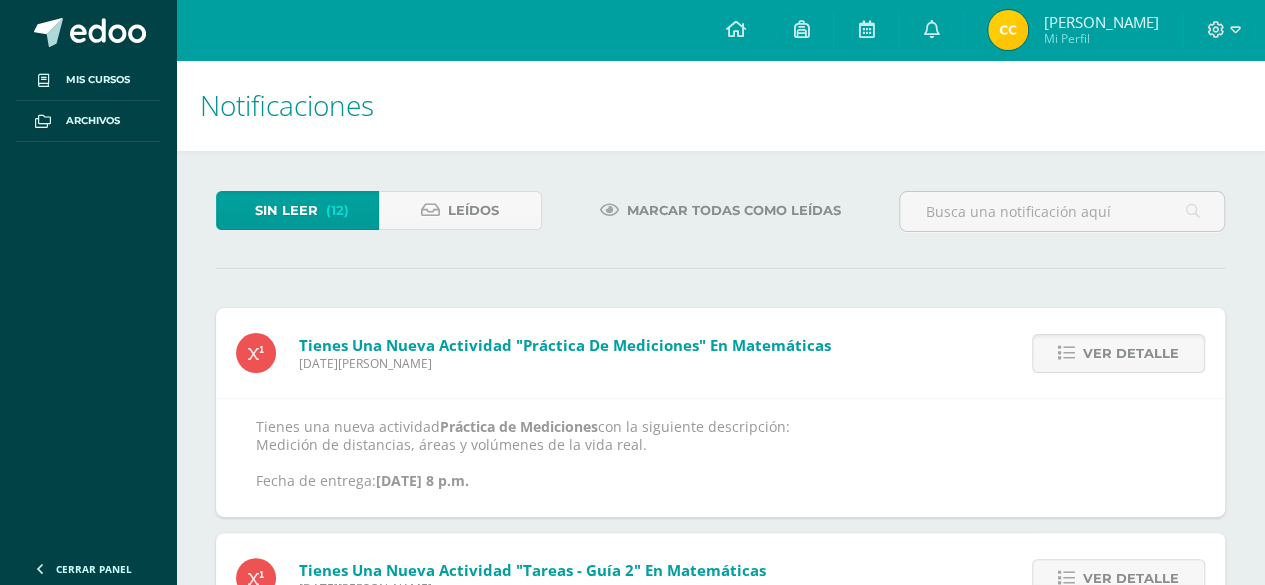 click on "Ver detalle" at bounding box center [1131, 353] 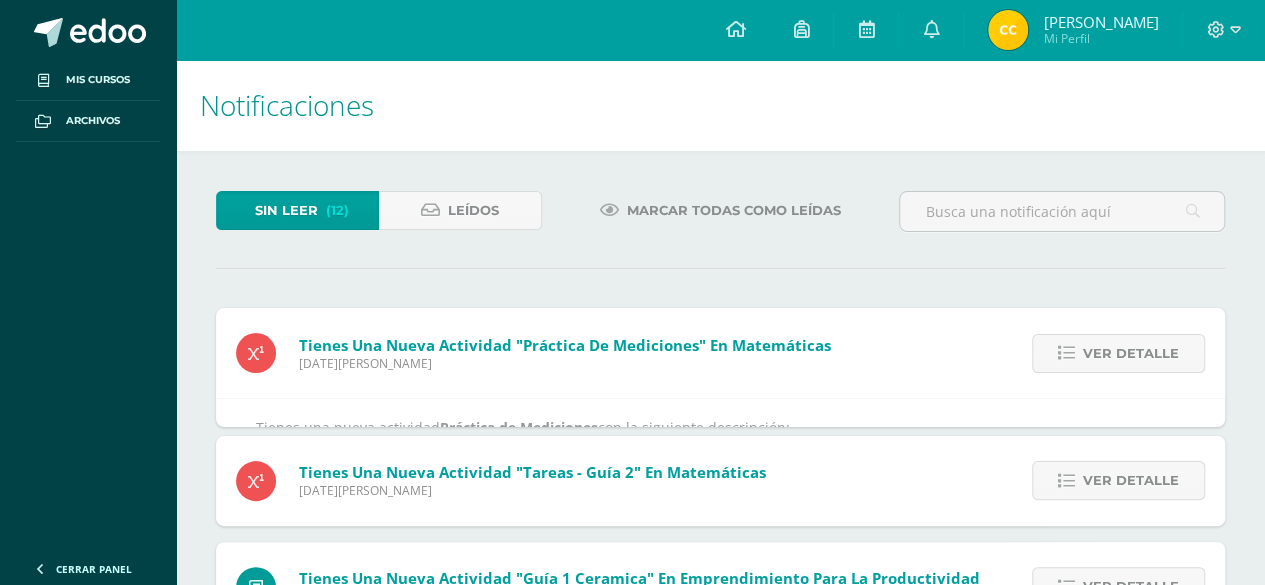 click on "Tienes una nueva actividad "Práctica de Mediciones" En
Matemáticas
[DATE][PERSON_NAME]
Ver detalle
Tienes una nueva actividad  Práctica de Mediciones
con la siguiente descripción:
Medición de distancias, áreas y volúmenes de la vida real.
Fecha de entrega:  [DATE] 8 p.m.
Tienes una nueva actividad "Tareas - Guía 2" En
Matemáticas
[DATE][PERSON_NAME]
Ver detalle
Tienes una nueva actividad  Tareas - Guía 2
con la siguiente descripción:
Resolución de ejercicios que el maestro indique de los números 105, 106, 107 y 108 del libro de texto.
Fecha de entrega:  [DATE]. 10, 2025, 8 p.m.
[DATE][PERSON_NAME]
Ver detalle" at bounding box center [720, 609] 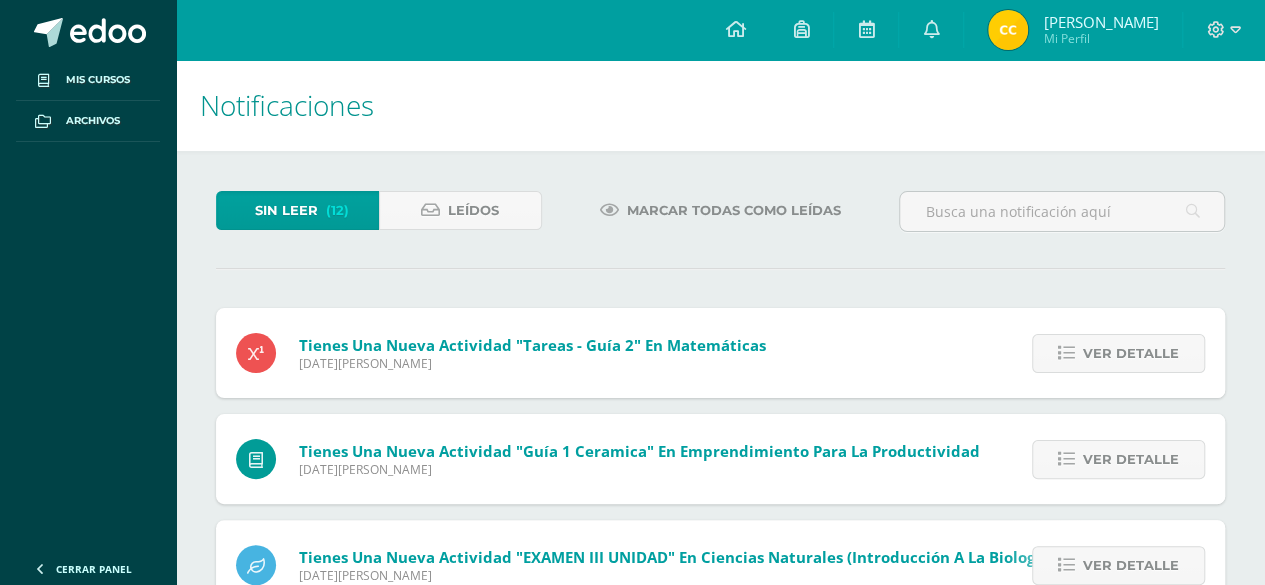 click on "Ver detalle" at bounding box center [1131, 353] 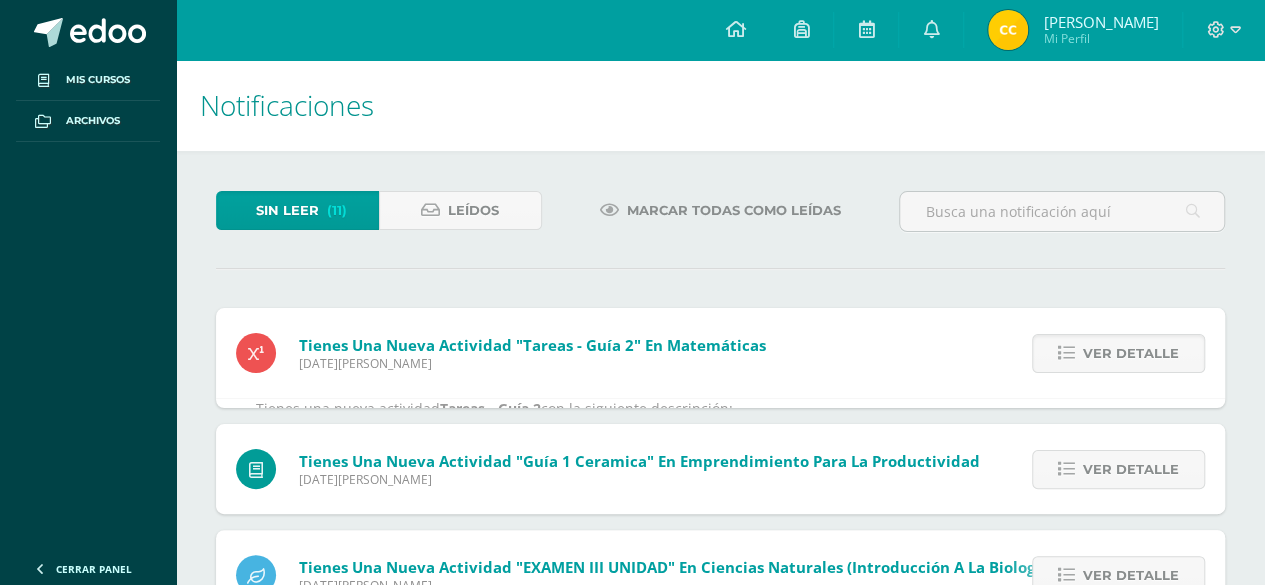 click on "Ver detalle" at bounding box center [1131, 353] 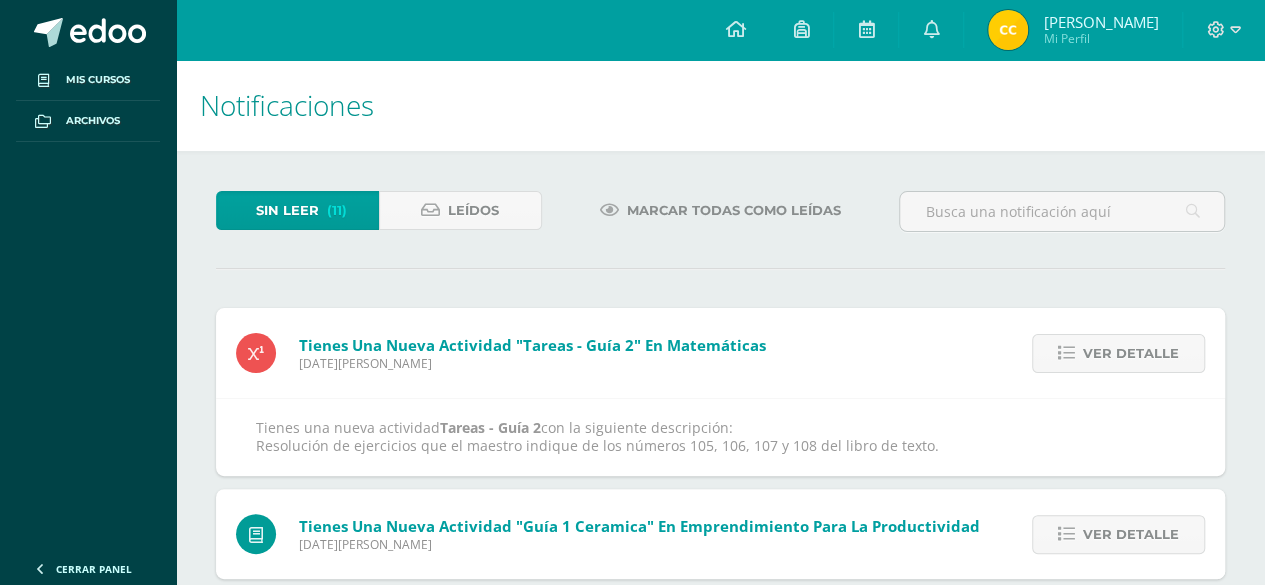 click on "Ver detalle" at bounding box center (1131, 353) 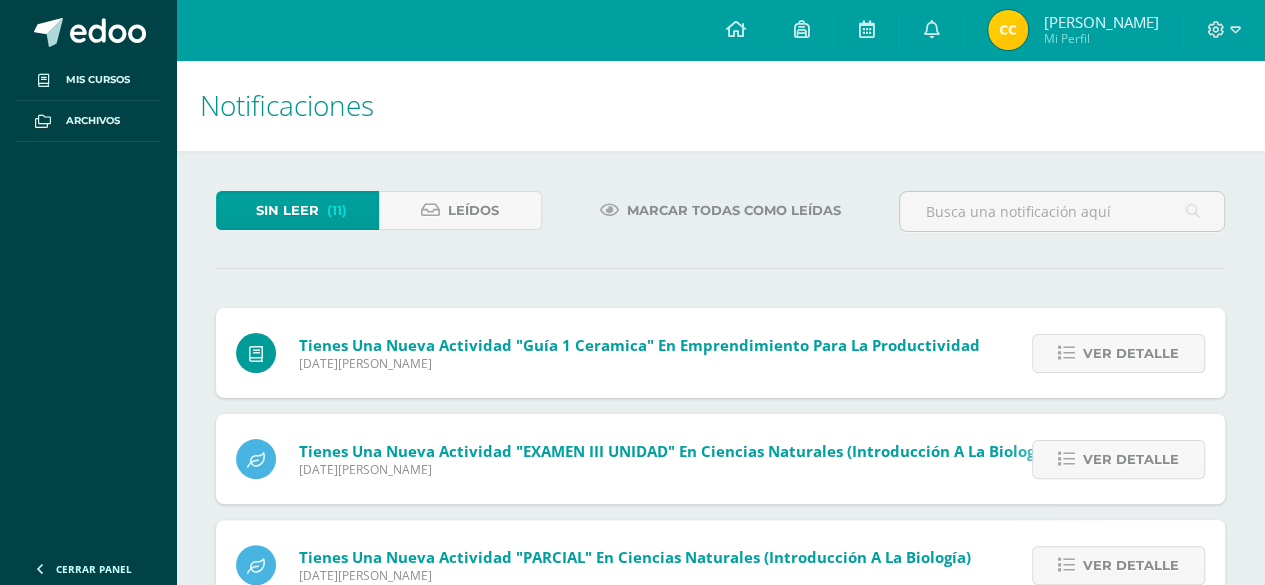 click on "Ver detalle" at bounding box center [1131, 353] 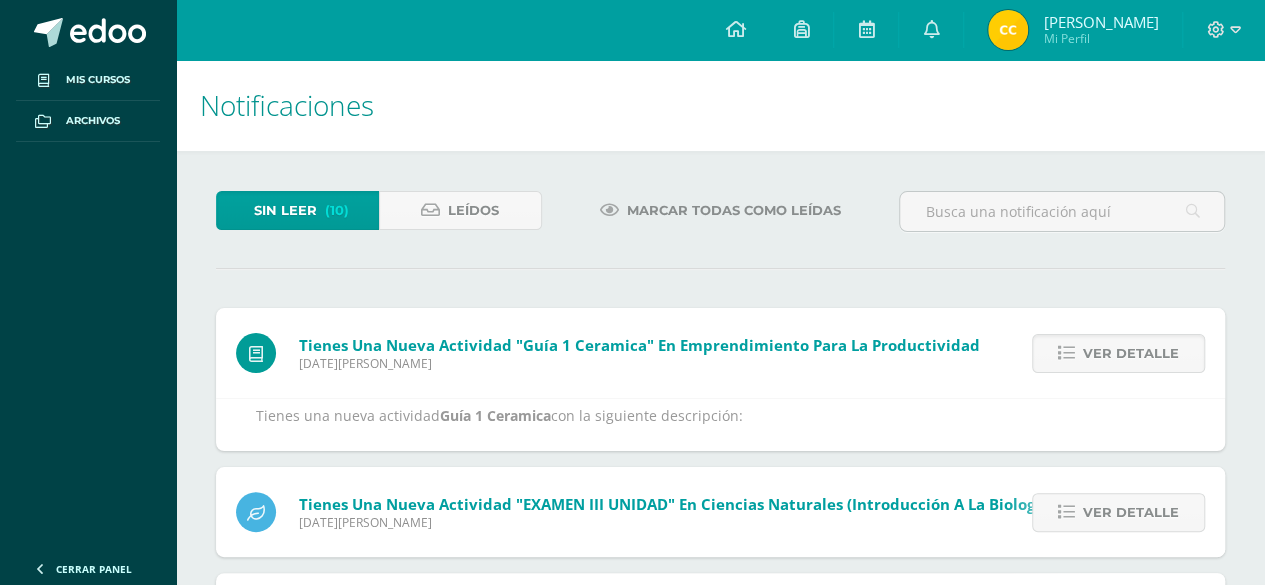 click on "Ver detalle" at bounding box center (1131, 353) 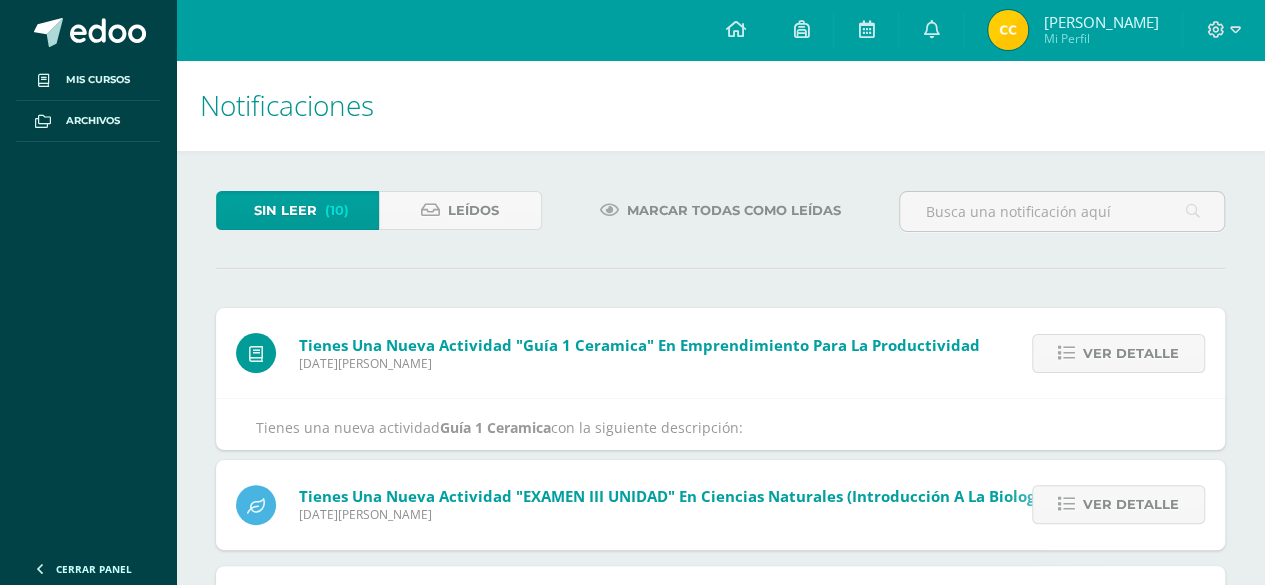 click on "Ver detalle" at bounding box center [1131, 353] 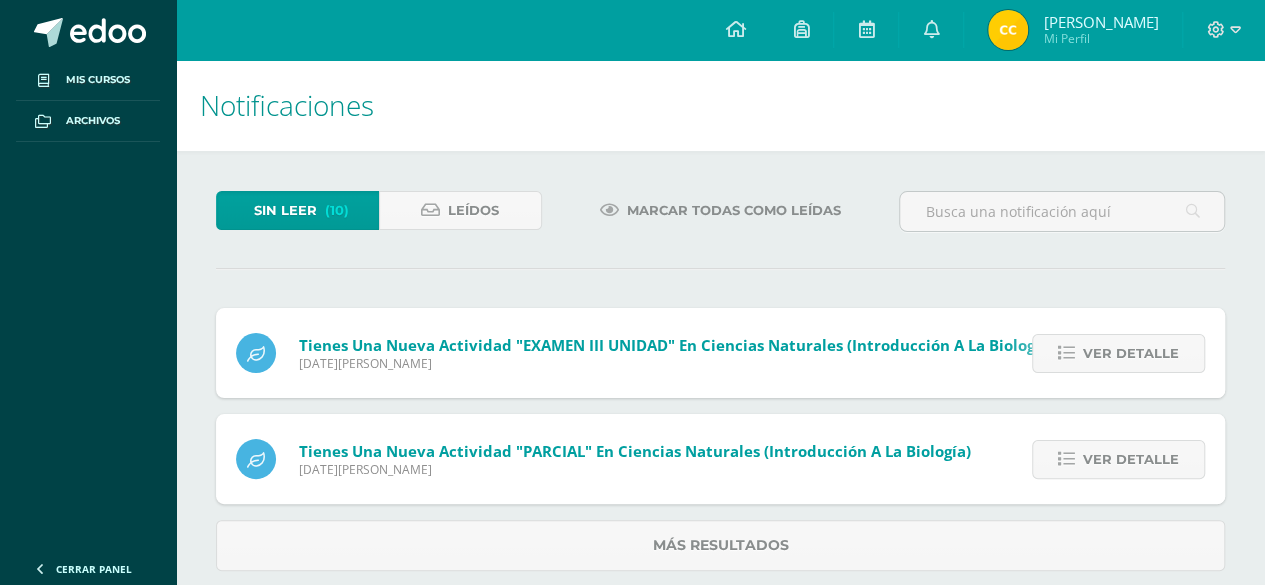 click on "Ver detalle" at bounding box center (1131, 353) 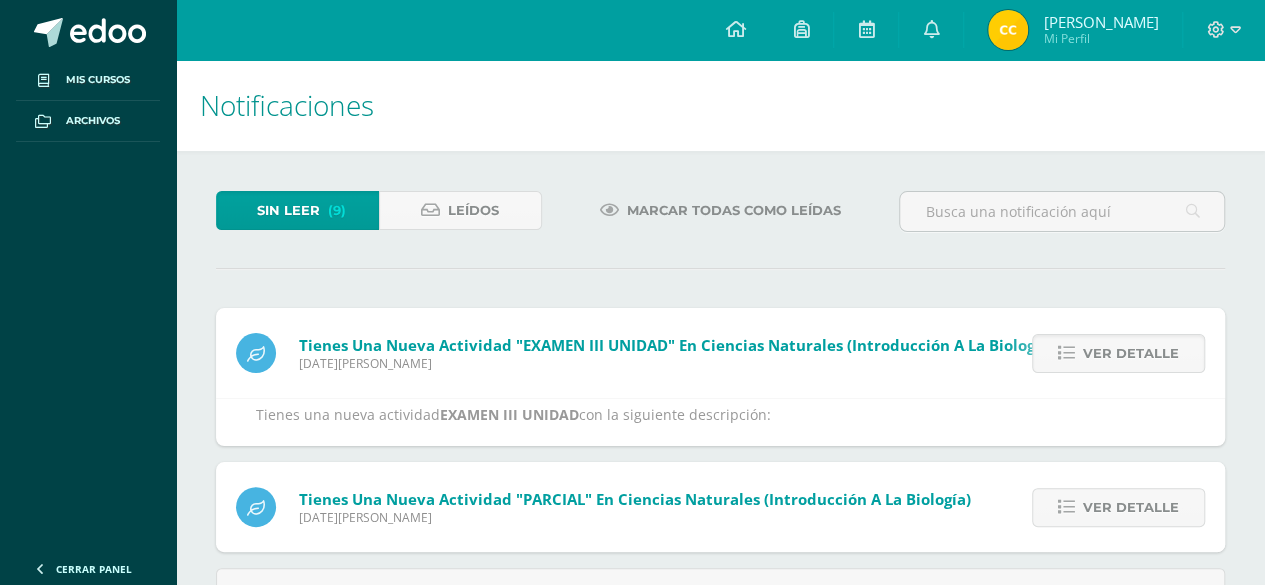 click on "Ver detalle" at bounding box center [1131, 353] 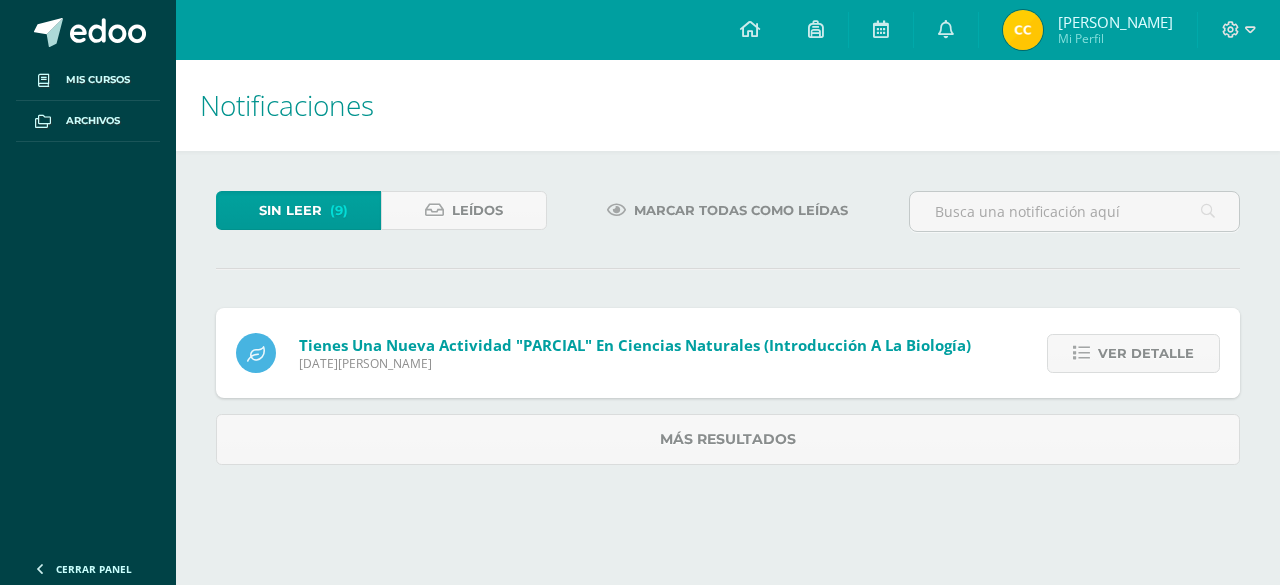 click on "Ver detalle" at bounding box center [1146, 353] 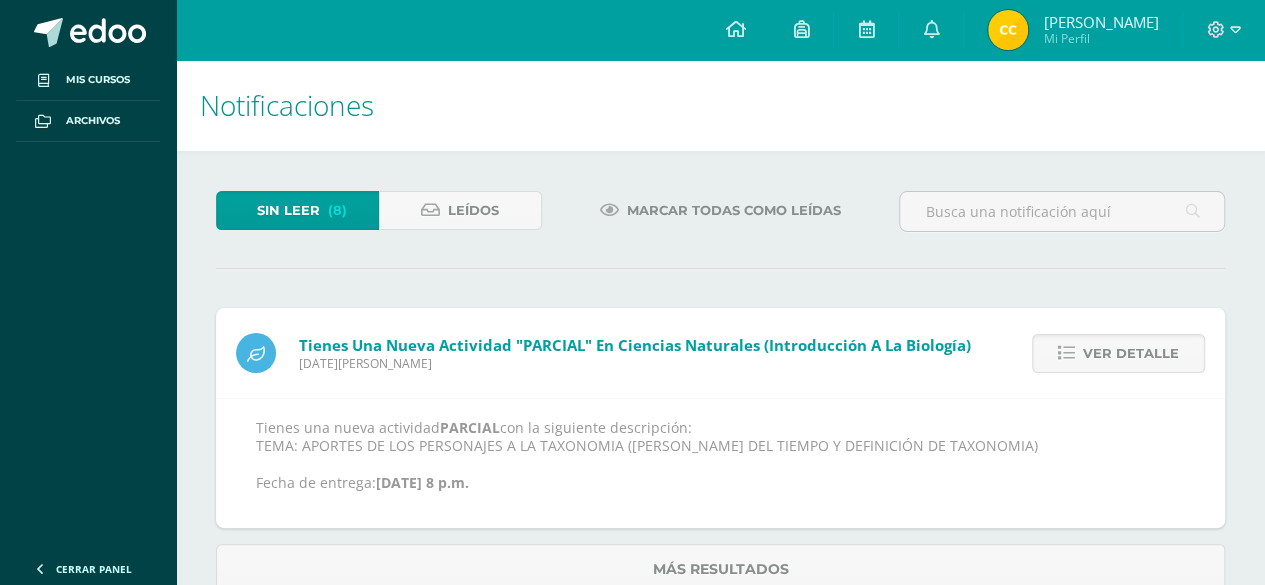 click on "Ver detalle" at bounding box center (1131, 353) 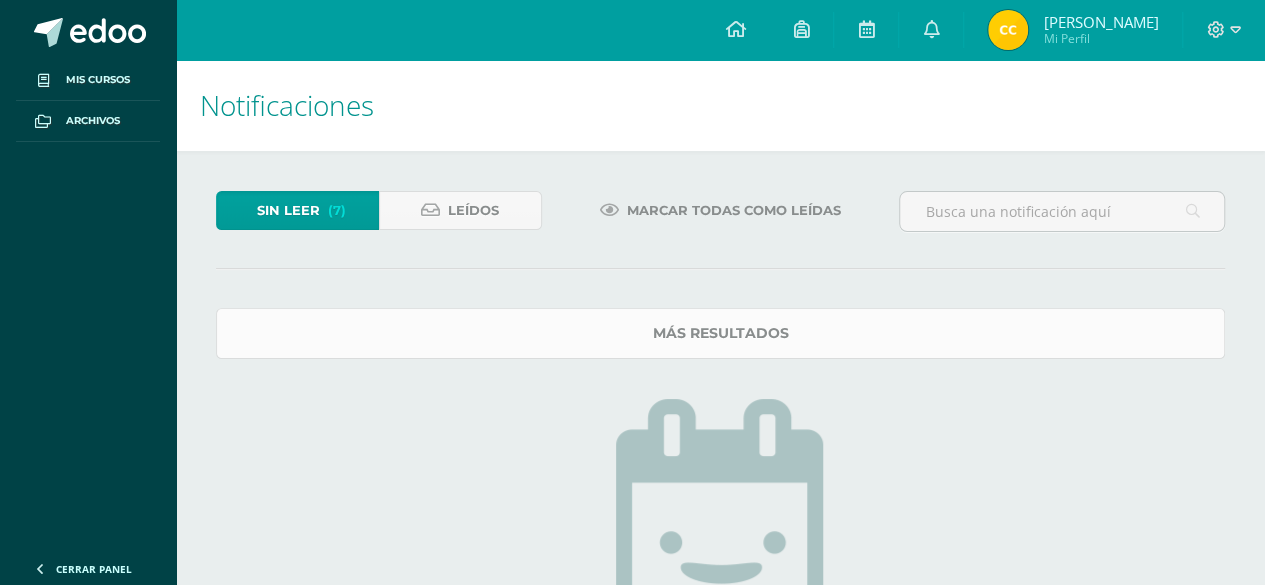 click on "Más resultados" at bounding box center [720, 333] 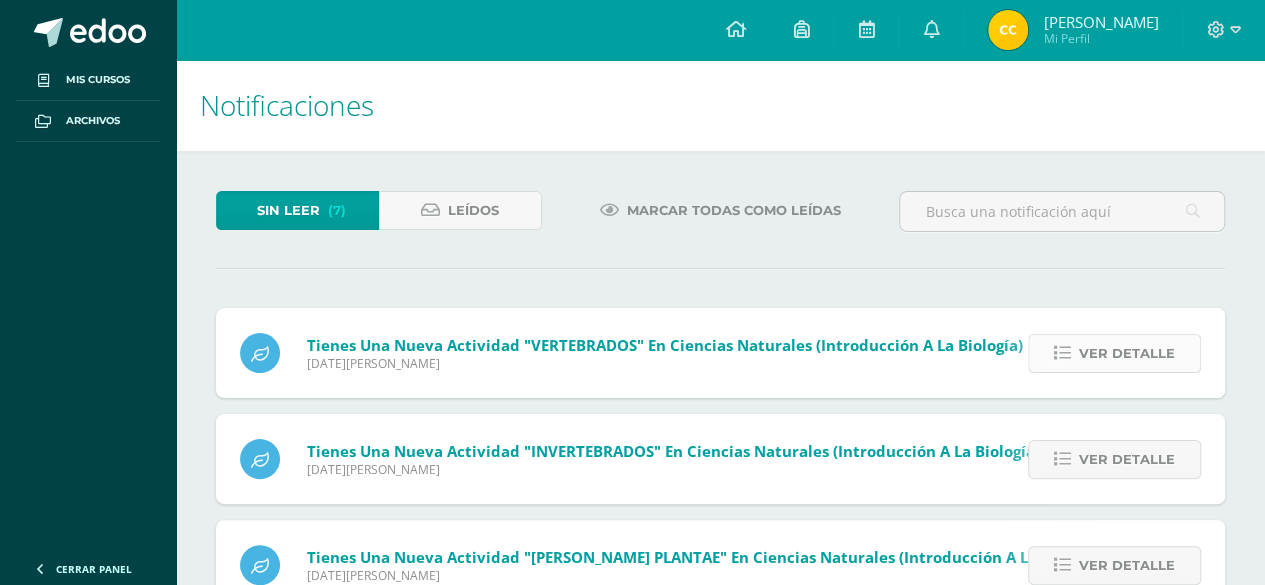 click at bounding box center [1062, 353] 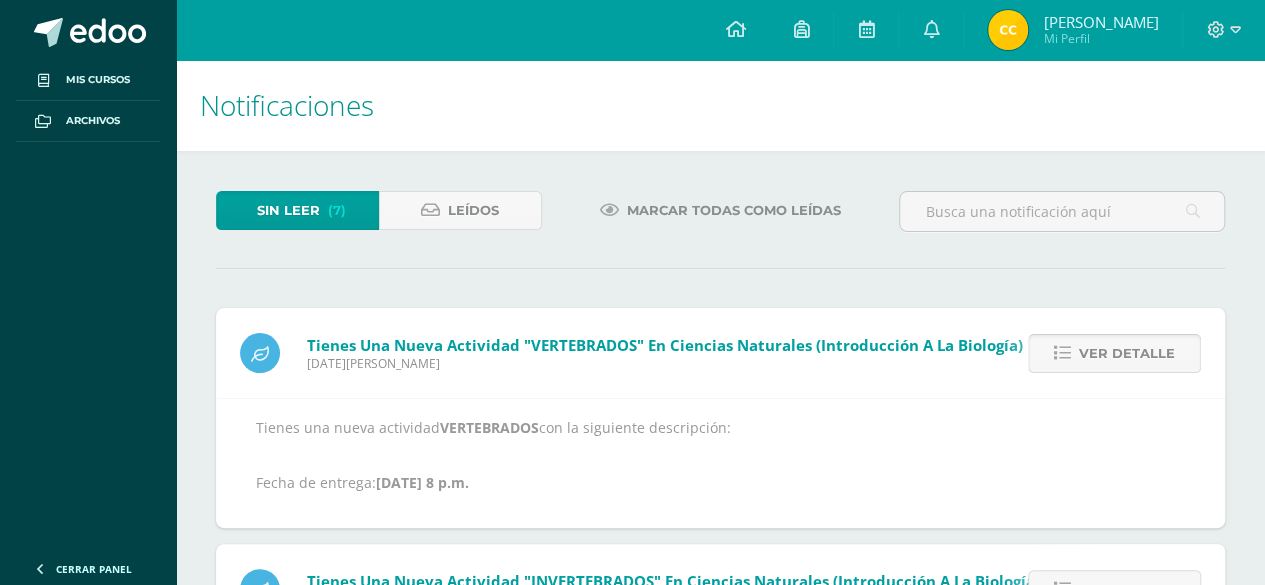 click at bounding box center (1062, 353) 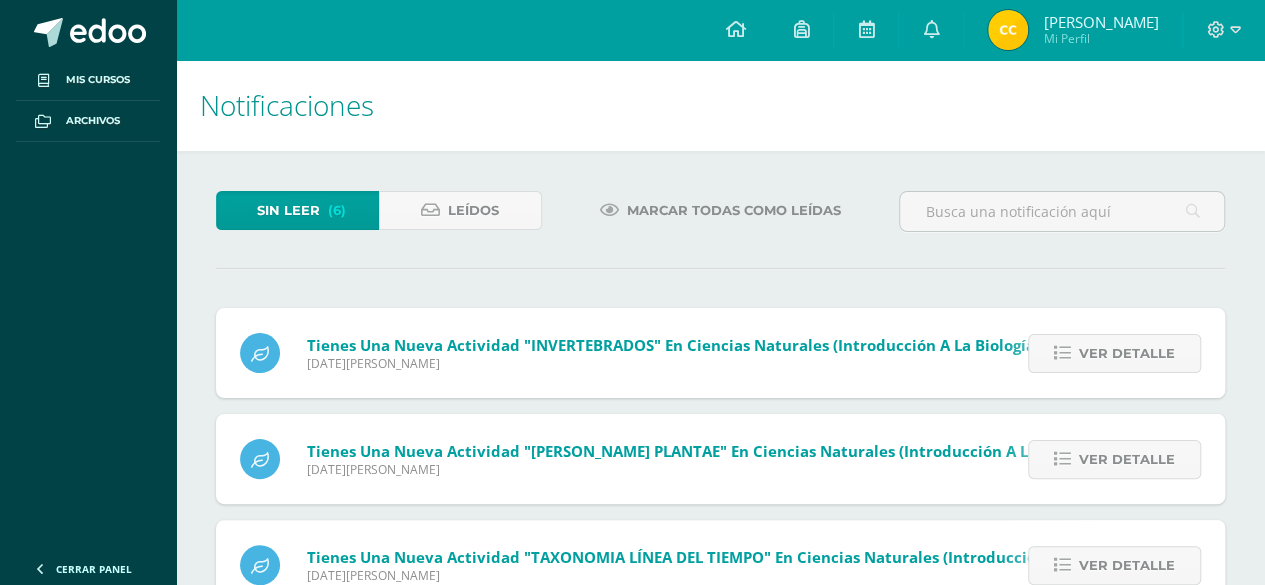 click at bounding box center [1062, 353] 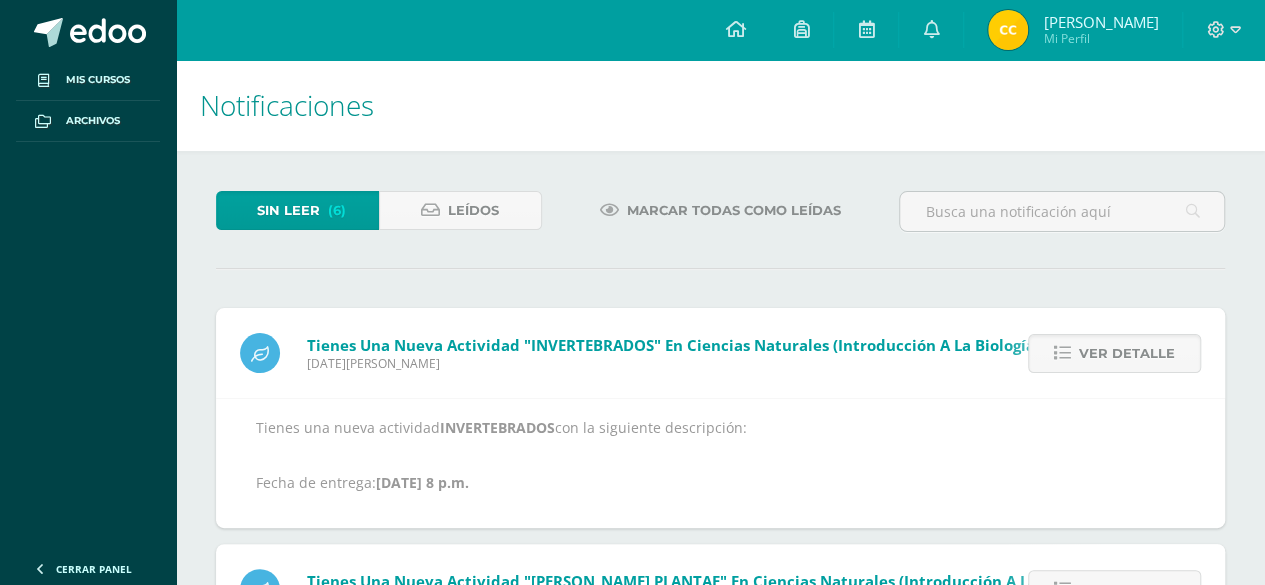 click at bounding box center [1062, 353] 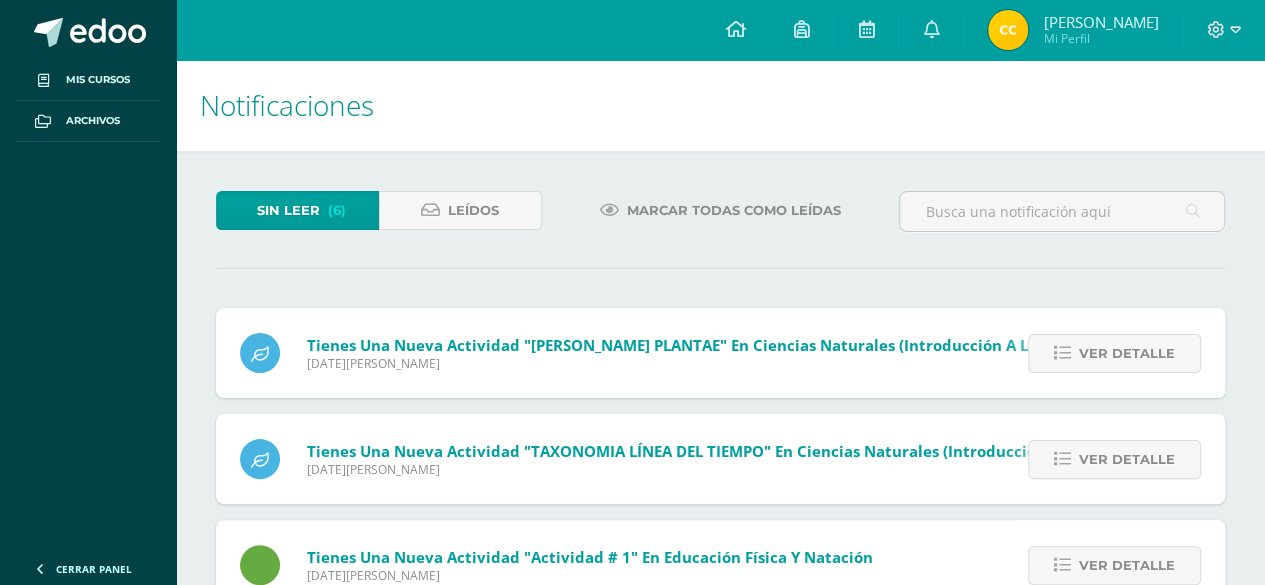 click at bounding box center [1062, 353] 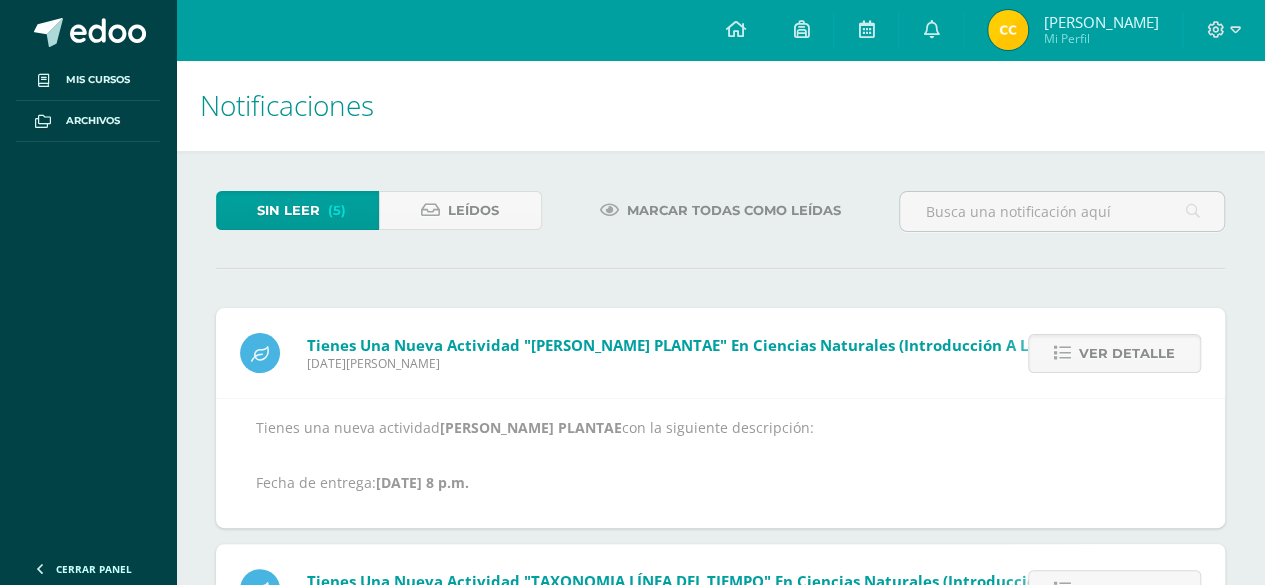 click at bounding box center (1062, 353) 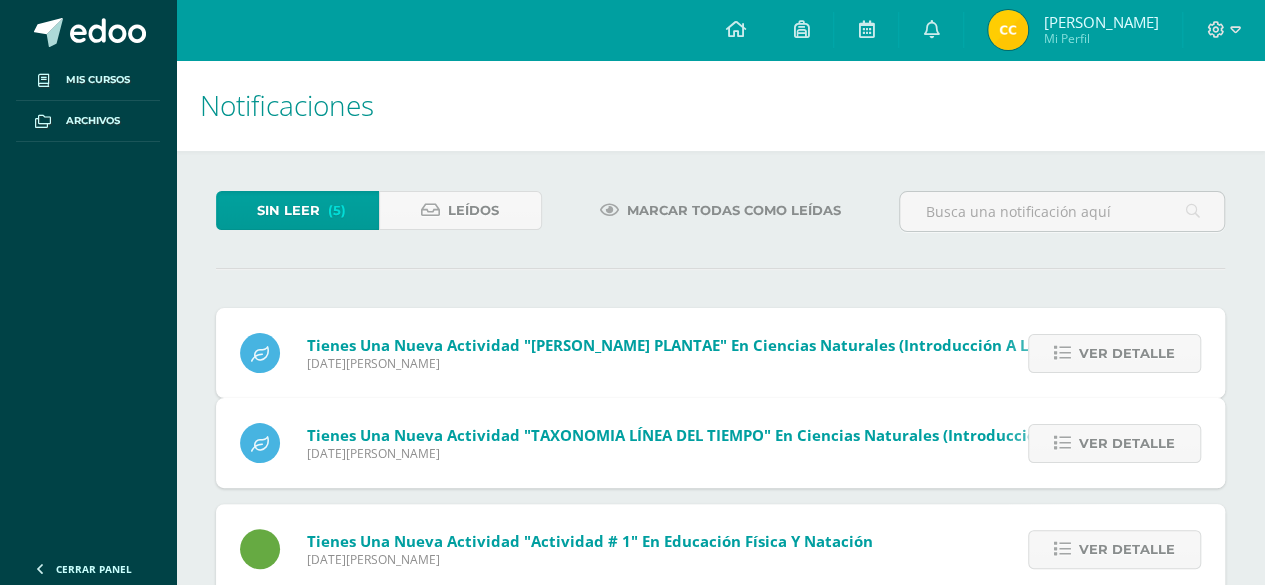 click on "Tienes una nueva actividad "[PERSON_NAME] PLANTAE" En
Ciencias Naturales (Introducción a la Biología)
[DATE][PERSON_NAME]
Ver detalle
Tienes una nueva actividad  [PERSON_NAME] PLANTAE
con la siguiente descripción:
Fecha de entrega:  [DATE] 8 p.m.
Tienes una nueva actividad "TAXONOMIA LÍNEA DEL TIEMPO" En
Ciencias Naturales (Introducción a la Biología)
[DATE][PERSON_NAME]" at bounding box center [720, 557] 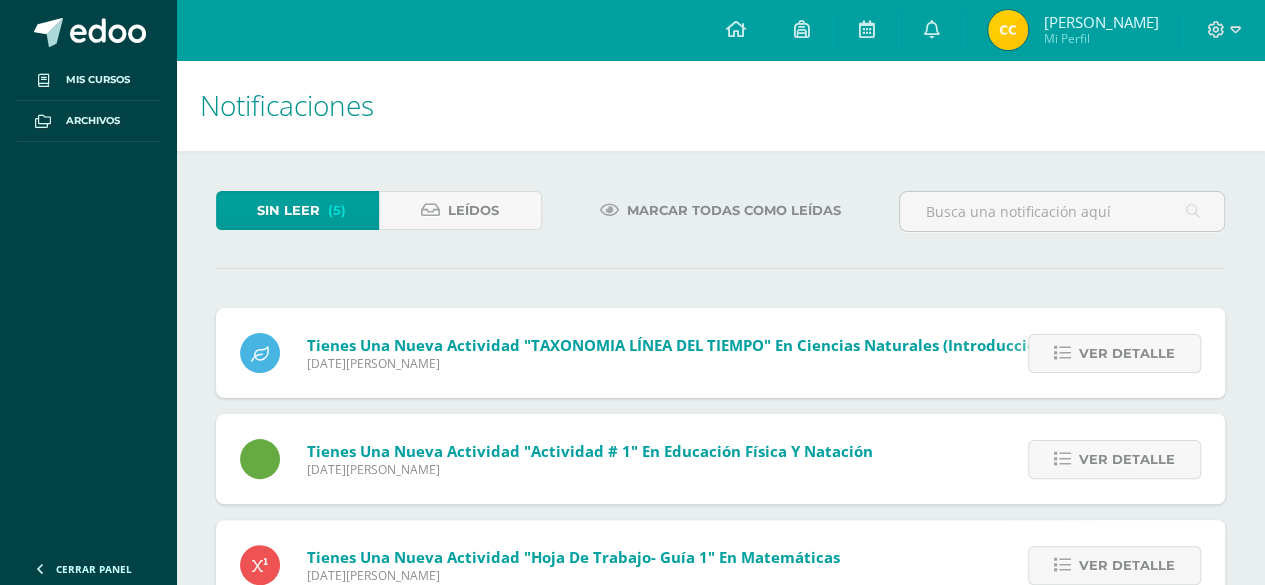 click at bounding box center (1062, 353) 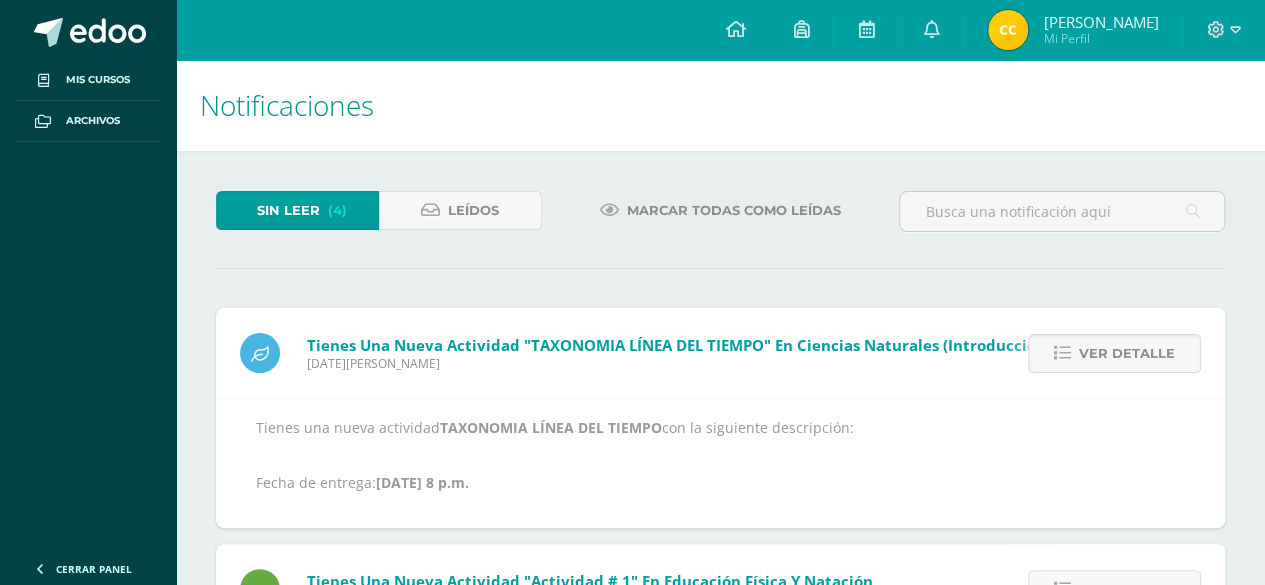 click at bounding box center (1062, 353) 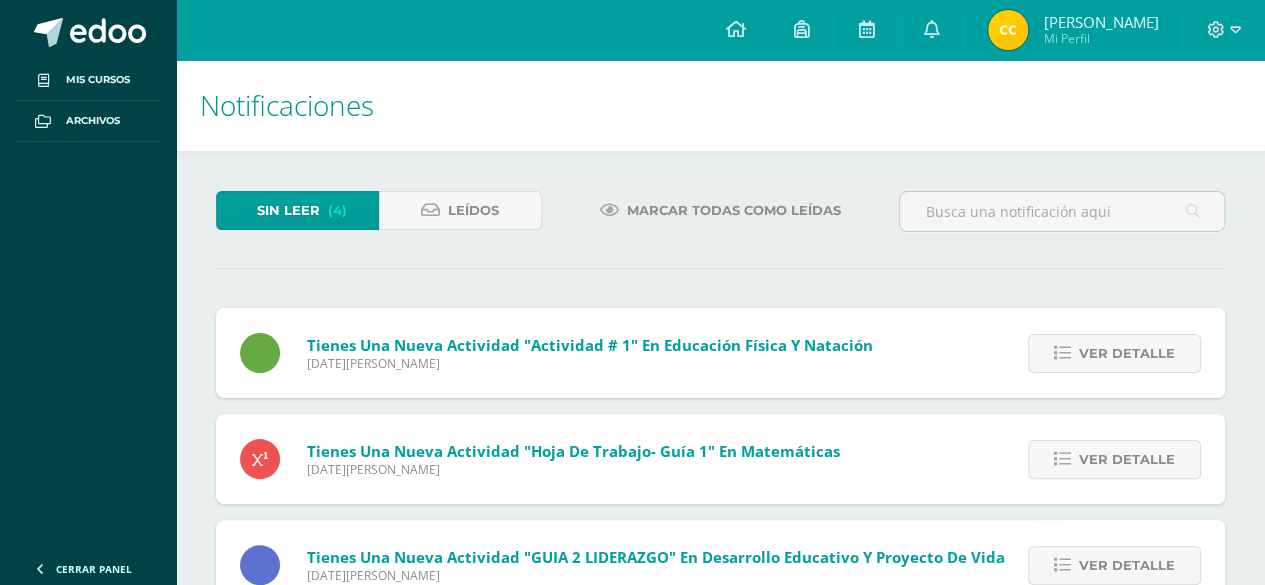 click at bounding box center (1062, 353) 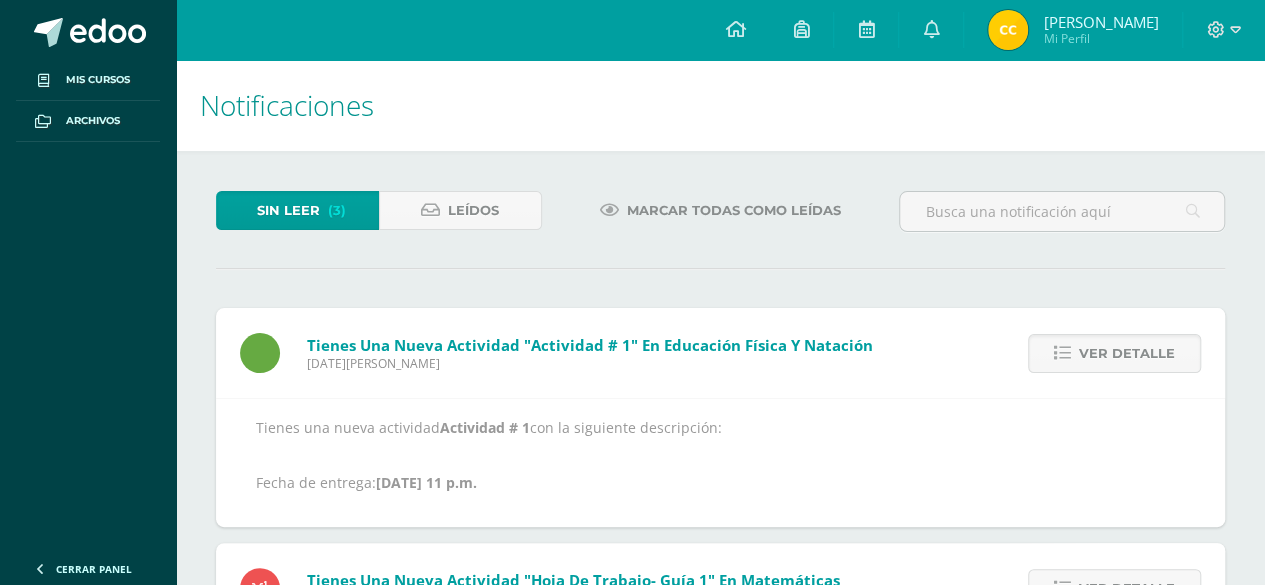 click at bounding box center (1062, 353) 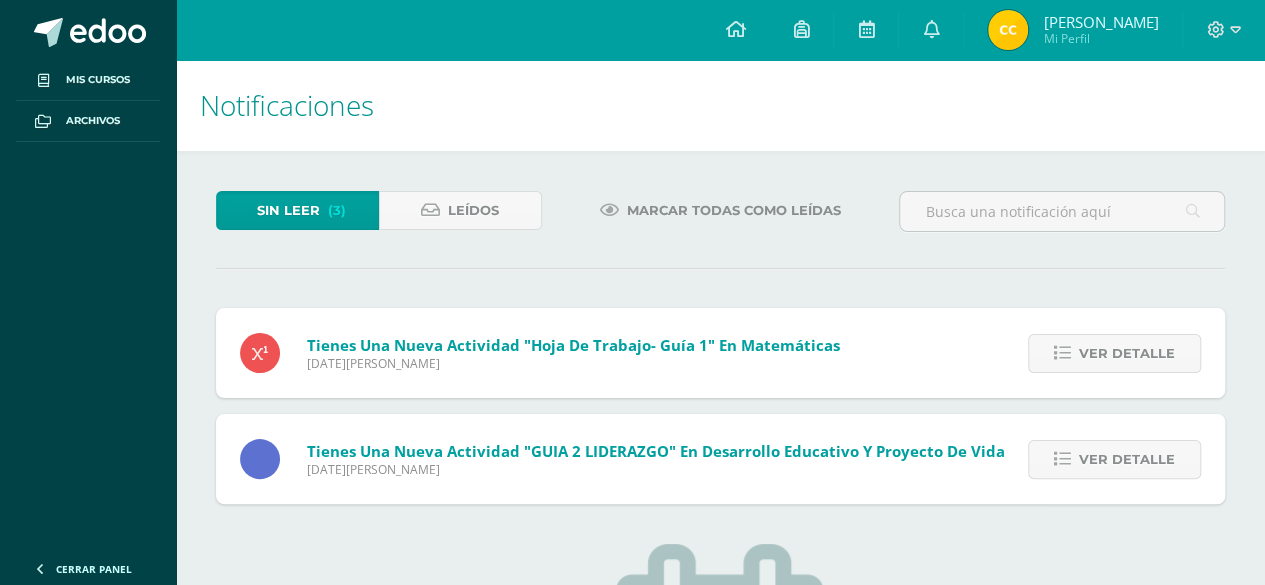 click on "Tienes una nueva actividad "Actividad # 1" En
Educación Física y Natación
[DATE][PERSON_NAME]
Ver detalle
Tienes una nueva actividad  Actividad # 1
con la siguiente descripción:
Fecha de entrega:  [DATE] 11 p.m.
Tienes una nueva actividad "Hoja de trabajo- Guía 1" En
Matemáticas
[DATE][PERSON_NAME]
Ver detalle" at bounding box center (720, 406) 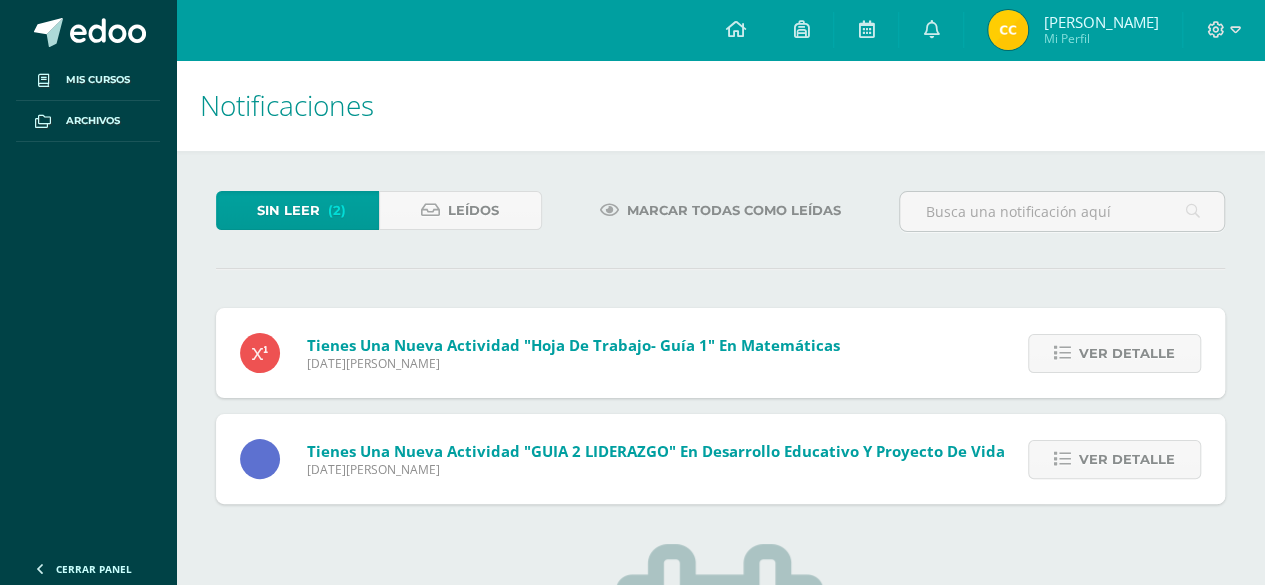 click at bounding box center [1062, 353] 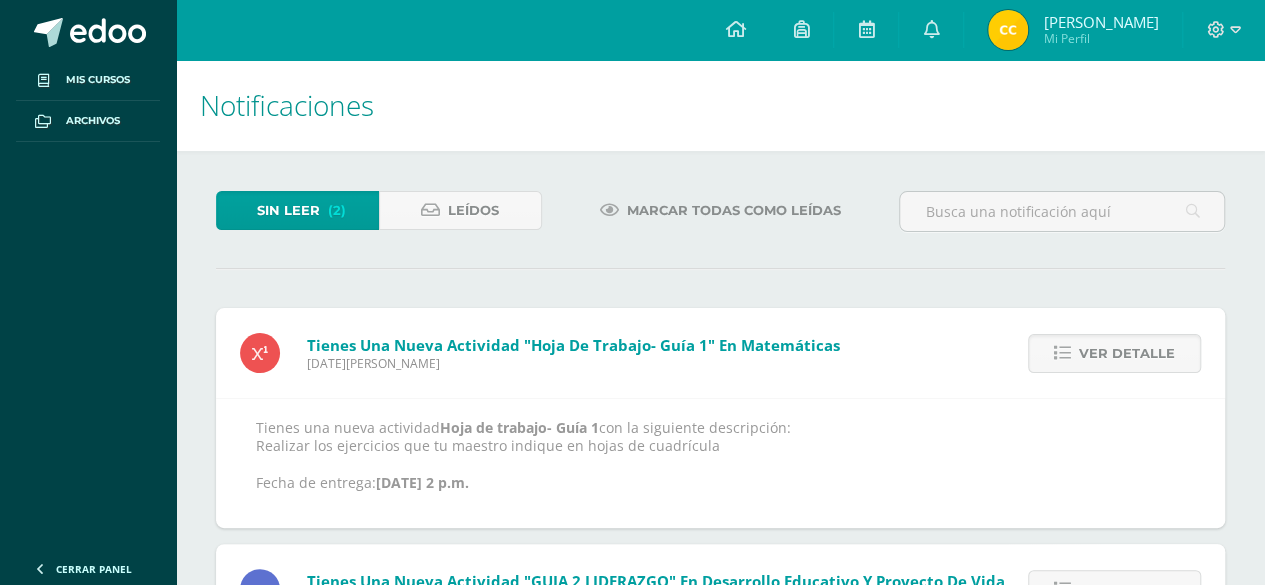 click at bounding box center (1062, 353) 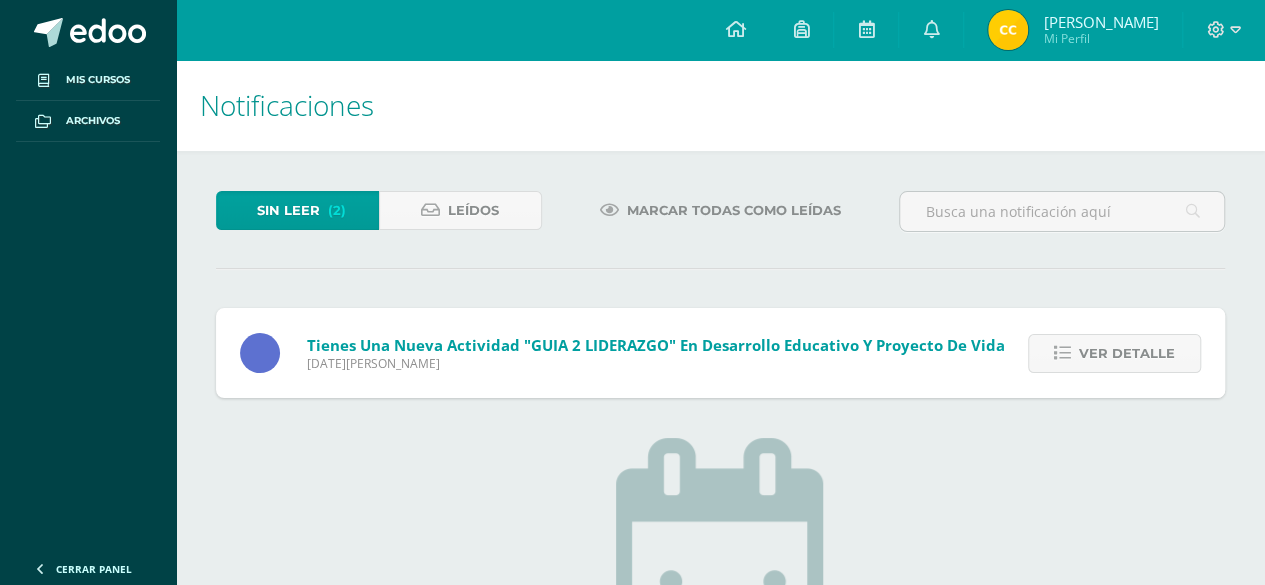 click at bounding box center [1062, 353] 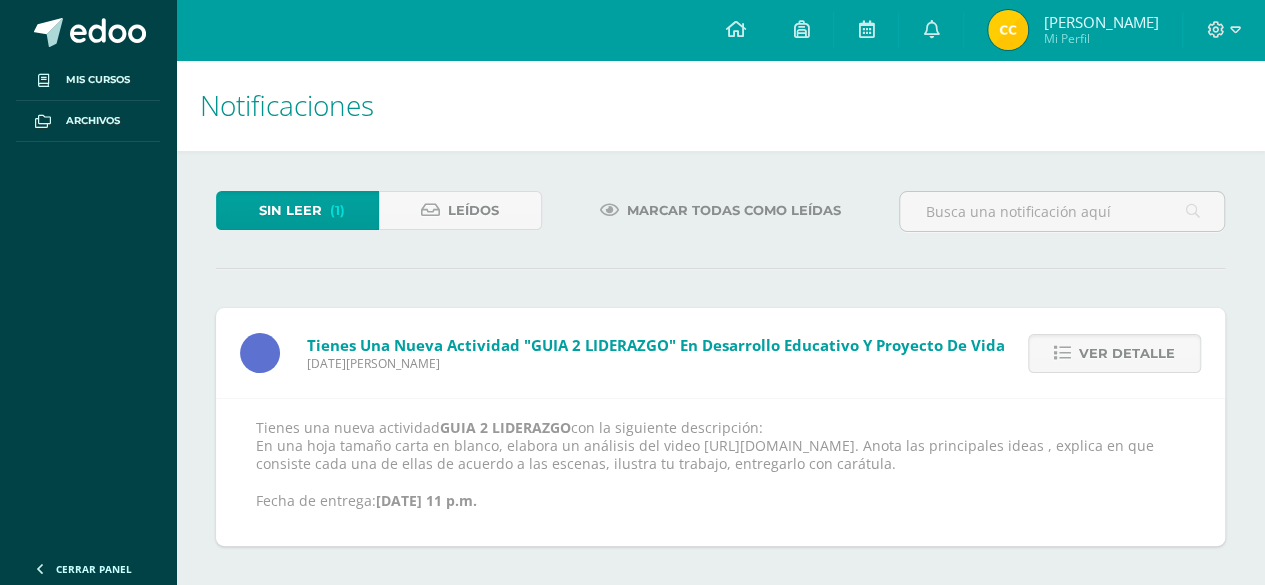 click at bounding box center (1062, 353) 